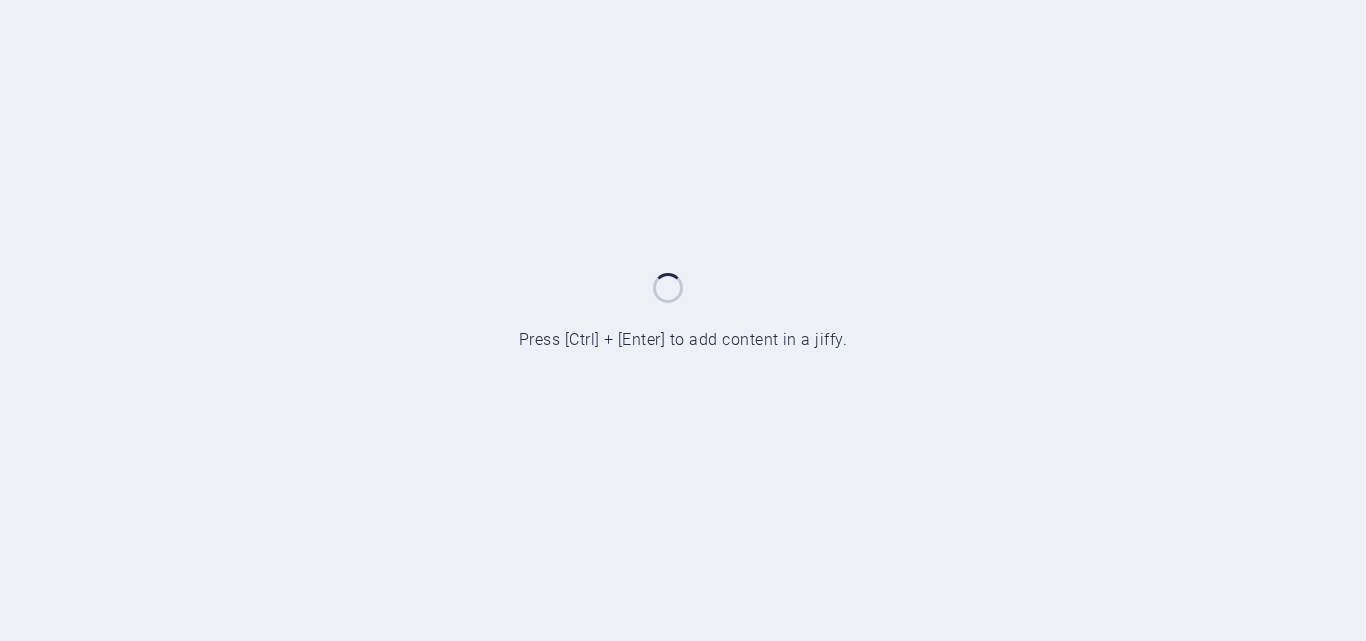 scroll, scrollTop: 0, scrollLeft: 0, axis: both 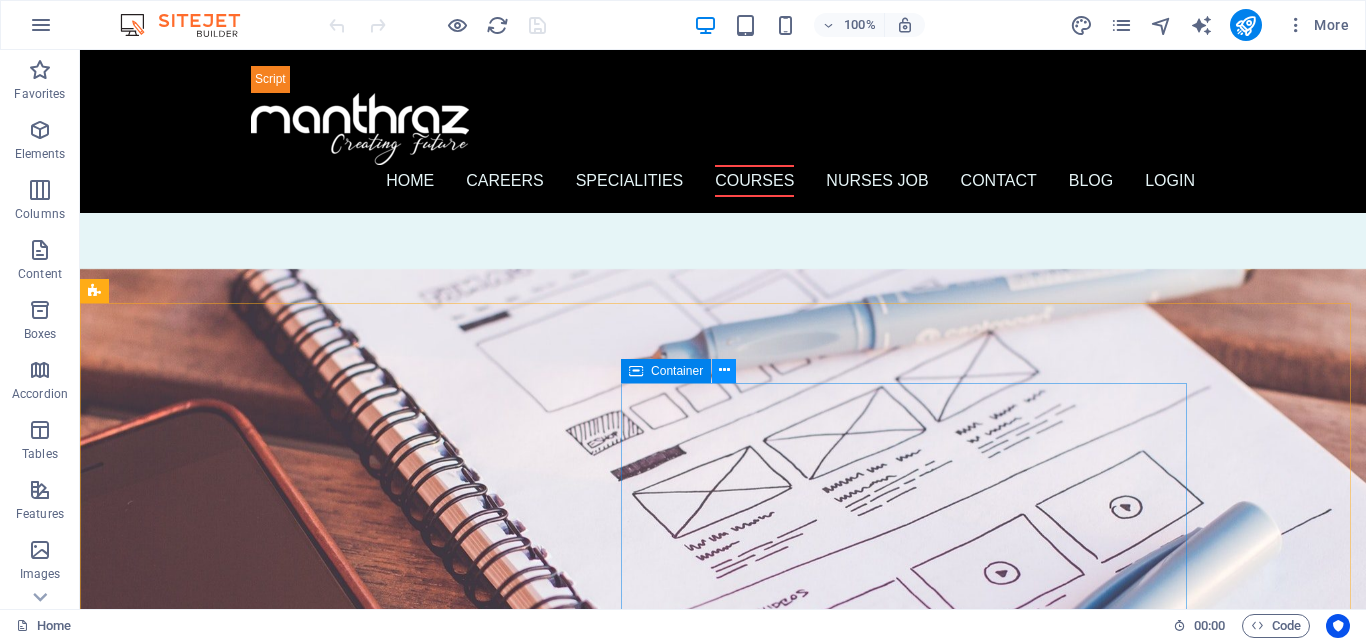 click at bounding box center [724, 370] 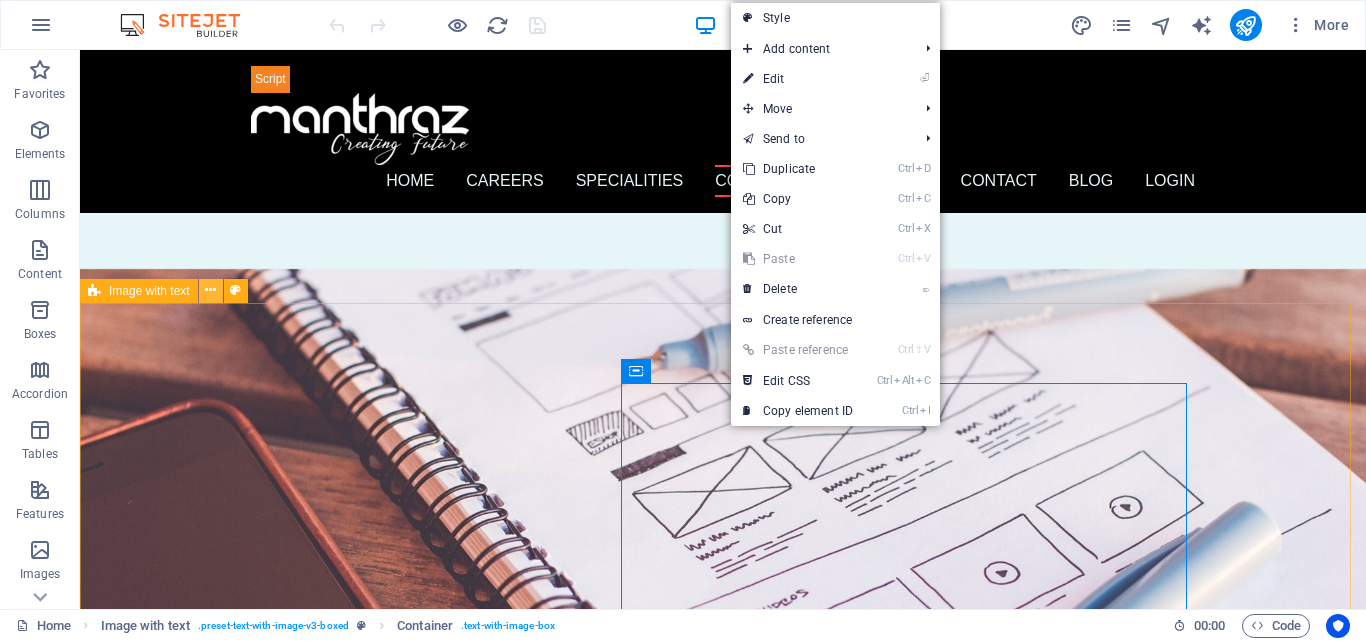click at bounding box center [210, 290] 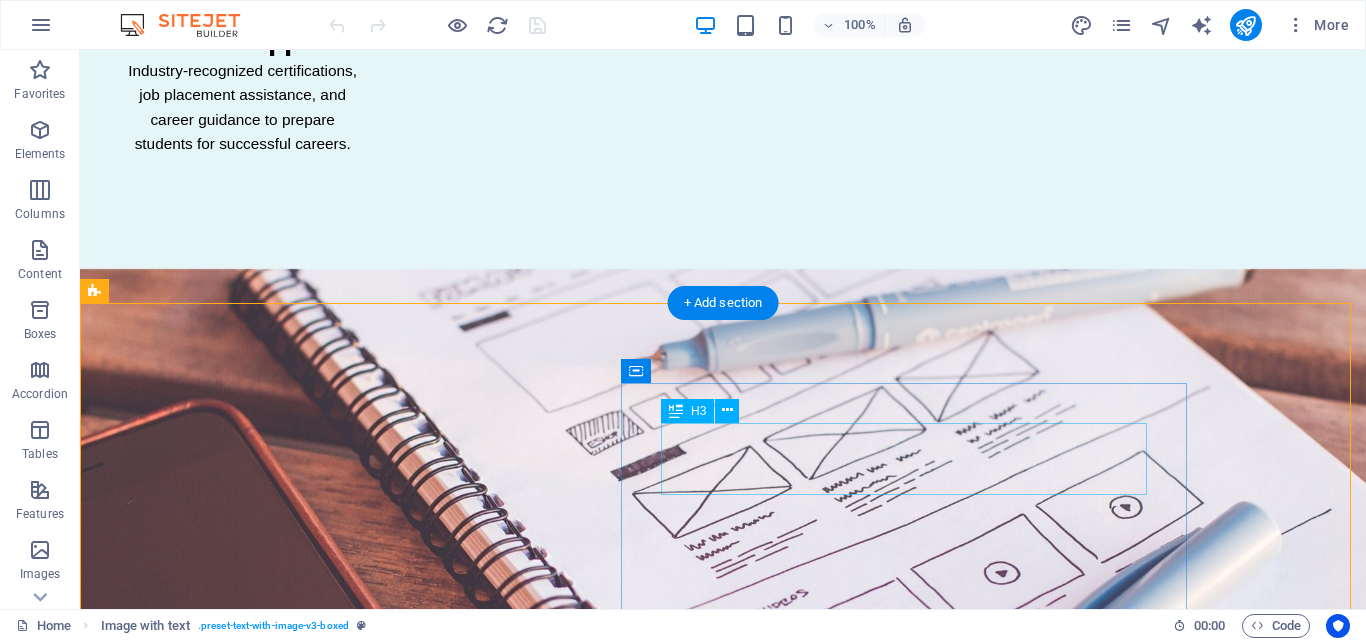 scroll, scrollTop: 4400, scrollLeft: 0, axis: vertical 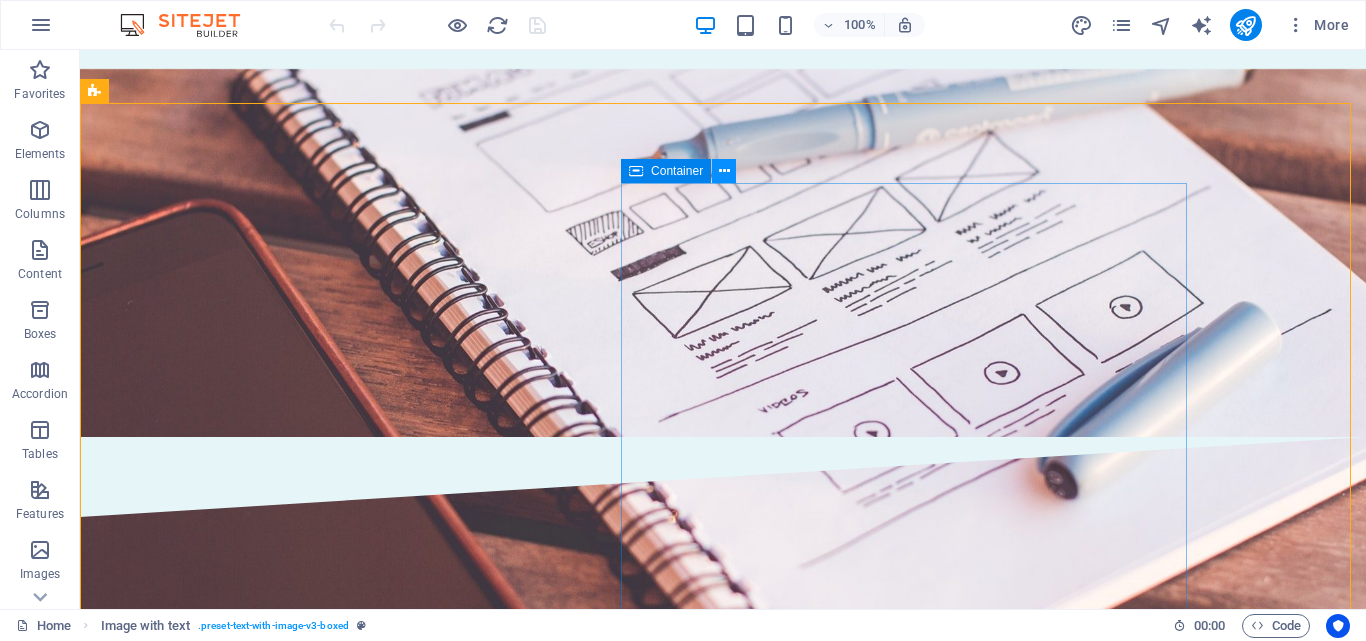 click at bounding box center [724, 171] 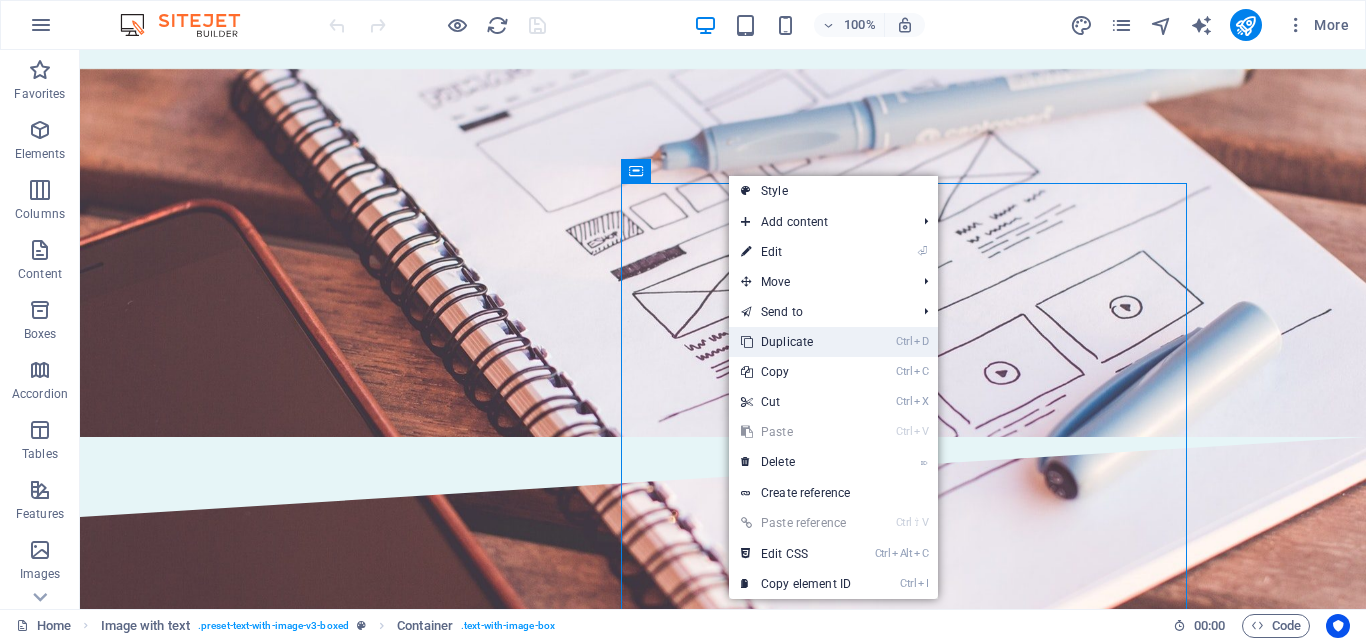 click on "Ctrl D  Duplicate" at bounding box center (796, 342) 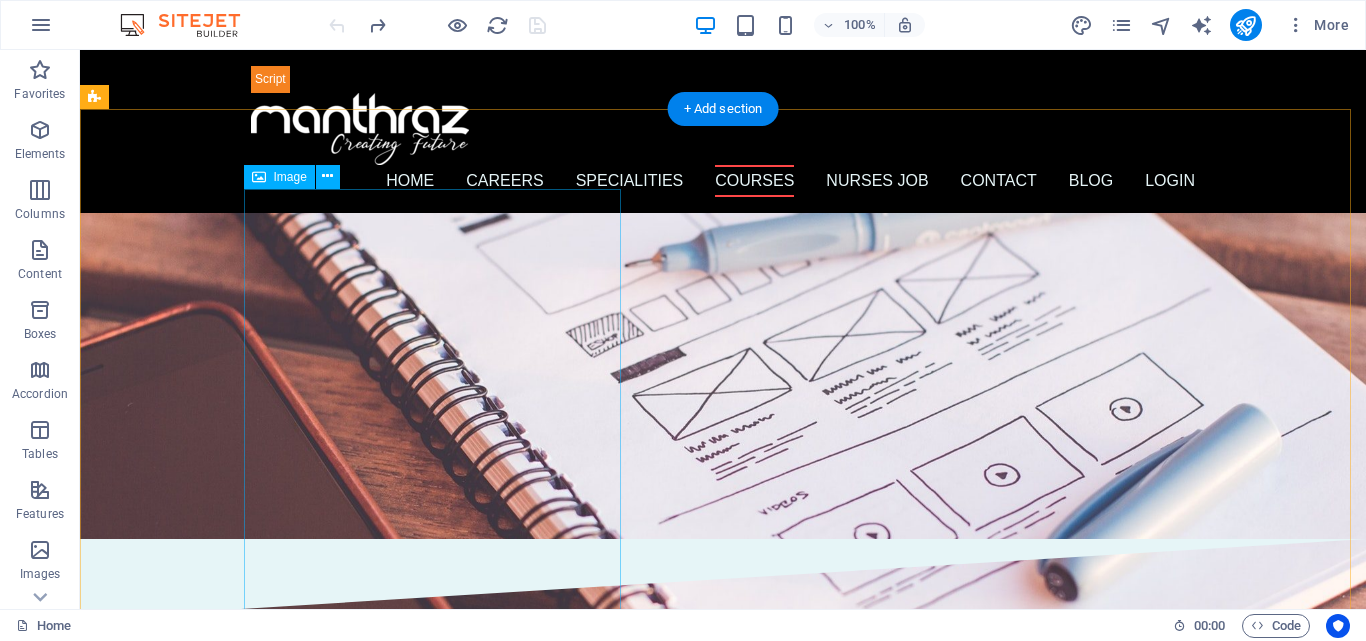 scroll, scrollTop: 4200, scrollLeft: 0, axis: vertical 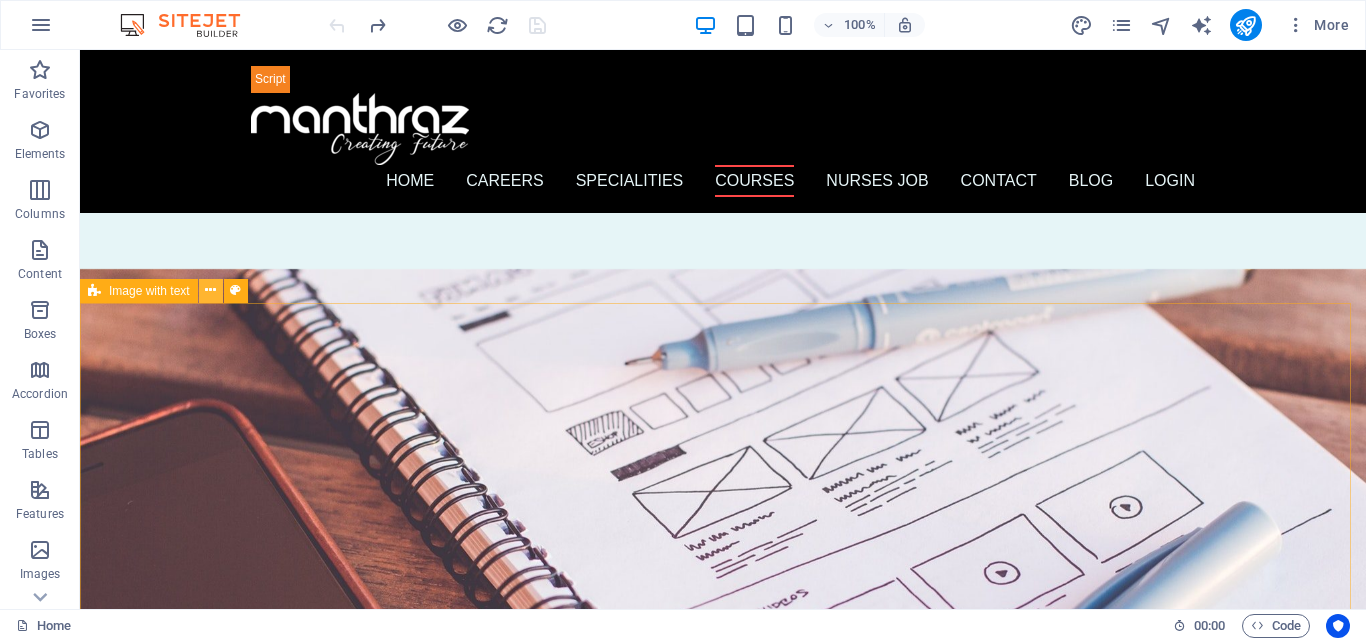 click at bounding box center (210, 290) 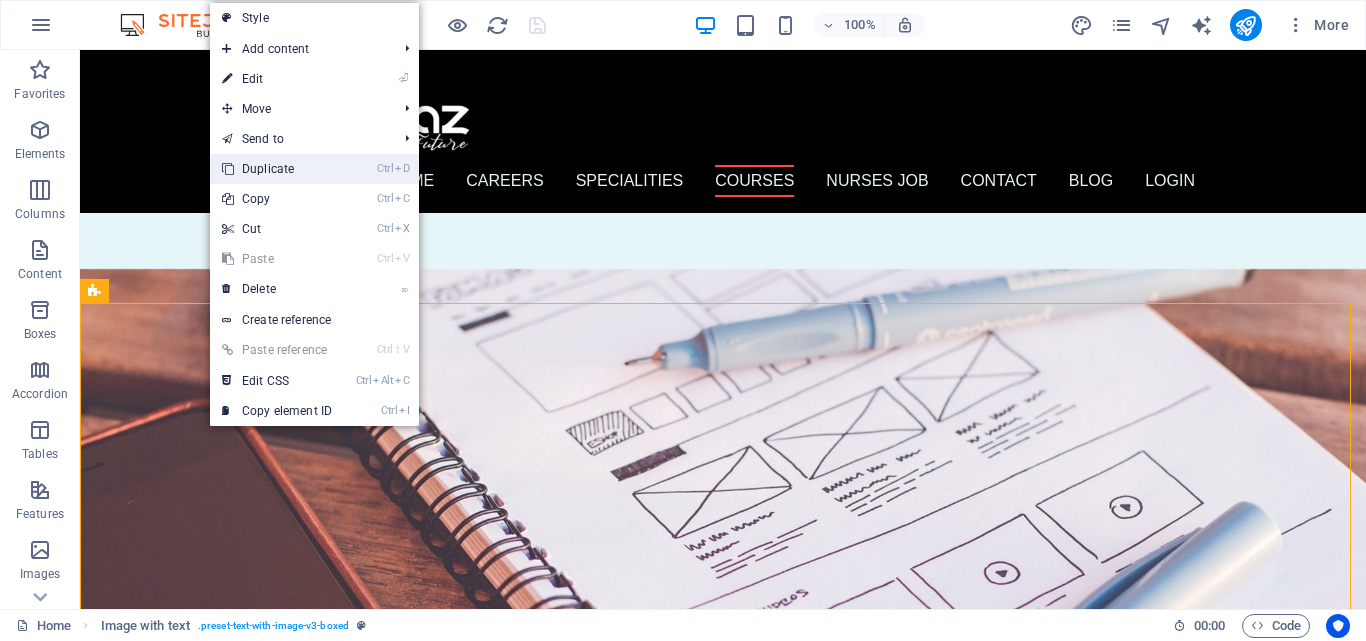click on "Ctrl D  Duplicate" at bounding box center [277, 169] 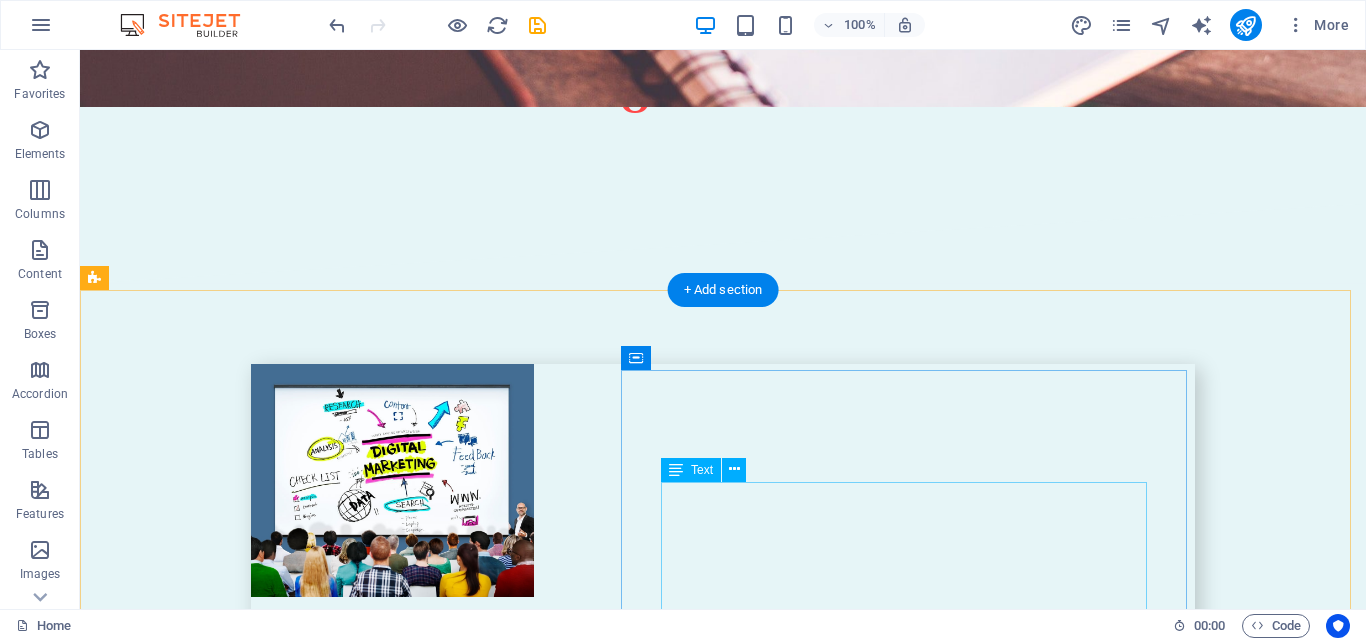 scroll, scrollTop: 4952, scrollLeft: 0, axis: vertical 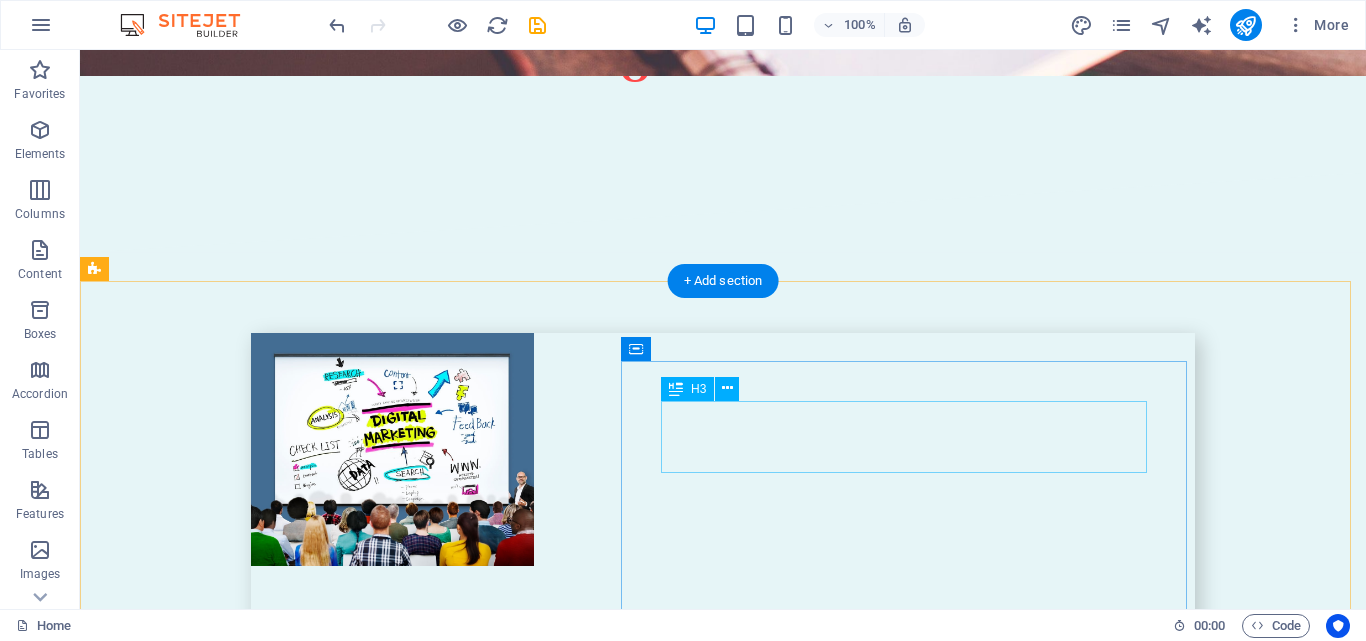 click on "G erman language training (a1-a2-b1-b2 levels)" at bounding box center (568, 3903) 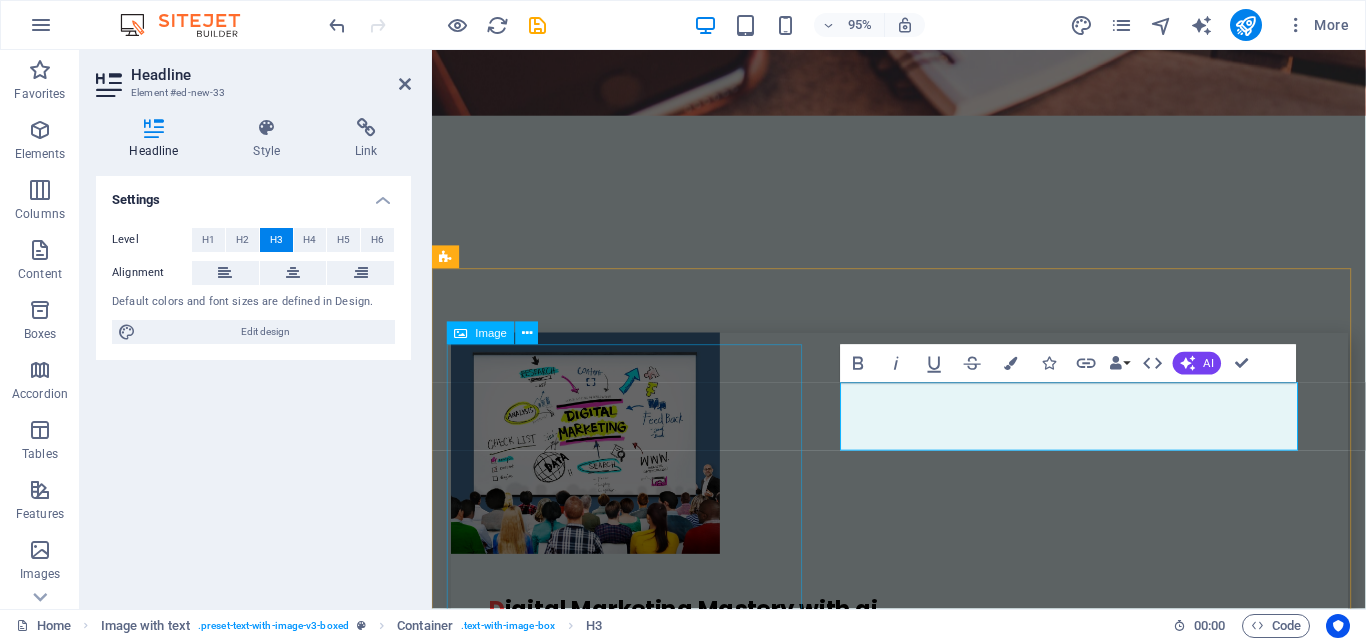 scroll, scrollTop: 4977, scrollLeft: 0, axis: vertical 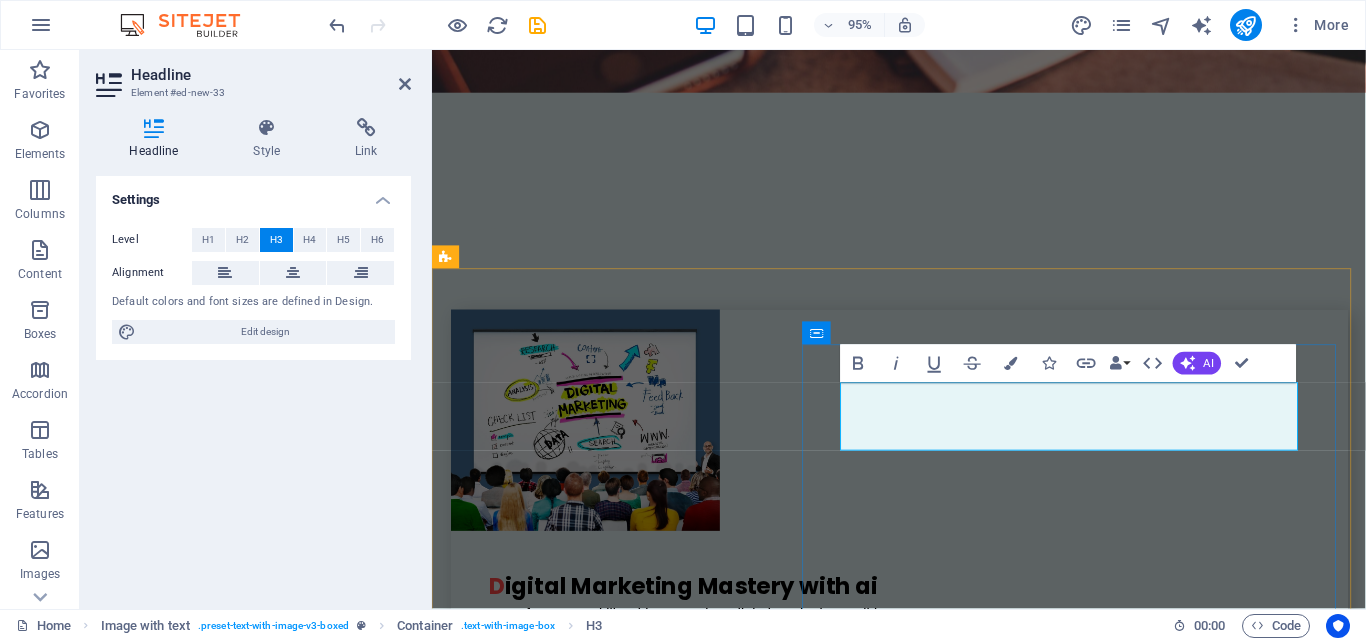 click on "G erman language training (a1-a2-b1-b2 levels)" at bounding box center [920, 3893] 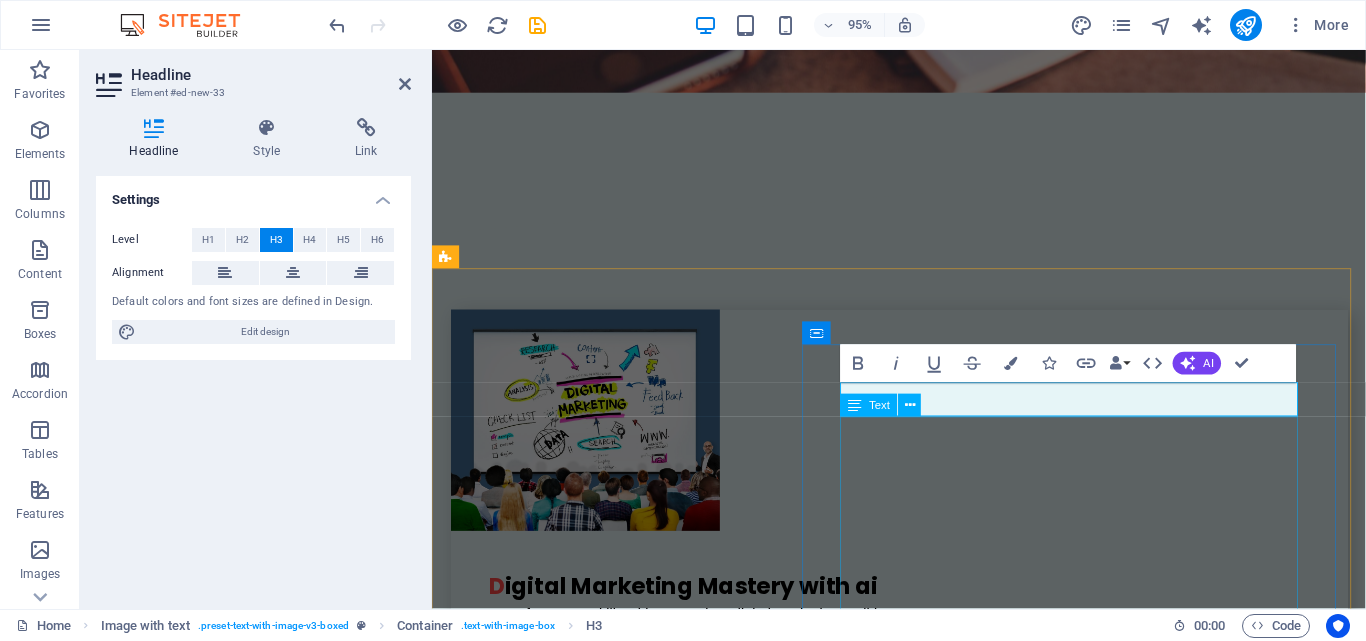 click on "Unlock the rich language and culture of Germany with our structured German language courses at Manthraz Academy. Our courses are designed to cater to all proficiency levels, from absolute beginners to advanced learners, following the Common European Framework of Reference for Languages (CEFR). Course Features: Interactive online lessons with experienced instructors. Access to a rich library of resources, including audio and video materials. Regular assessments to track your progress. Enroll Now: Join Manthraz and embark on your journey to mastering German. Whether for personal, academic, or professional growth, our courses will help you achieve your language learning goals." at bounding box center [920, 4034] 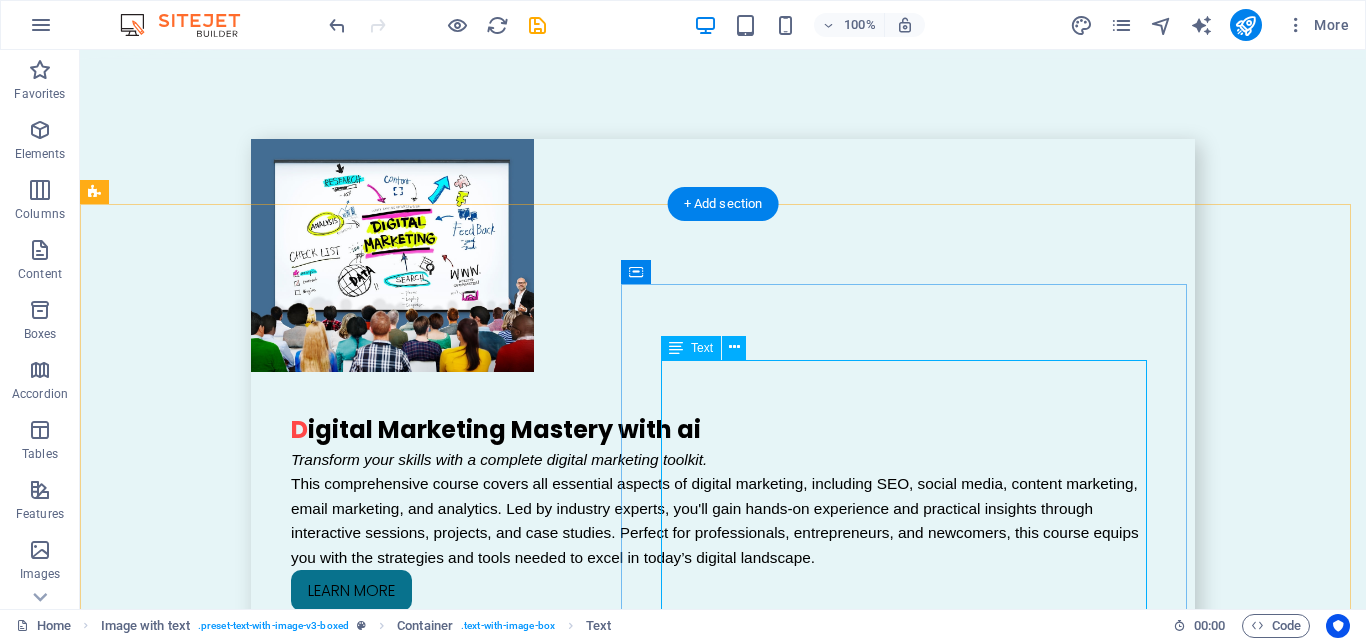 scroll, scrollTop: 5152, scrollLeft: 0, axis: vertical 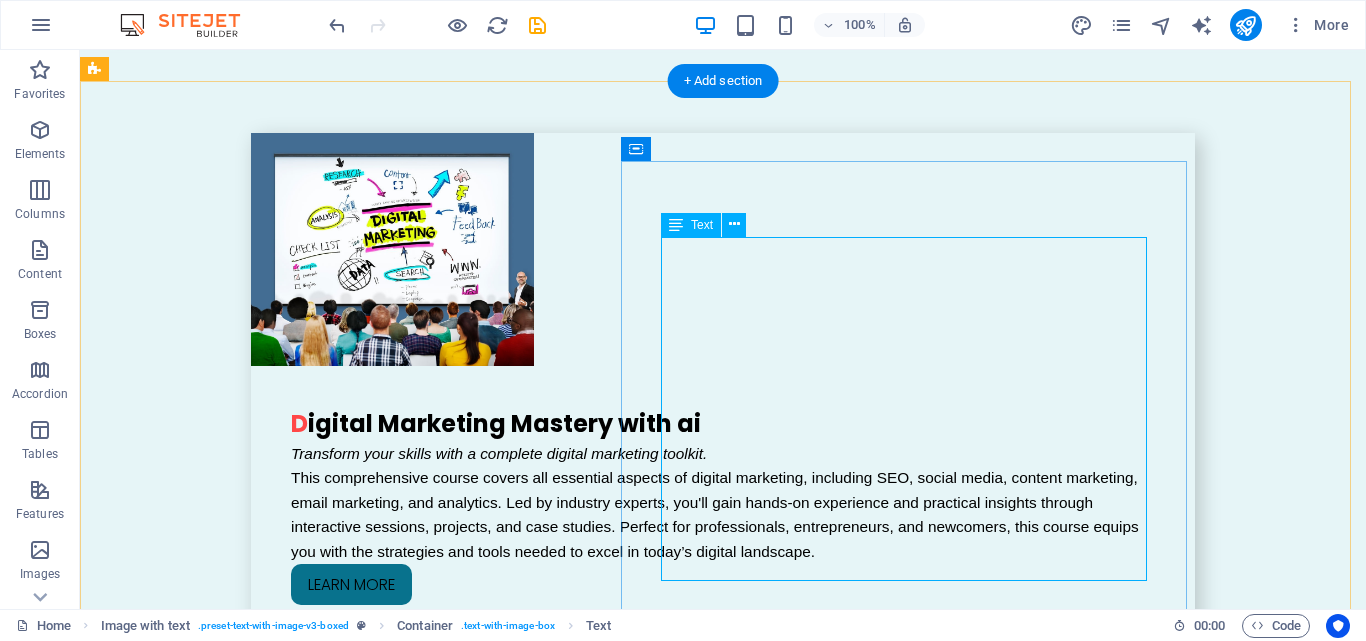 click on "Unlock the rich language and culture of Germany with our structured German language courses at Manthraz Academy. Our courses are designed to cater to all proficiency levels, from absolute beginners to advanced learners, following the Common European Framework of Reference for Languages (CEFR). Course Features: Interactive online lessons with experienced instructors. Access to a rich library of resources, including audio and video materials. Regular assessments to track your progress. Enroll Now: Join Manthraz and embark on your journey to mastering German. Whether for personal, academic, or professional growth, our courses will help you achieve your language learning goals." at bounding box center (568, 3844) 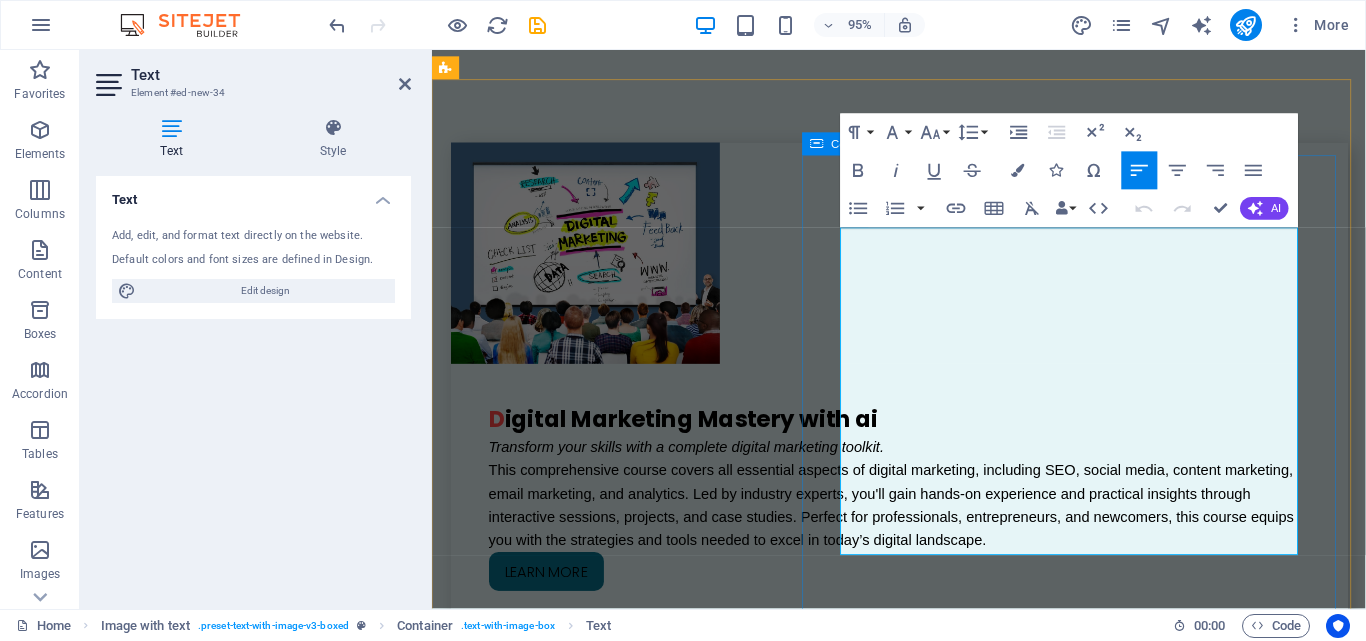 scroll, scrollTop: 5176, scrollLeft: 0, axis: vertical 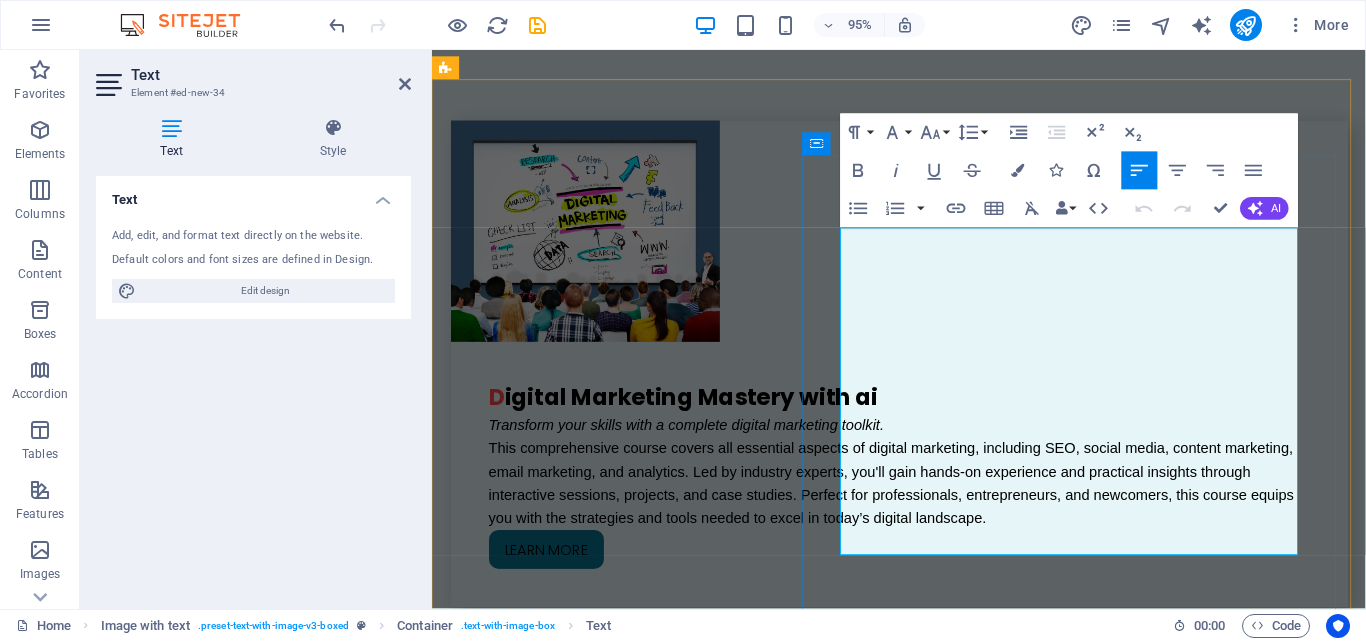 drag, startPoint x: 1104, startPoint y: 346, endPoint x: 862, endPoint y: 246, distance: 261.8473 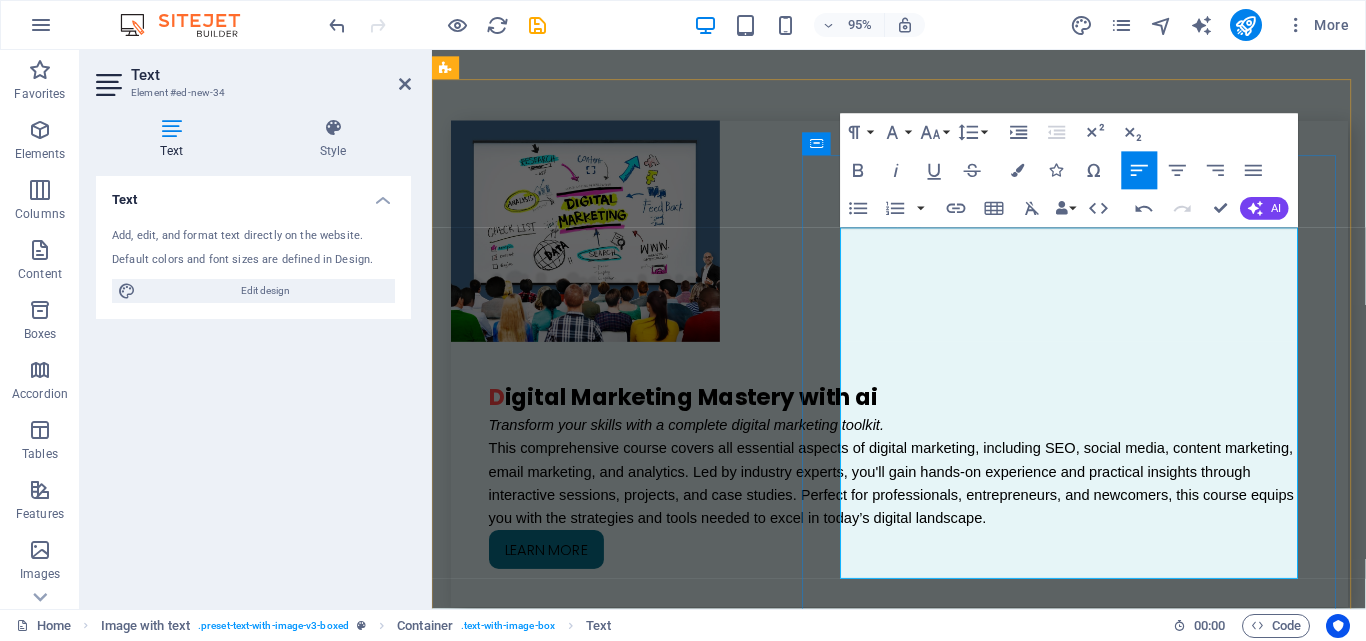 drag, startPoint x: 1062, startPoint y: 395, endPoint x: 864, endPoint y: 399, distance: 198.0404 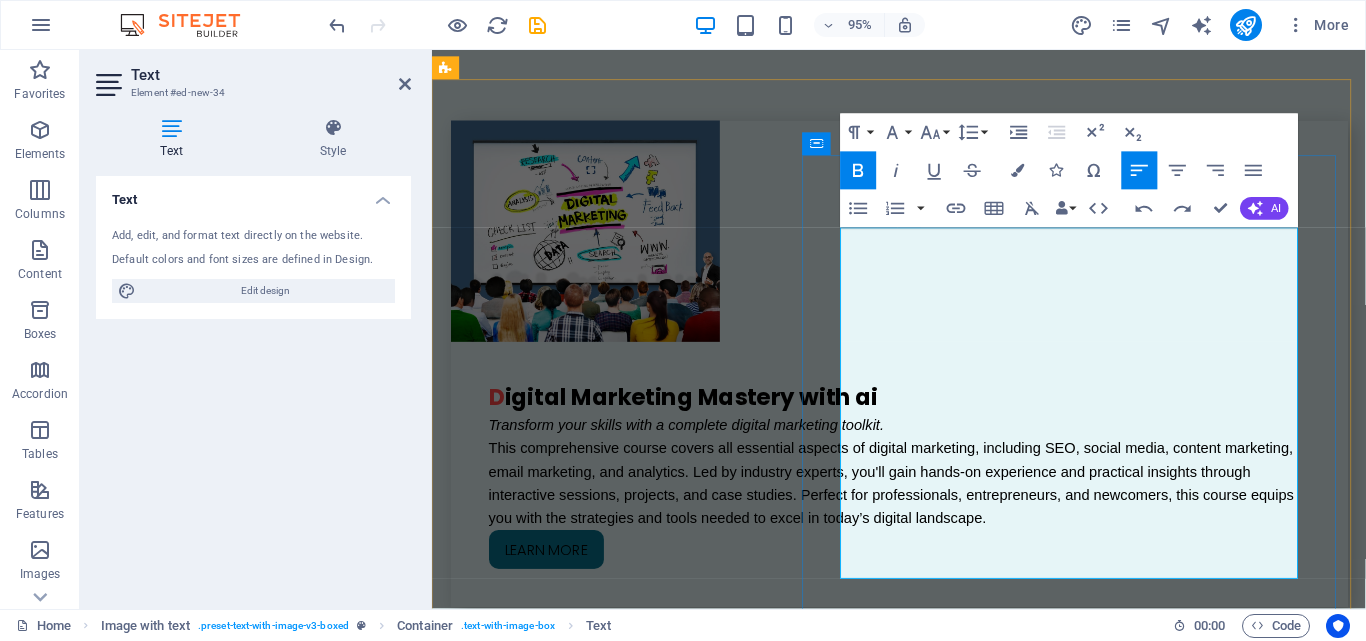 click on "Course Features:" at bounding box center [586, 3796] 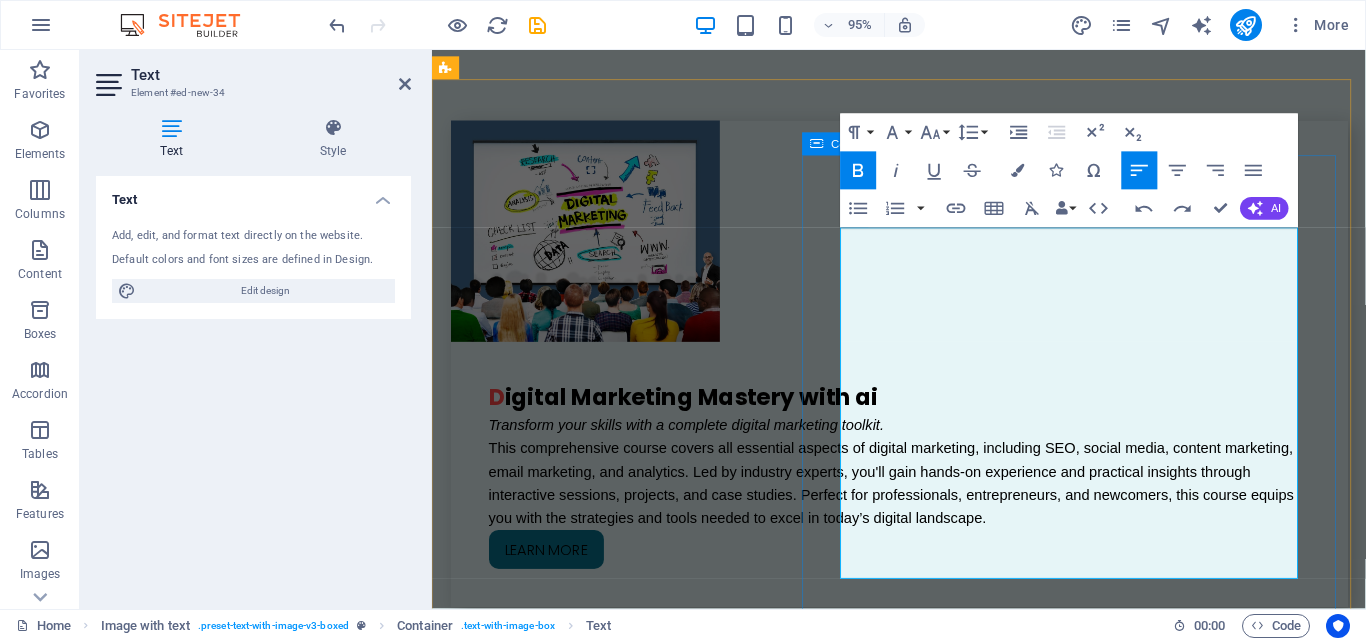 drag, startPoint x: 1069, startPoint y: 395, endPoint x: 853, endPoint y: 397, distance: 216.00926 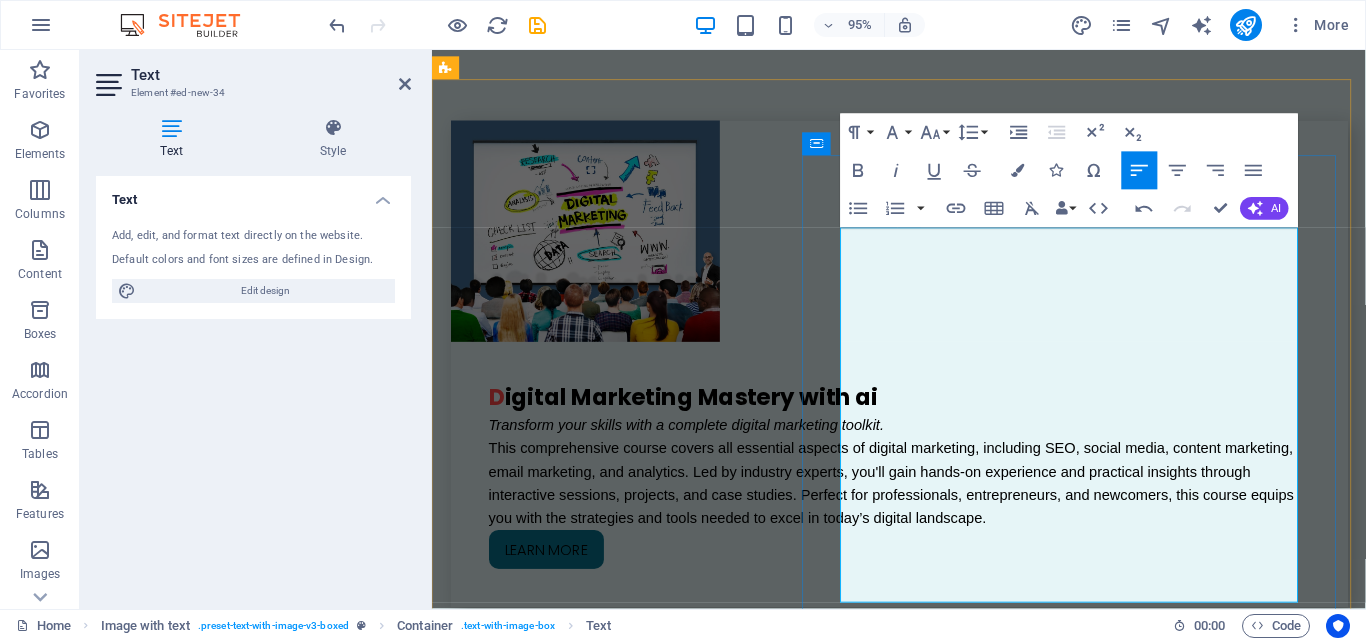 click on "Interactive online lessons with experienced instructors." at bounding box center [928, 3822] 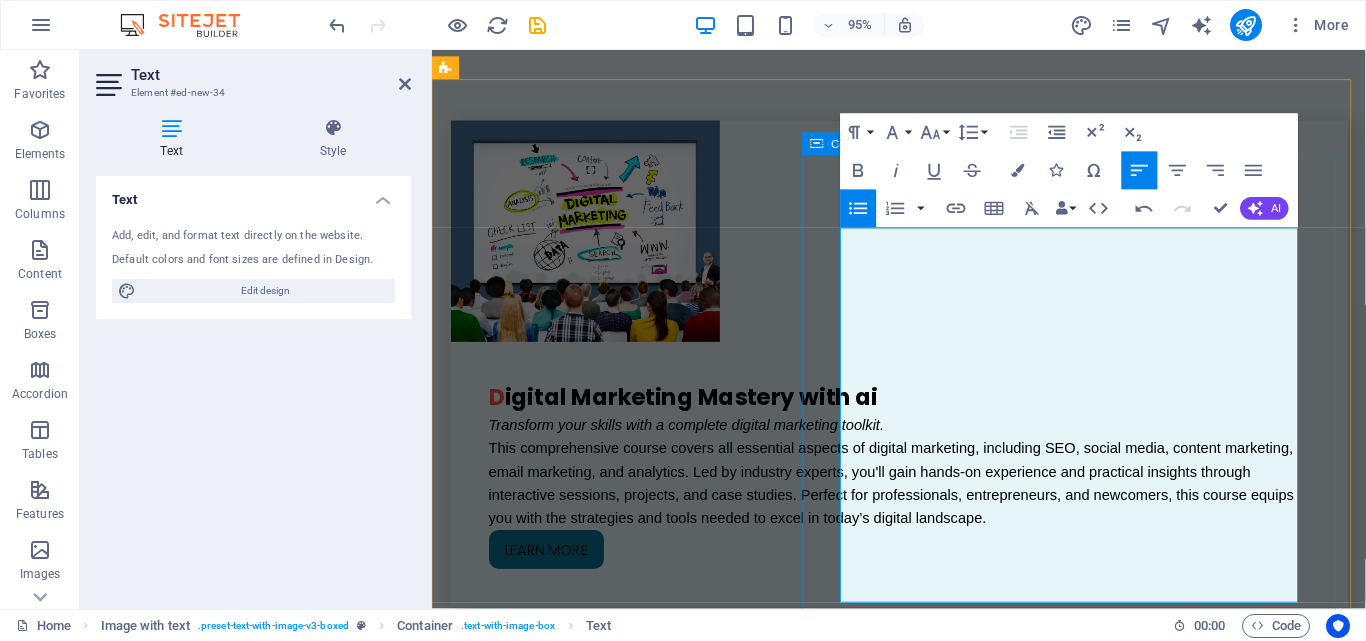 drag, startPoint x: 1180, startPoint y: 519, endPoint x: 856, endPoint y: 442, distance: 333.02402 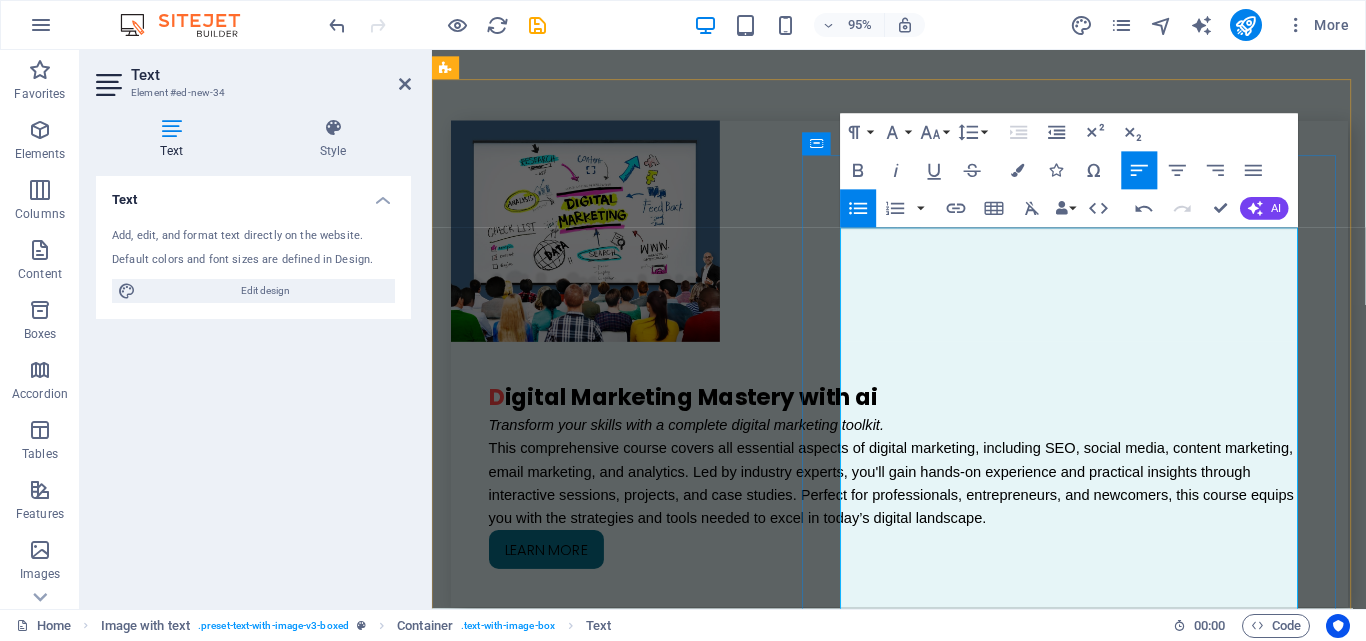 click on "✅ Dual Vocational Training – Earn while you learn with a stipend ✅ German Language Training – B1/B2 level preparation included ✅ 3-Year Program – Combines theoretical & practical nursing education ✅ Job Placement Support – Assistance with German healthcare employers ✅ EU-Recognized Certification – Become a qualified nurse in Germany & Europe ✅ Visa & Admission Guidance – End-to-end support for relocation." at bounding box center [928, 3883] 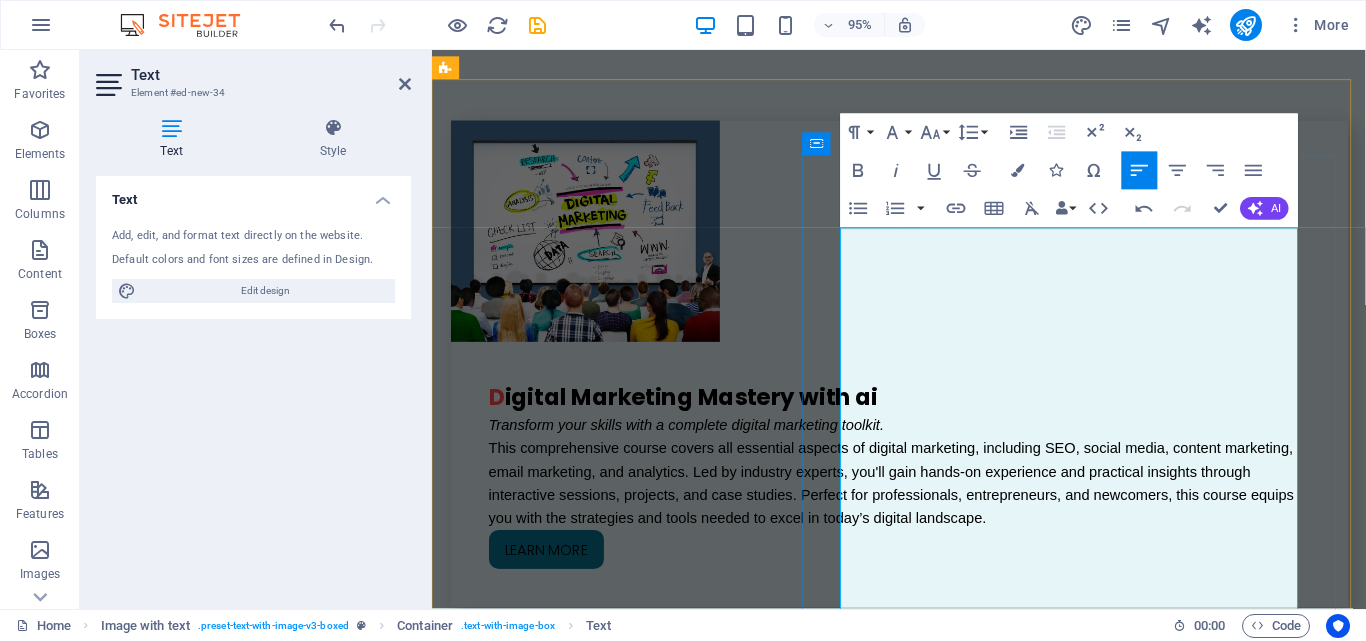scroll, scrollTop: 5376, scrollLeft: 0, axis: vertical 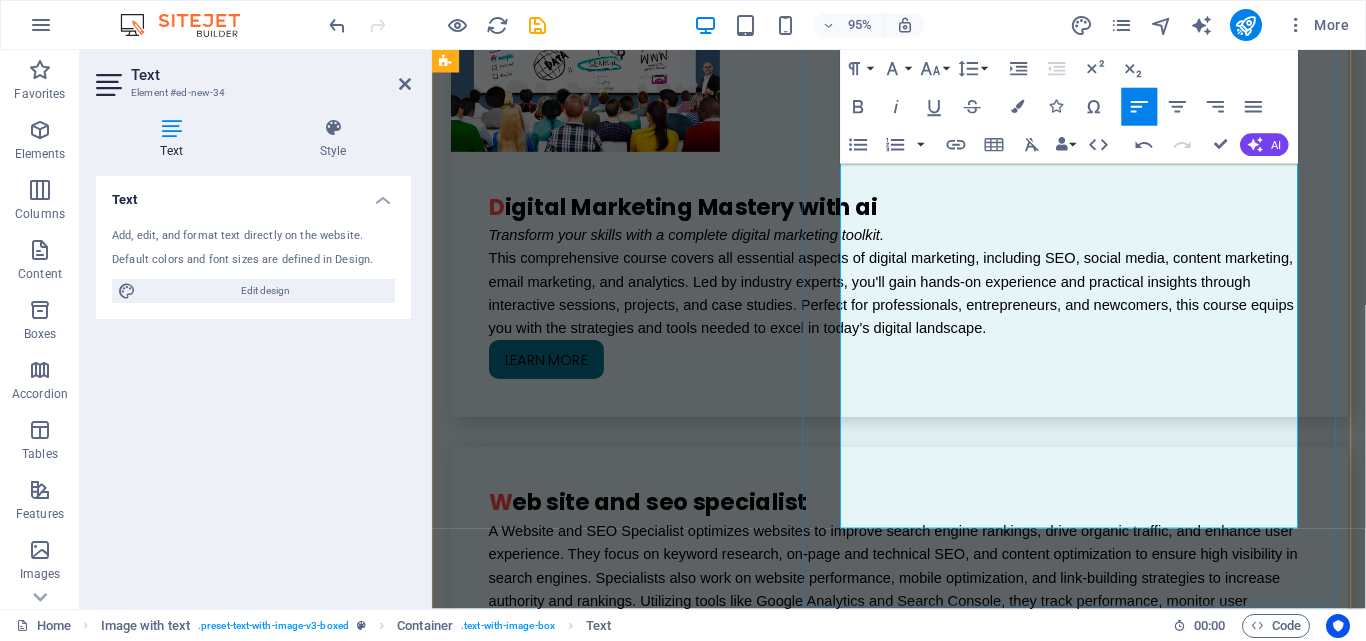 click on "Join Manthraz and embark on your journey to mastering German. Whether for personal, academic, or professional growth, our courses will help you achieve your language learning goals." at bounding box center [920, 3807] 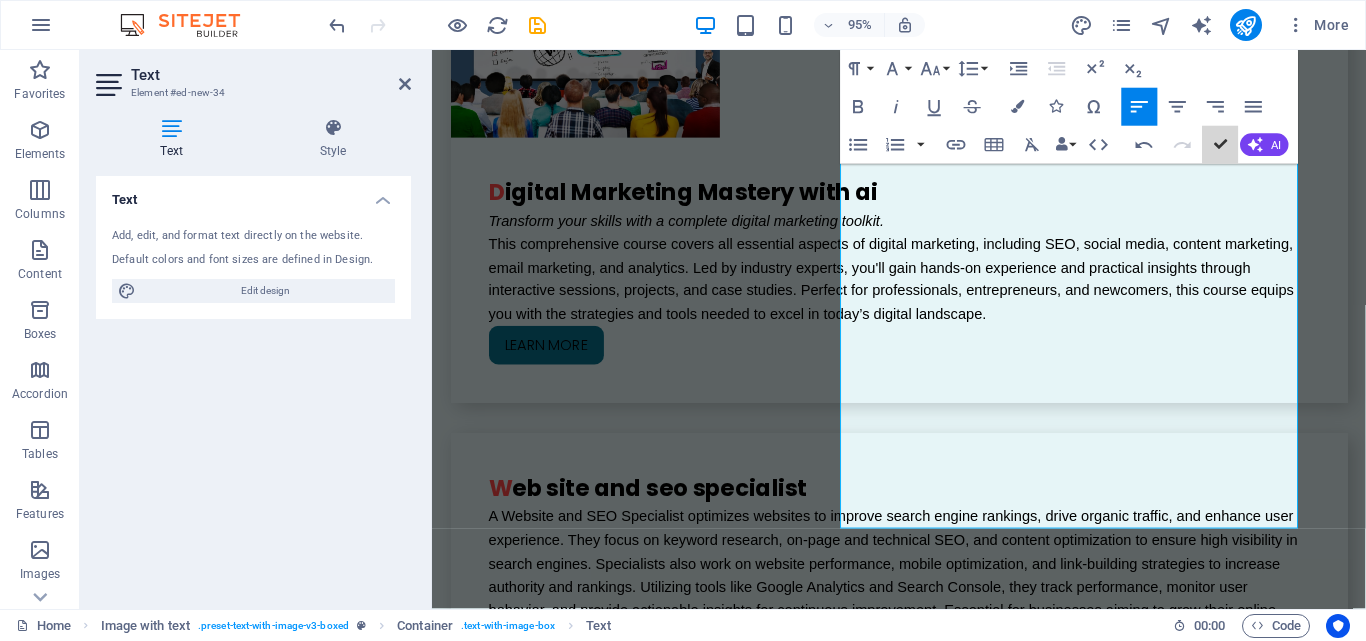scroll, scrollTop: 5352, scrollLeft: 0, axis: vertical 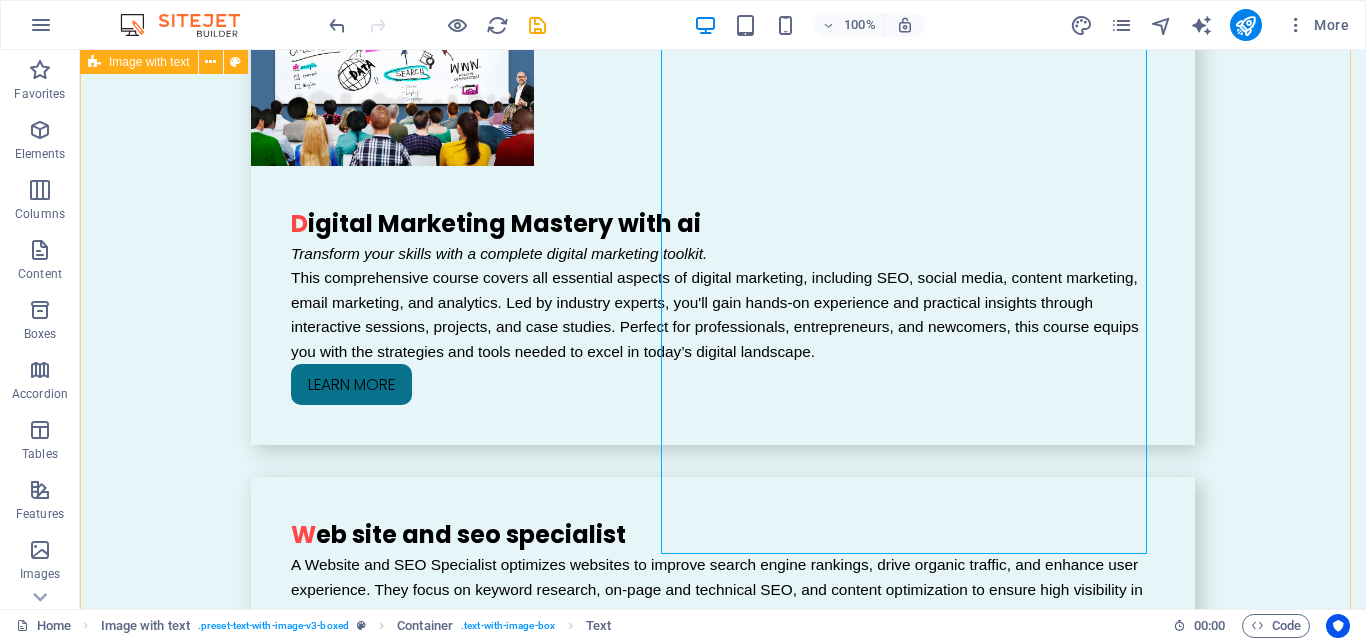 click on "Germany nursing Ausbildung program Are you looking for a nursing Ausbildung in Germany ? Join Manthraz Academy and kickstart your career with a globally recognized German nursing course . Our Germany nursing Ausbildung program offers hands-on training, language preparation, and job placement assistance to help you succeed in Germany’s high-demand healthcare sector. Why Choose Our Germany Nursing Ausbildung? ✅ Dual Vocational Training – Earn while you learn with a stipend ✅ German Language Training – B1/B2 level preparation included ✅ 3-Year Program – Combines theoretical & practical nursing education ✅ Job Placement Support – Assistance with German healthcare employers ✅ EU-Recognized Certification – Become a qualified nurse in Germany & Europe ✅ Visa & Admission Guidance – End-to-end support for relocation. Enroll Now: Start your journey to a lucrative nursing career in Germany with Manthraz Academy! Enroll now for the best Ausbildung in Germany program." at bounding box center [723, 3548] 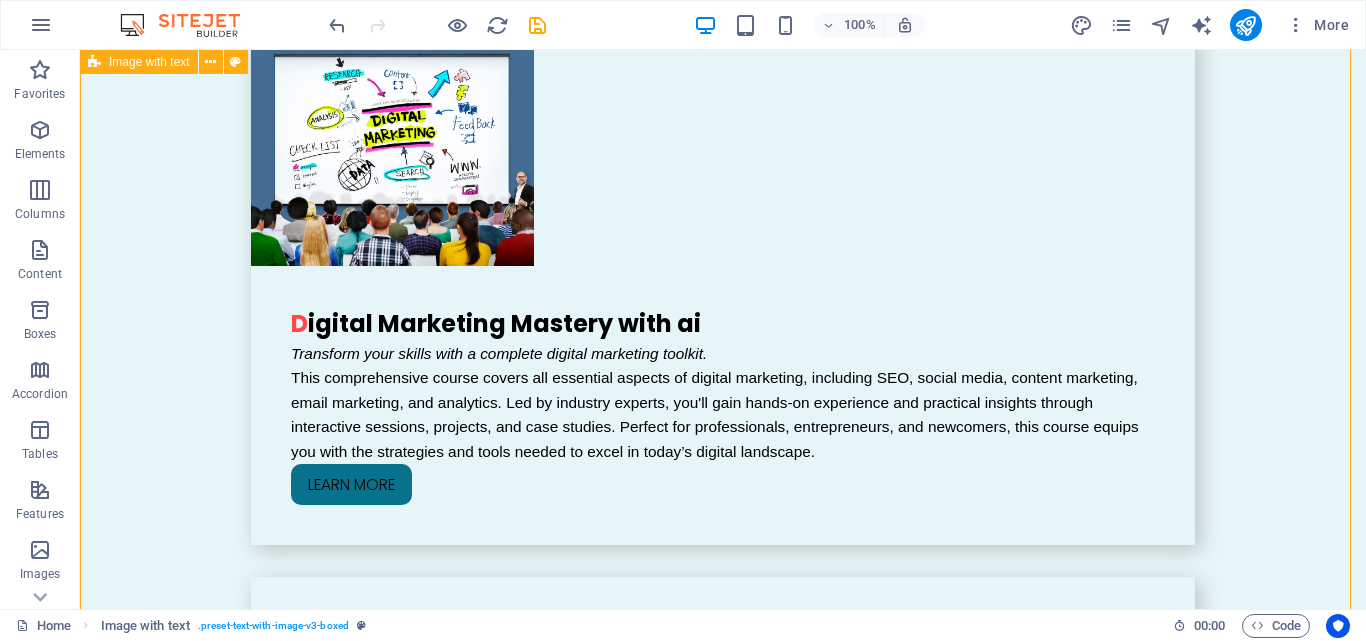 scroll, scrollTop: 5452, scrollLeft: 0, axis: vertical 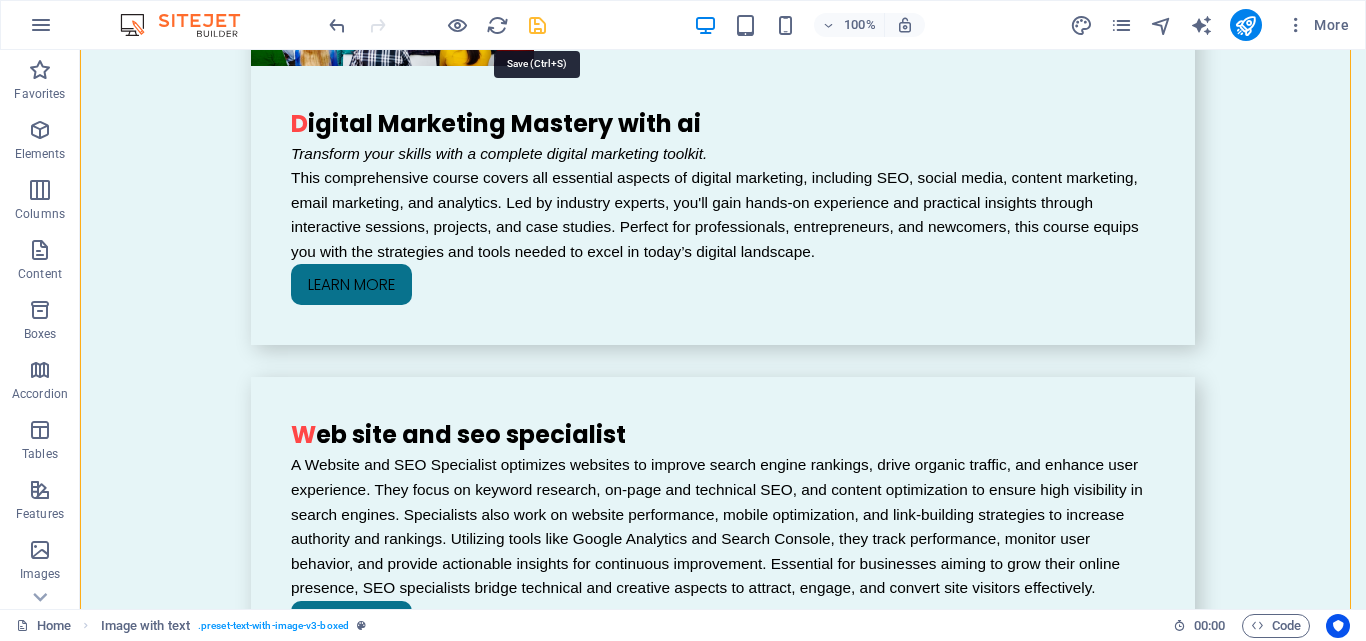 click at bounding box center [537, 25] 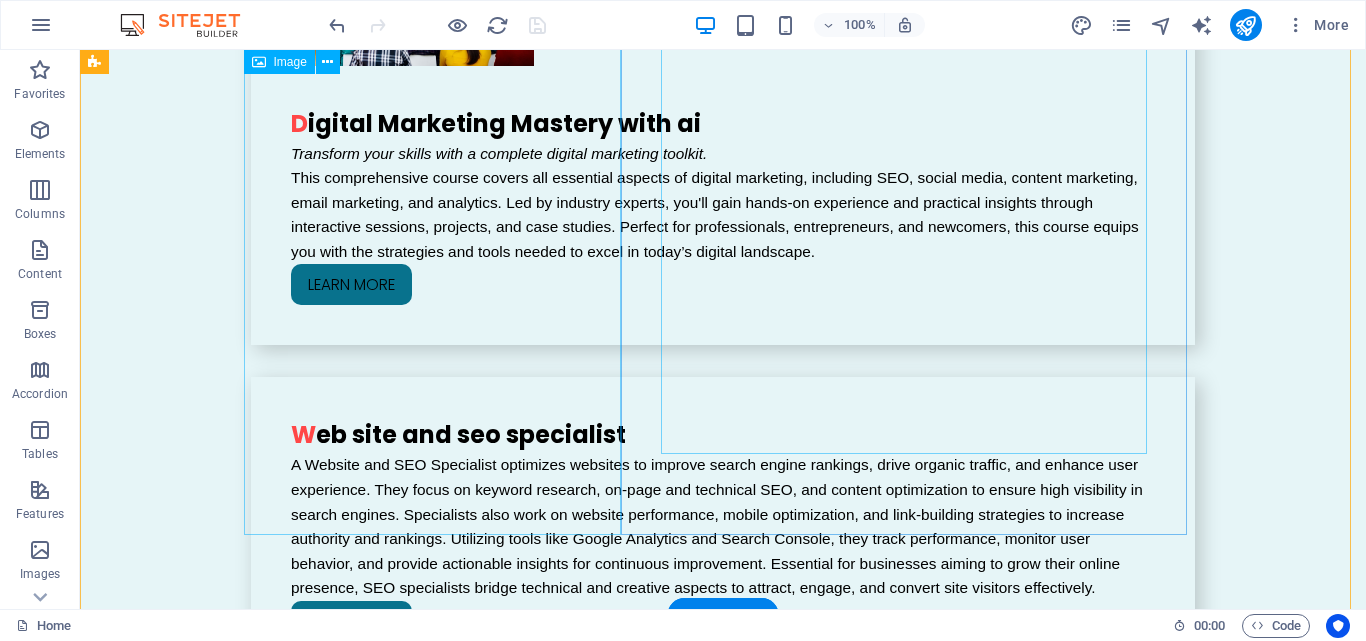 click at bounding box center (237, 3209) 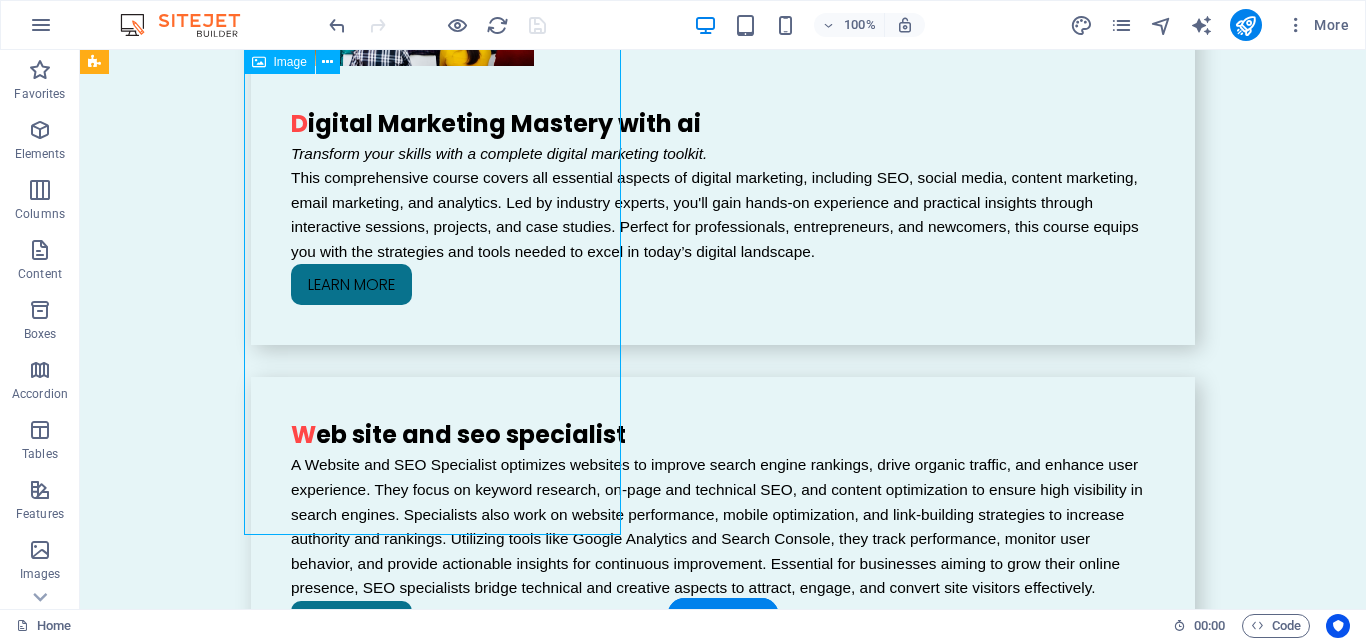 click at bounding box center (237, 3209) 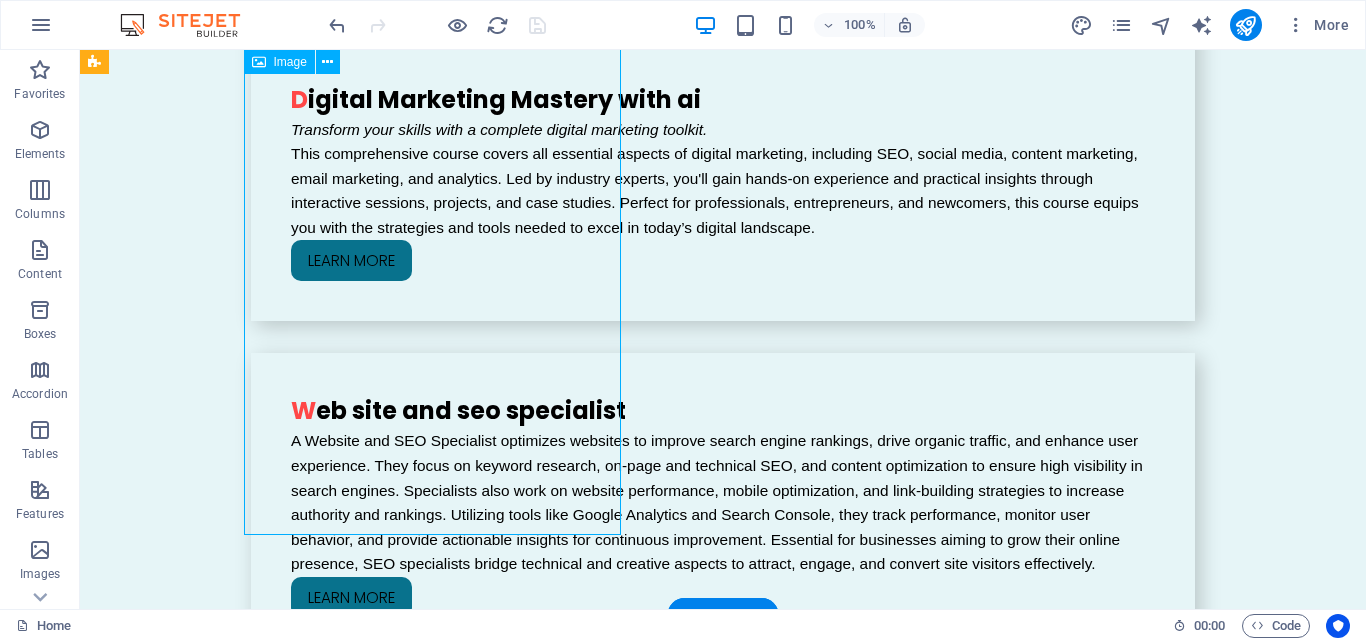 select on "%" 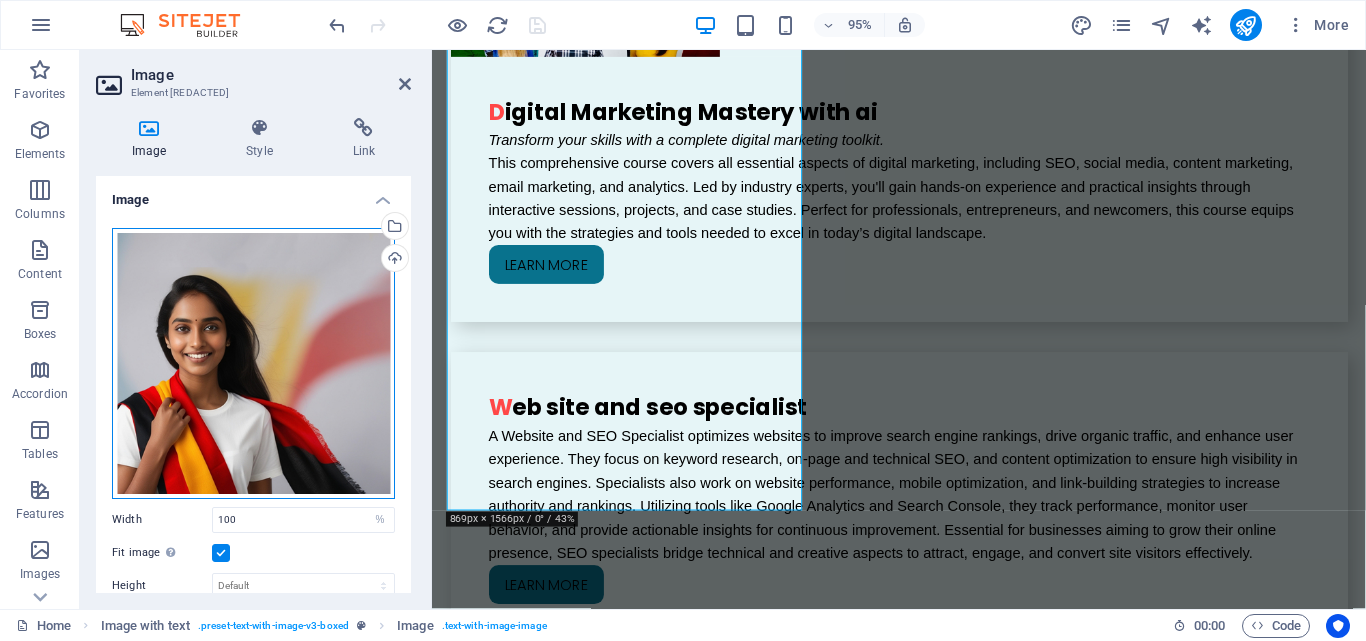 click on "Drag files here, click to choose files or select files from Files or our free stock photos & videos" at bounding box center [253, 363] 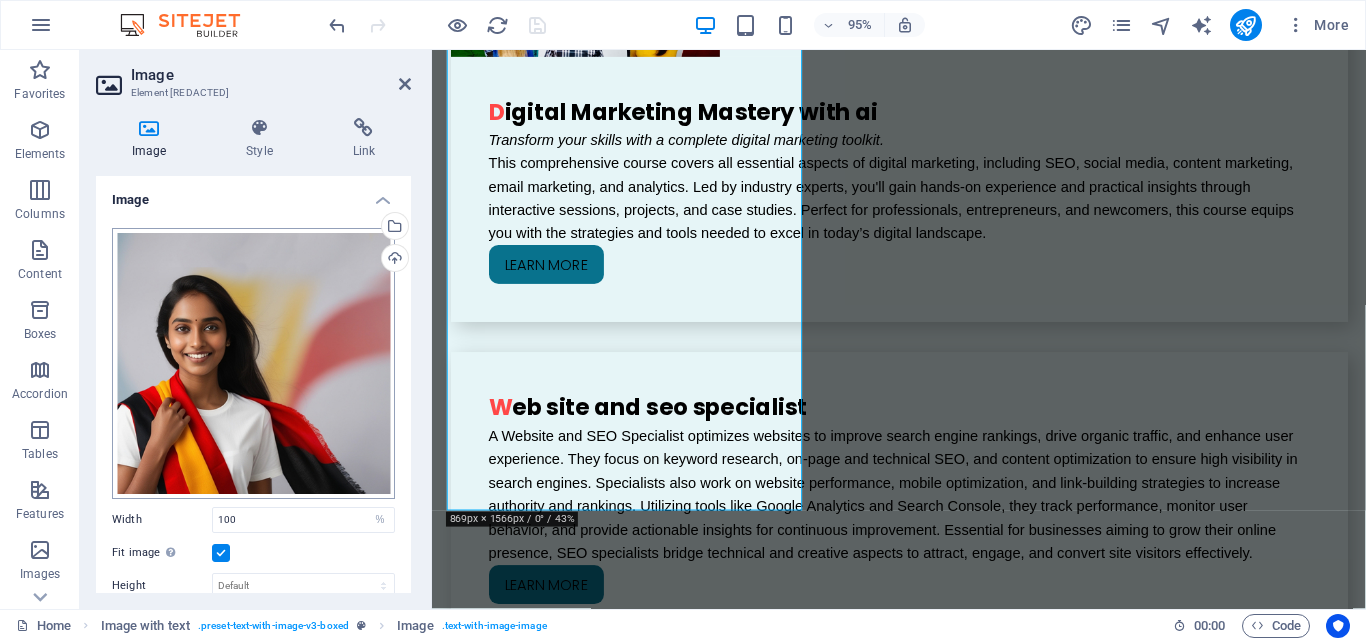 scroll, scrollTop: 6055, scrollLeft: 0, axis: vertical 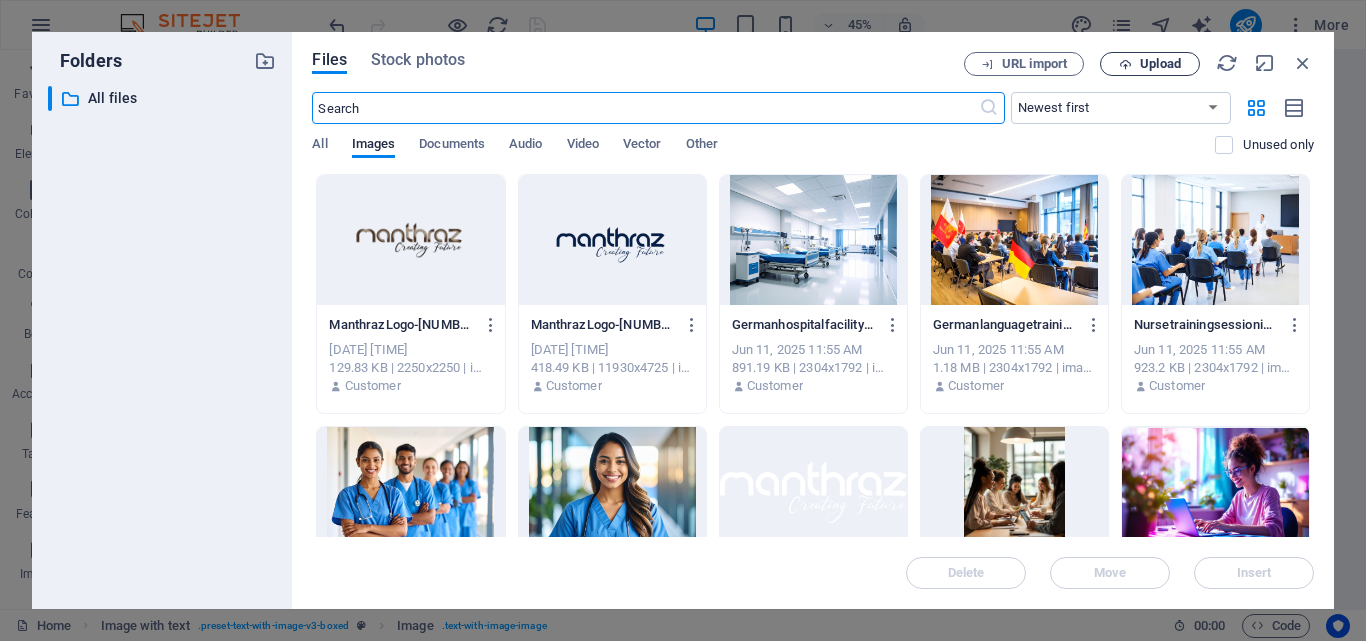 click on "Upload" at bounding box center [1160, 64] 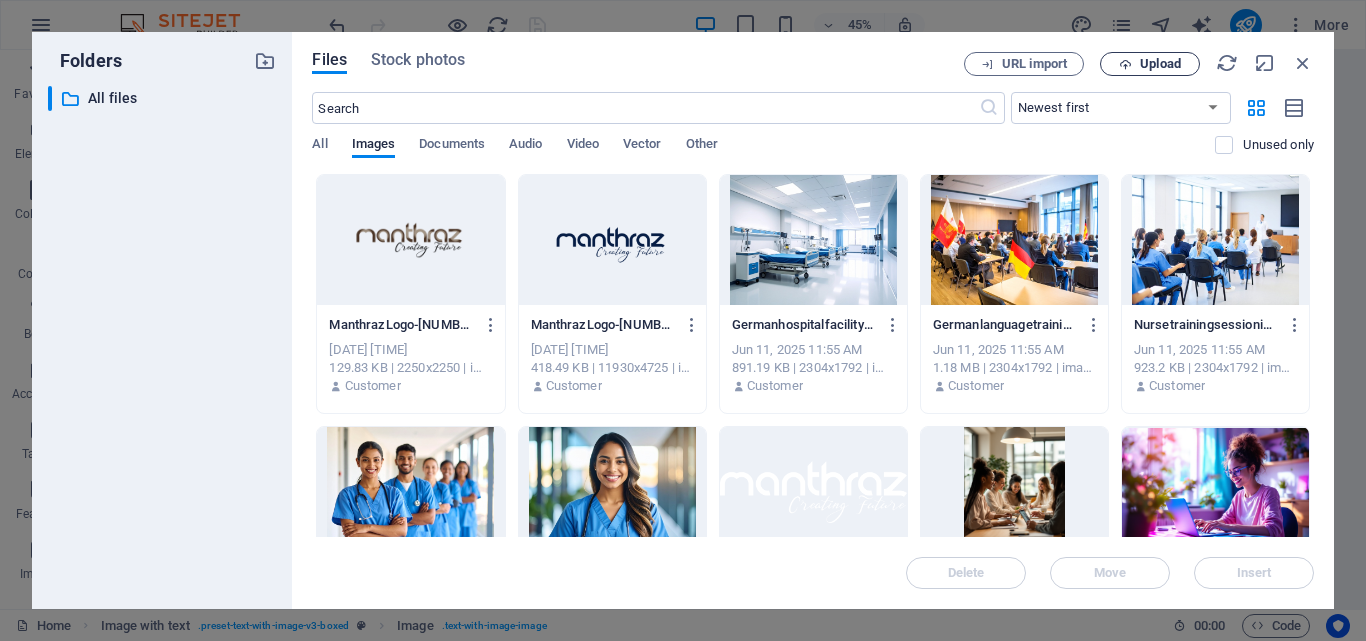 click on "Upload" at bounding box center (1160, 64) 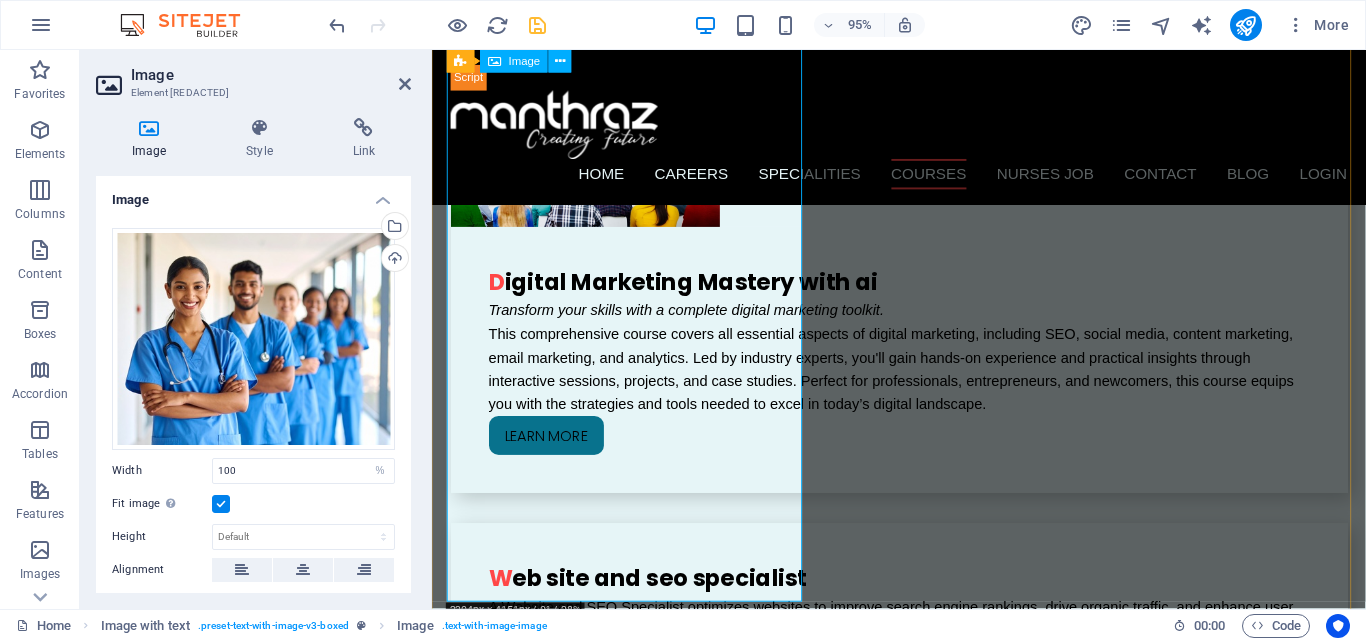 scroll, scrollTop: 5276, scrollLeft: 0, axis: vertical 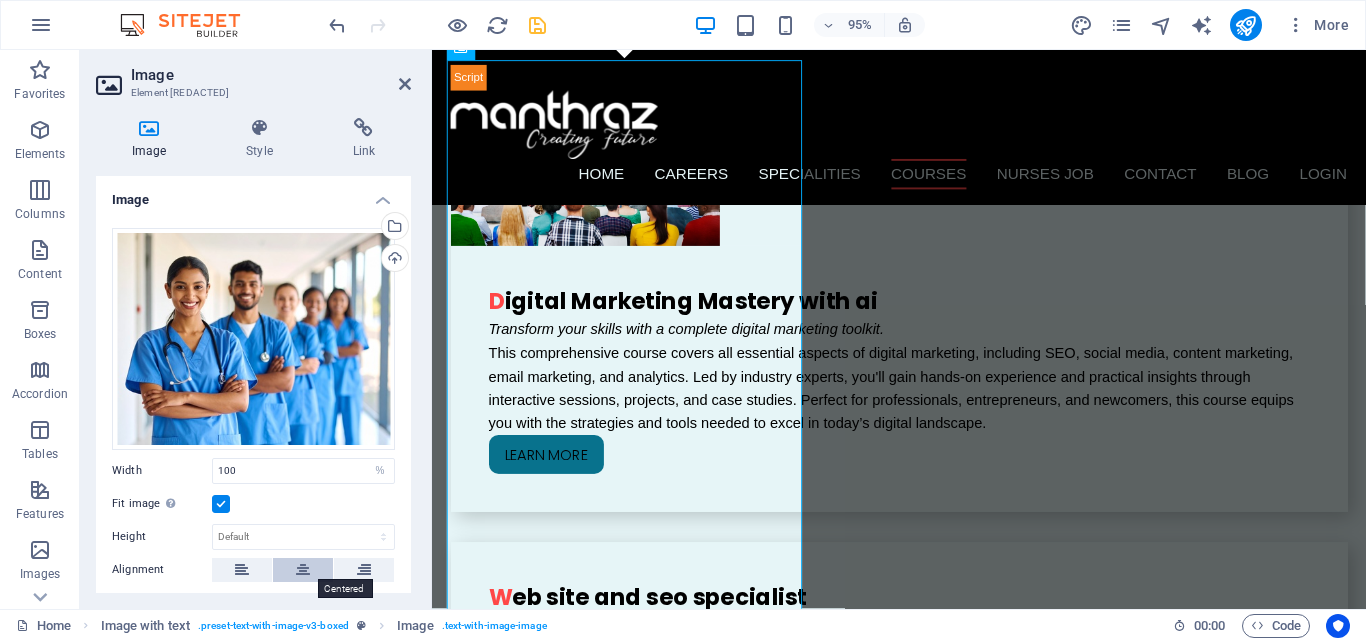 click at bounding box center (303, 570) 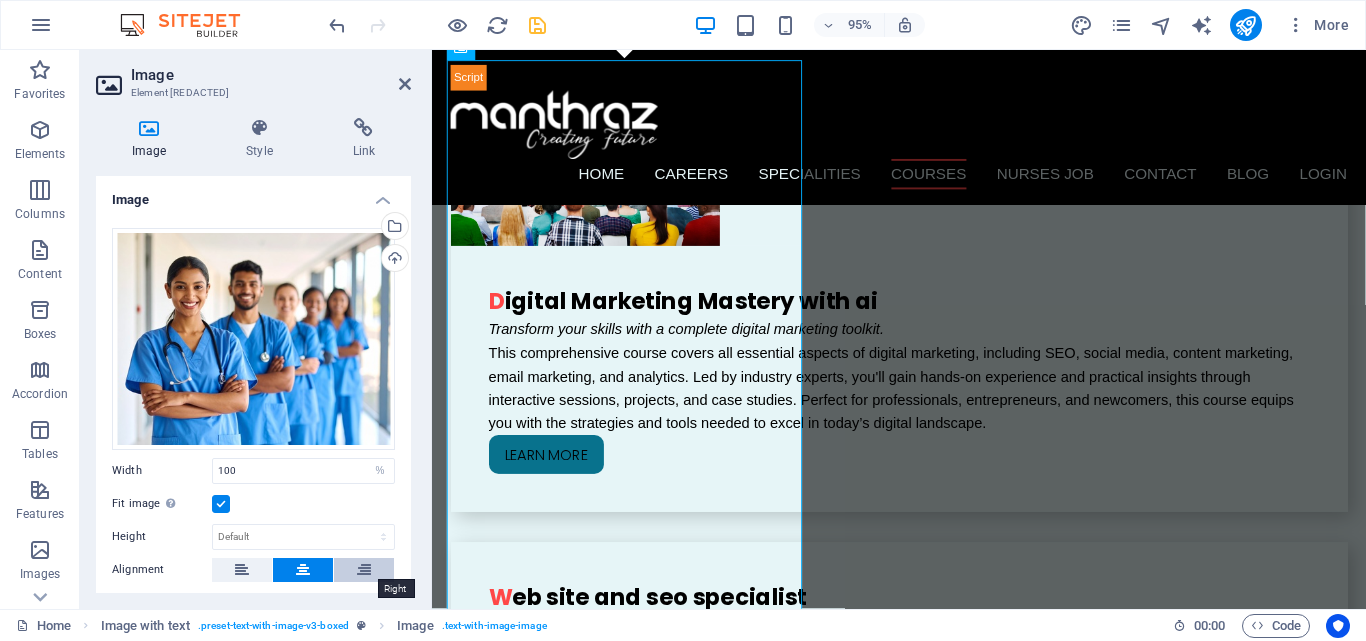 click at bounding box center (364, 570) 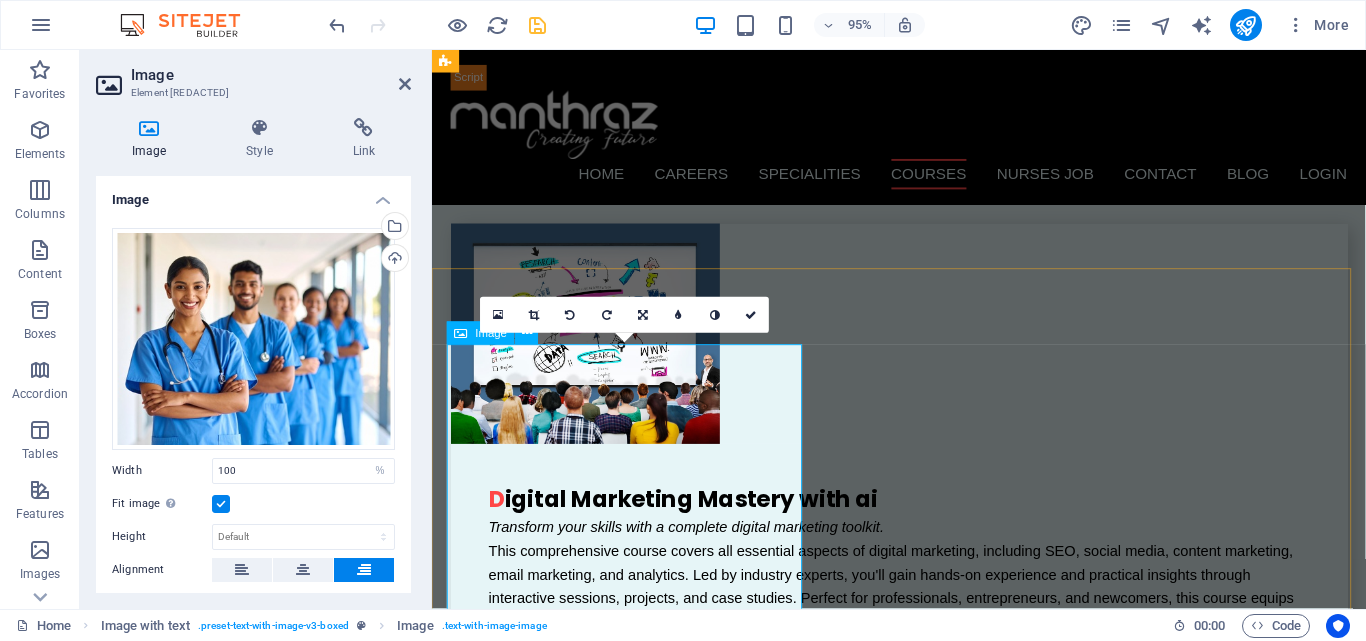 scroll, scrollTop: 4976, scrollLeft: 0, axis: vertical 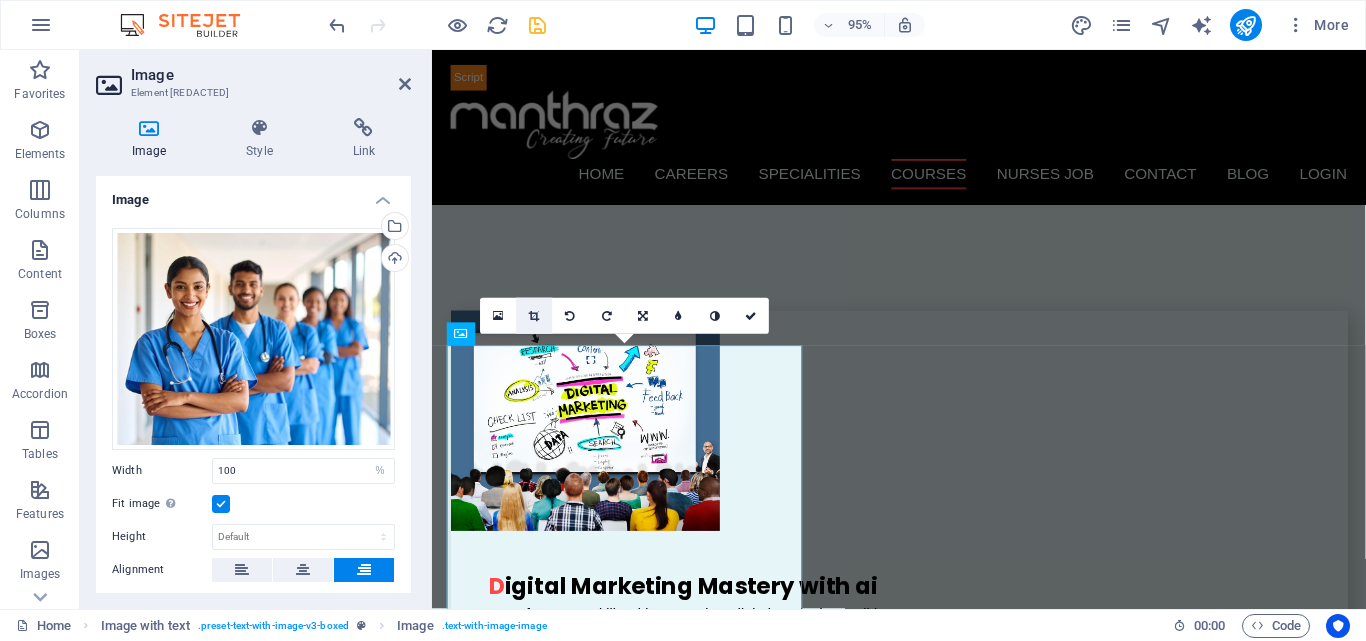 click at bounding box center (535, 316) 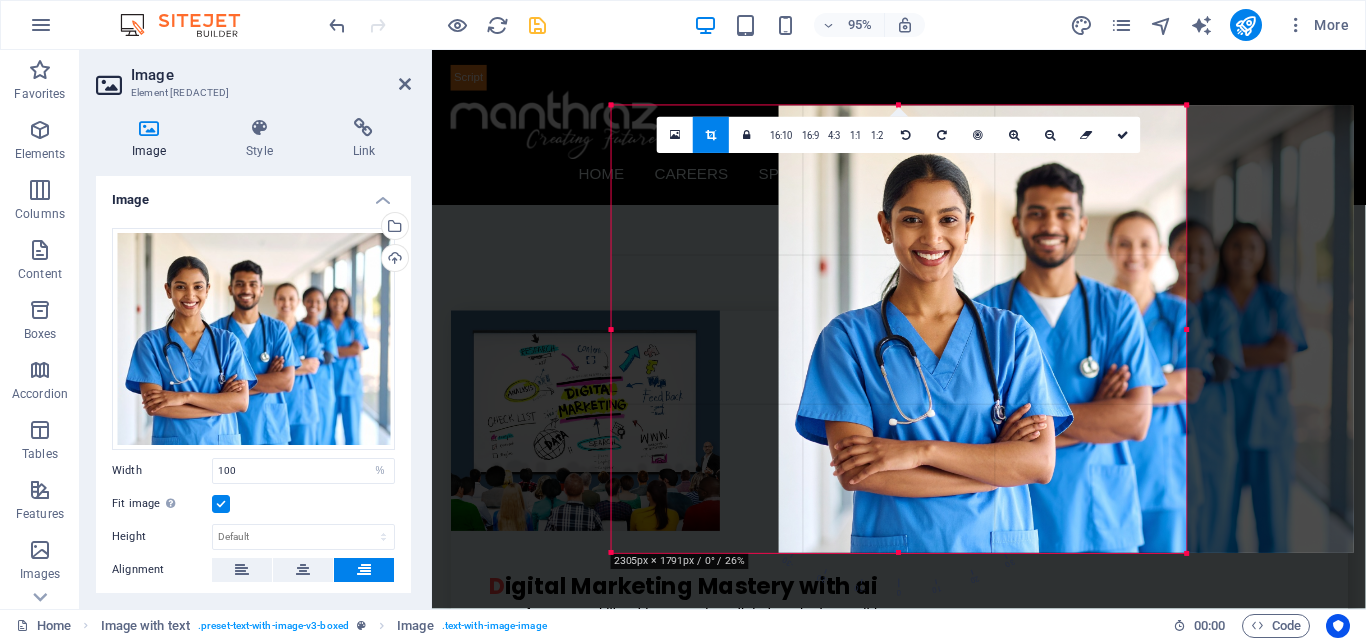 drag, startPoint x: 835, startPoint y: 337, endPoint x: 1011, endPoint y: 335, distance: 176.01137 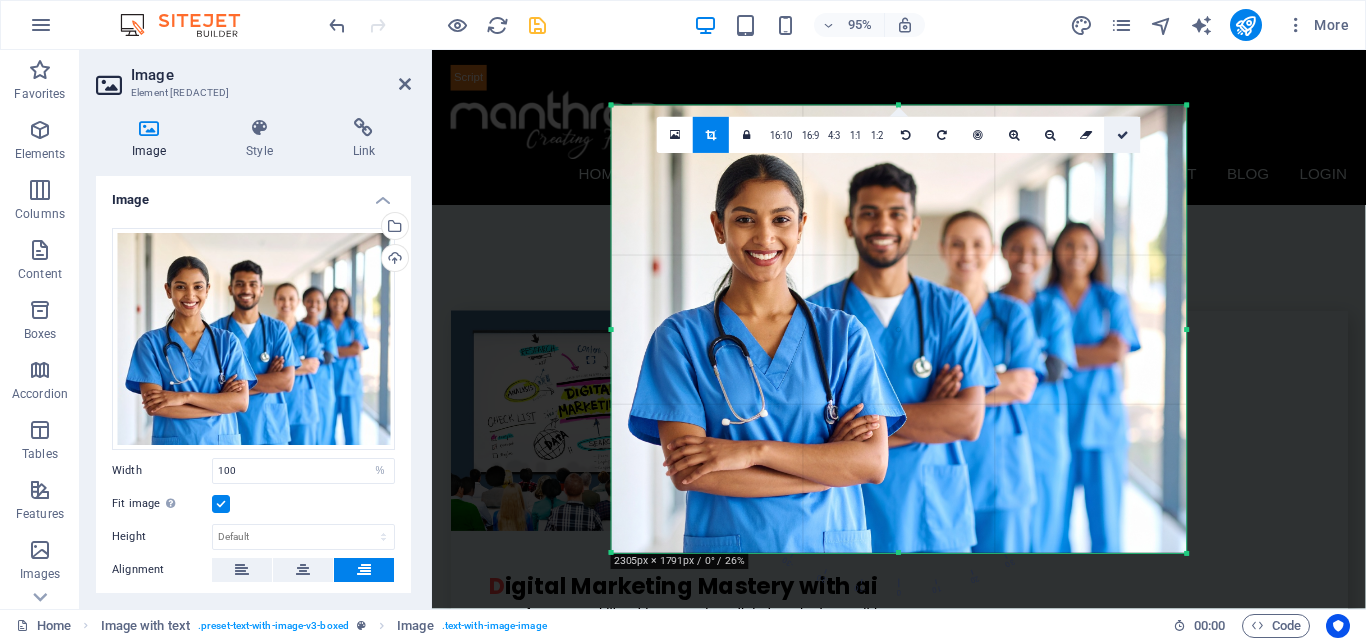 click at bounding box center [1123, 135] 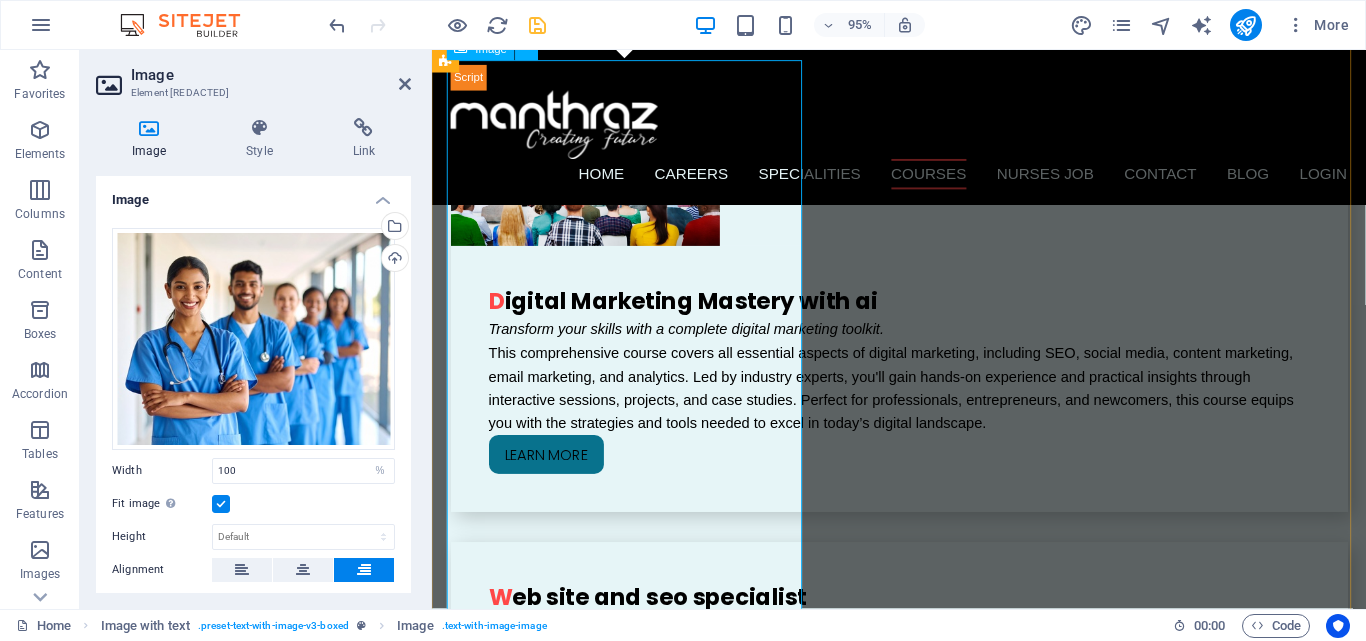 scroll, scrollTop: 4976, scrollLeft: 0, axis: vertical 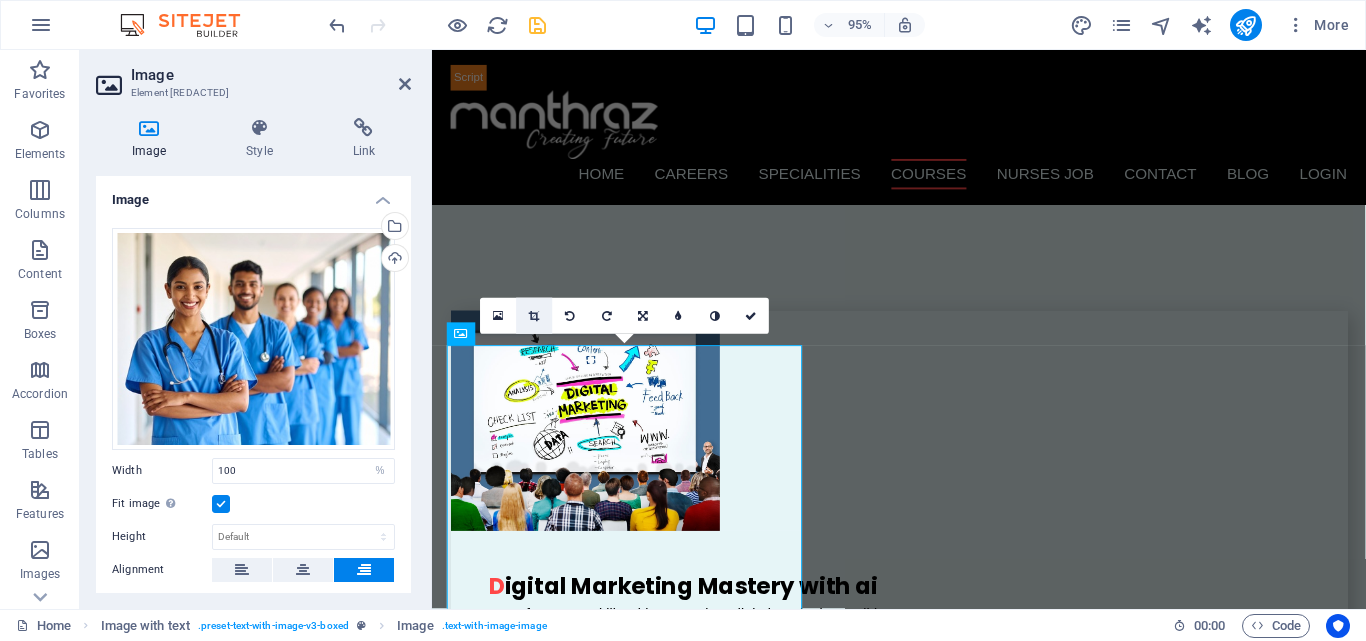 click at bounding box center [535, 316] 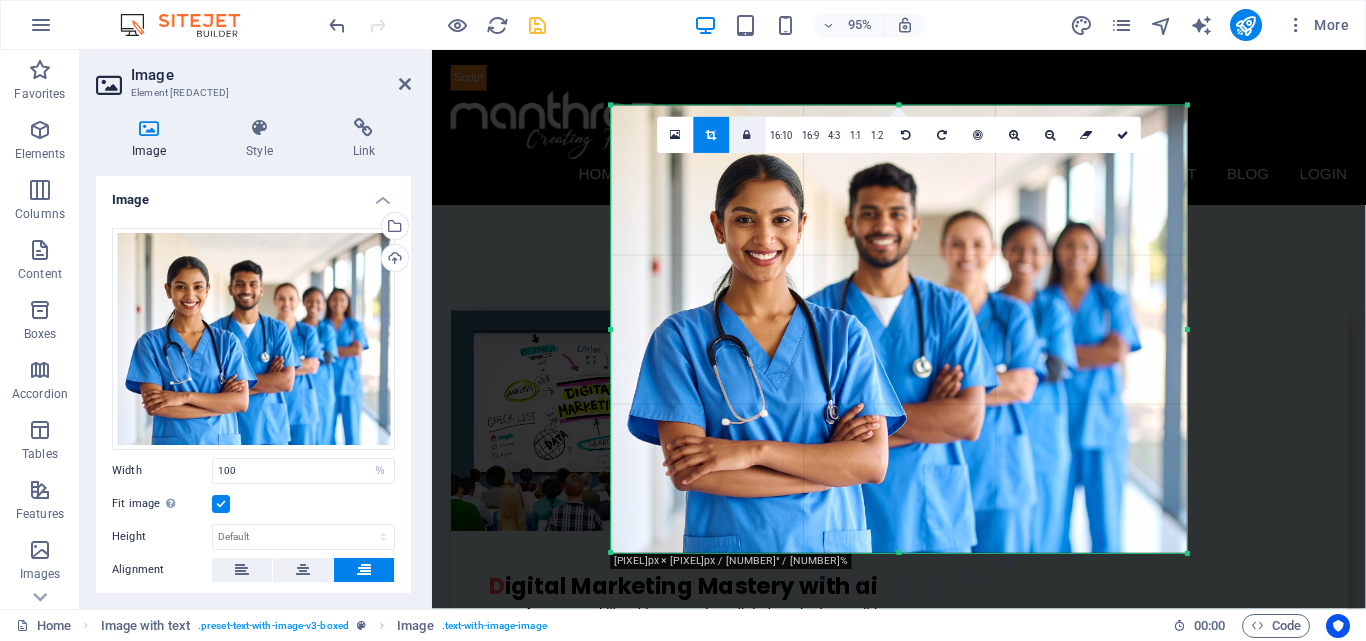 click at bounding box center (748, 135) 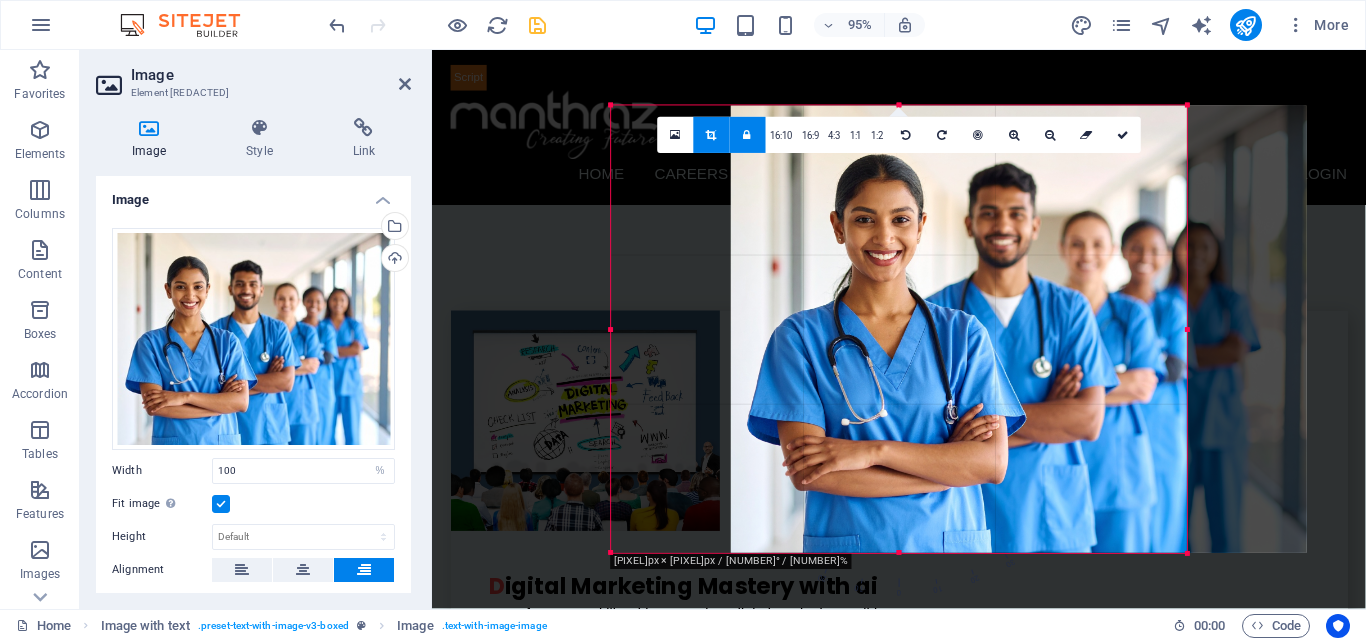 drag, startPoint x: 856, startPoint y: 334, endPoint x: 982, endPoint y: 340, distance: 126.14278 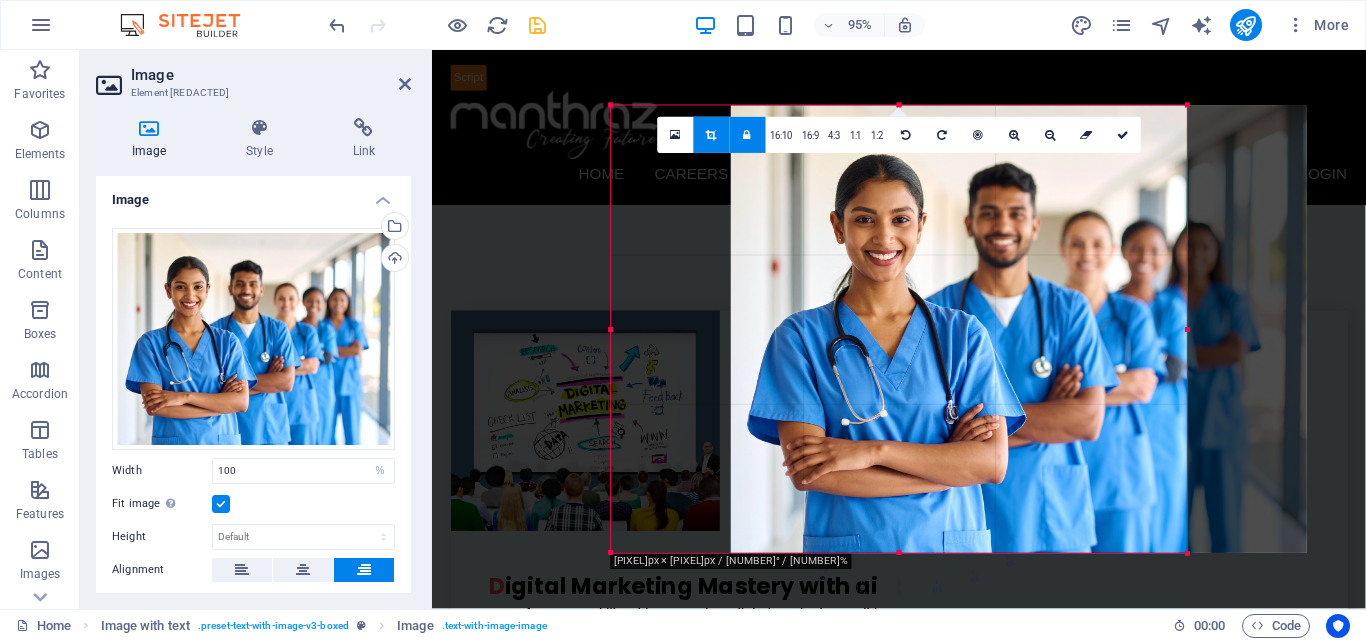 click at bounding box center [1019, 330] 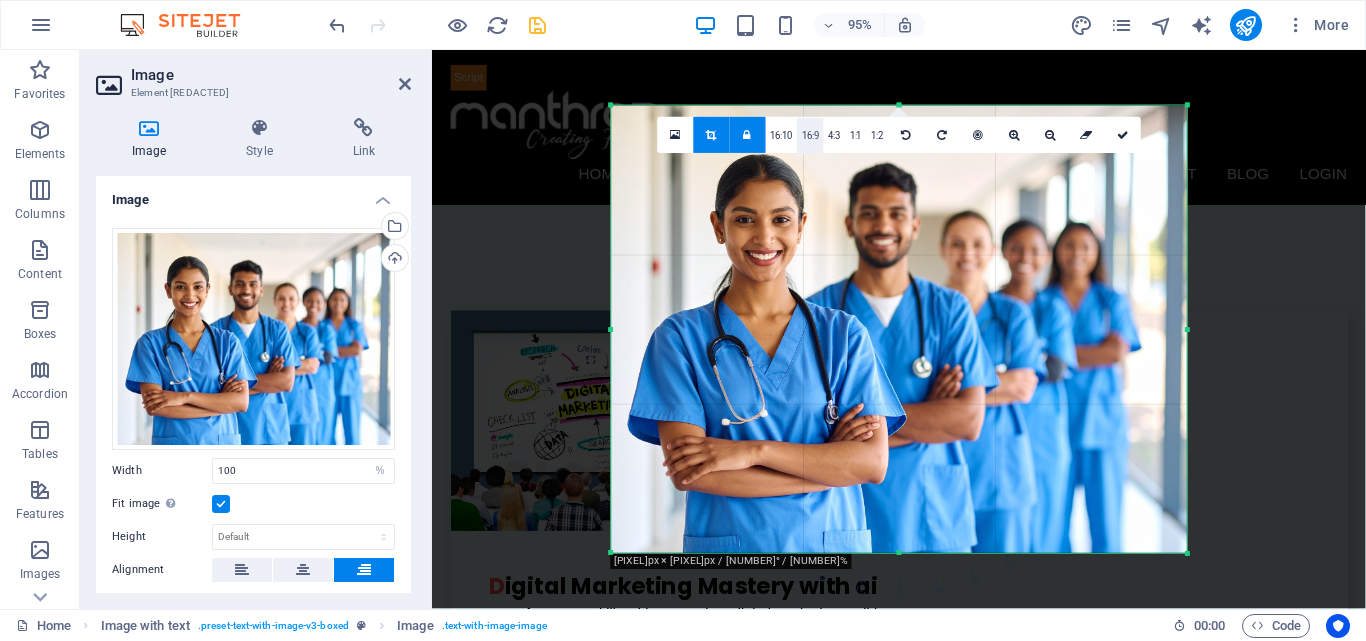 click on "16:9" at bounding box center (810, 136) 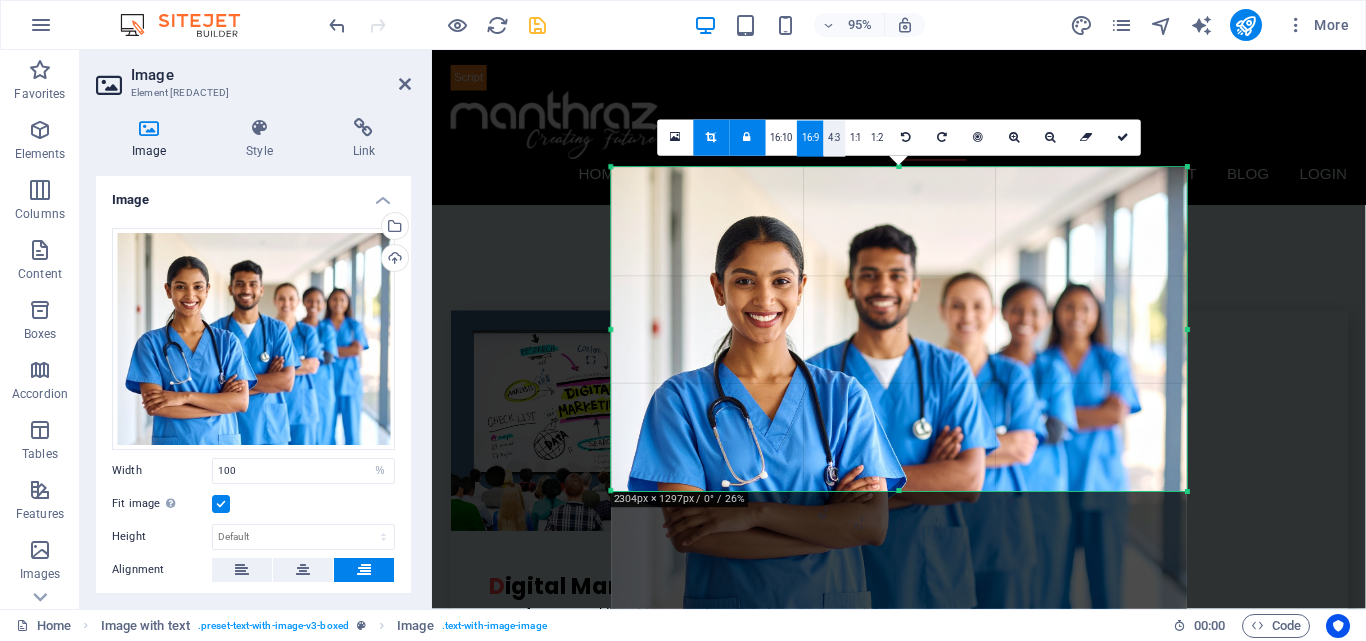 click on "4:3" at bounding box center [834, 139] 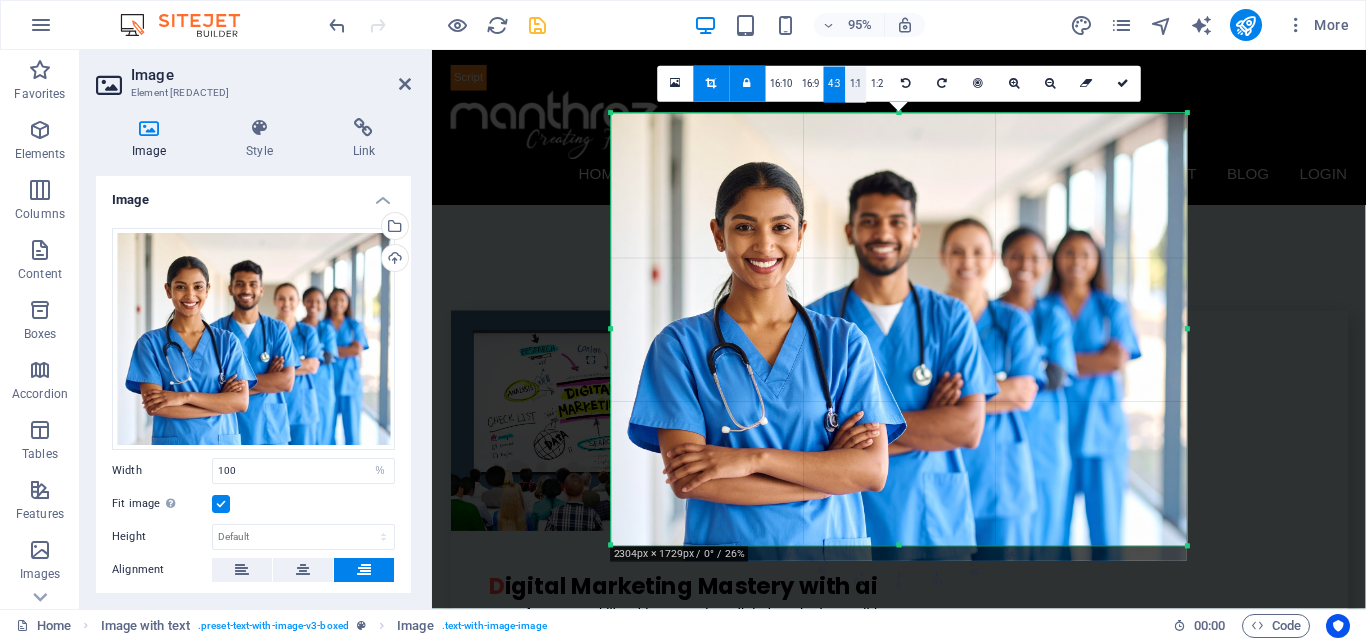 click on "1:1" at bounding box center (855, 85) 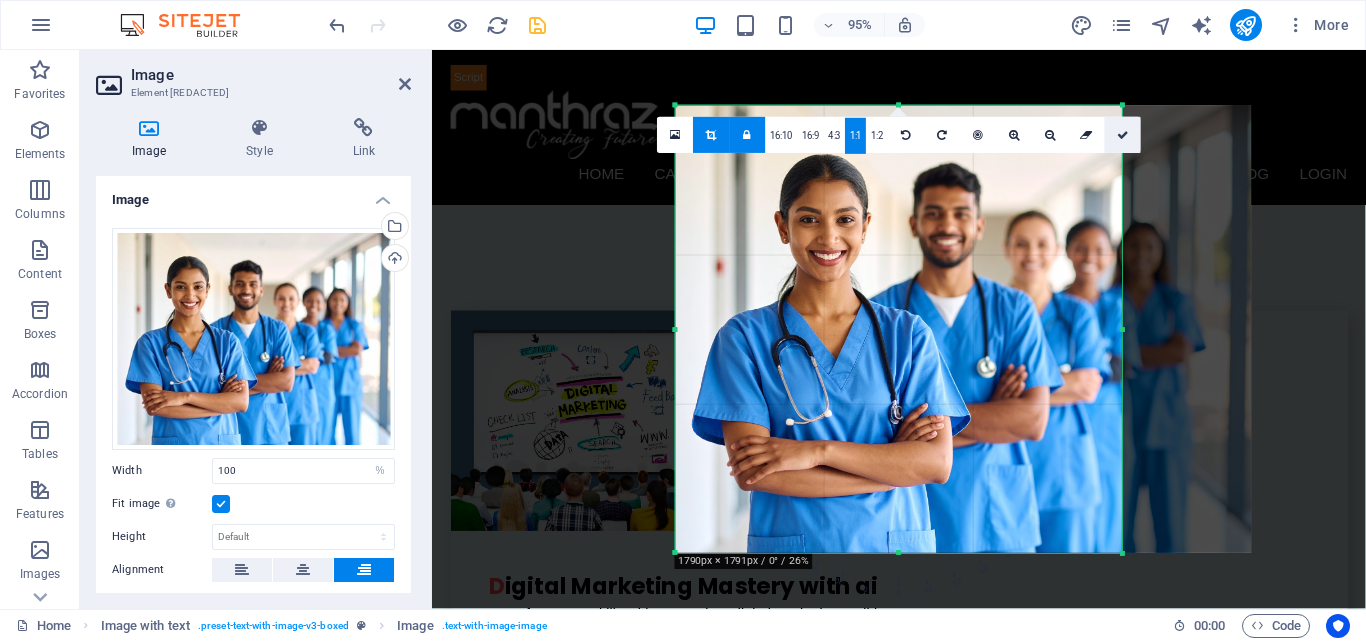 click at bounding box center (1123, 135) 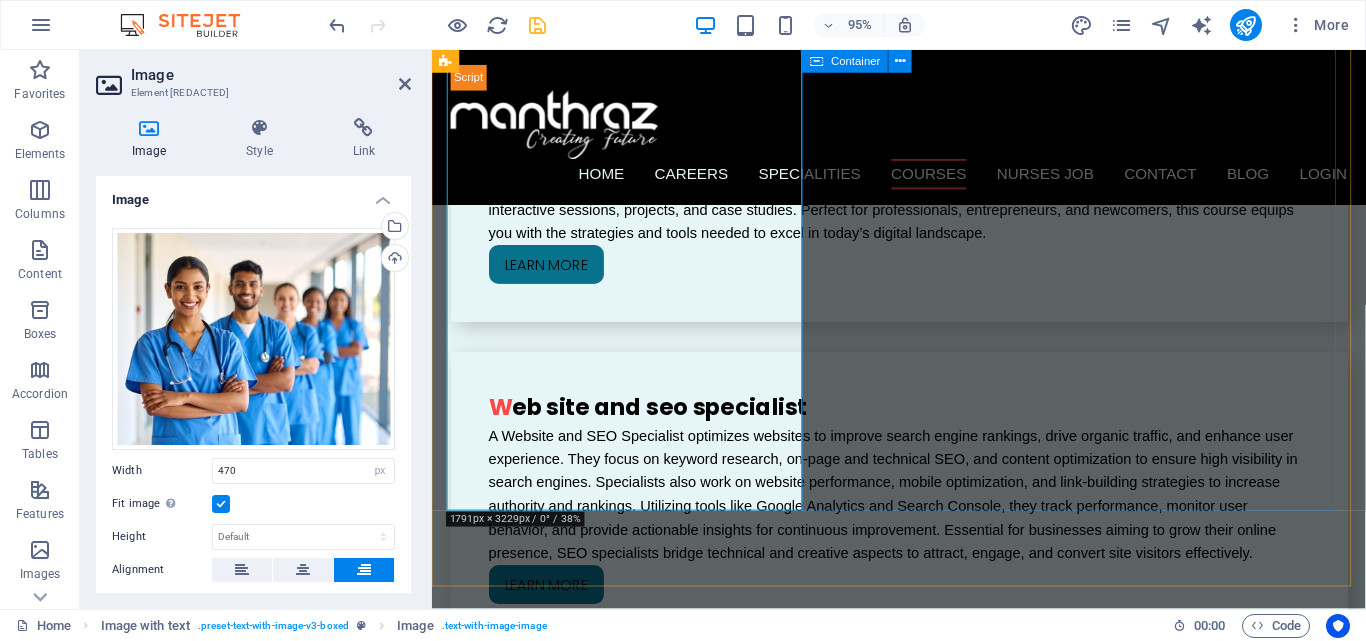 scroll, scrollTop: 5176, scrollLeft: 0, axis: vertical 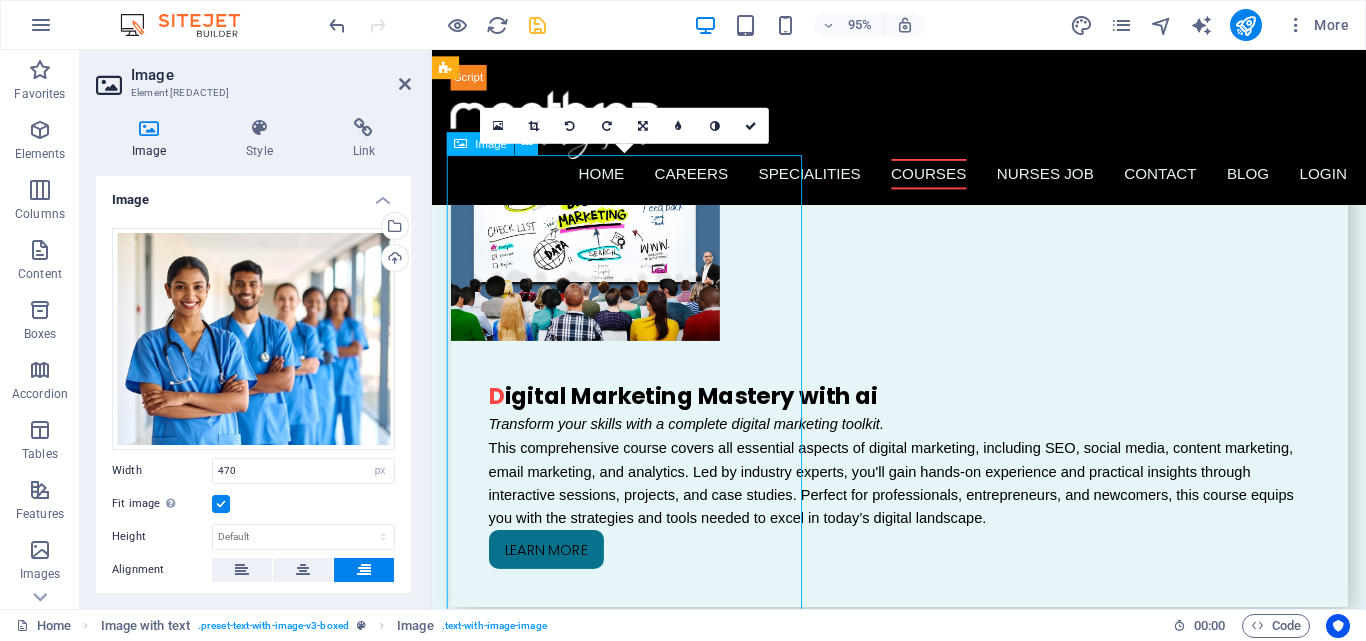 drag, startPoint x: 588, startPoint y: 406, endPoint x: 631, endPoint y: 392, distance: 45.221676 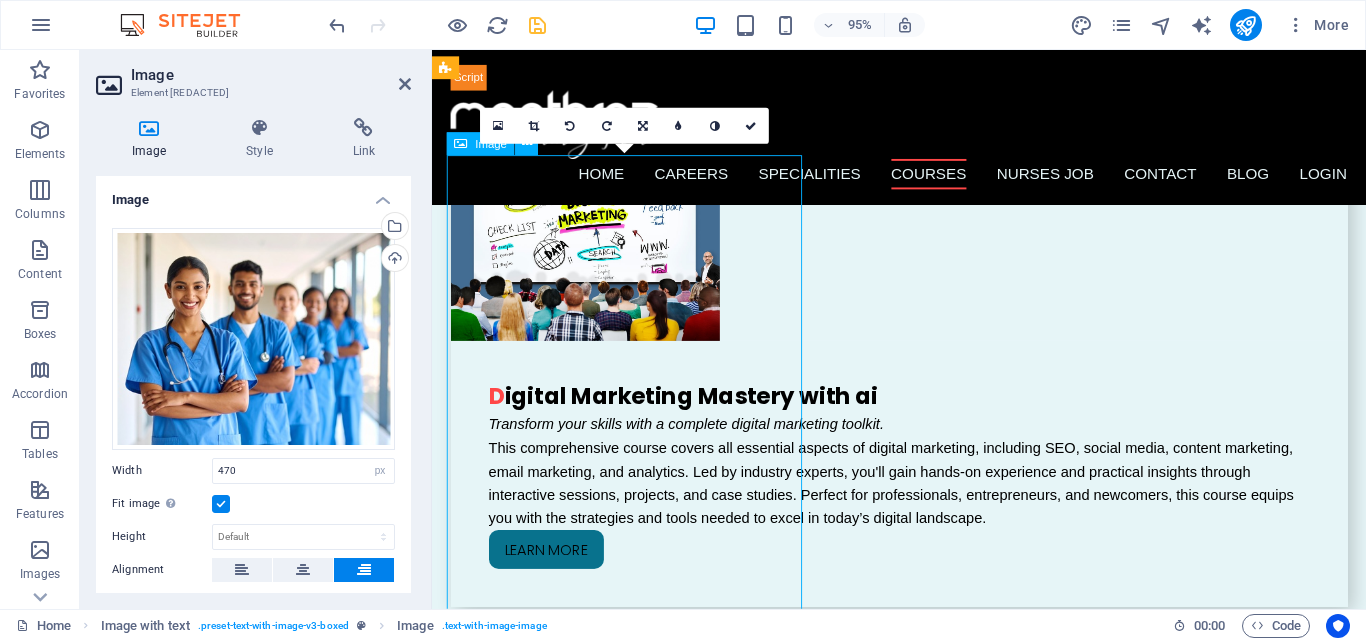 click at bounding box center (589, 3599) 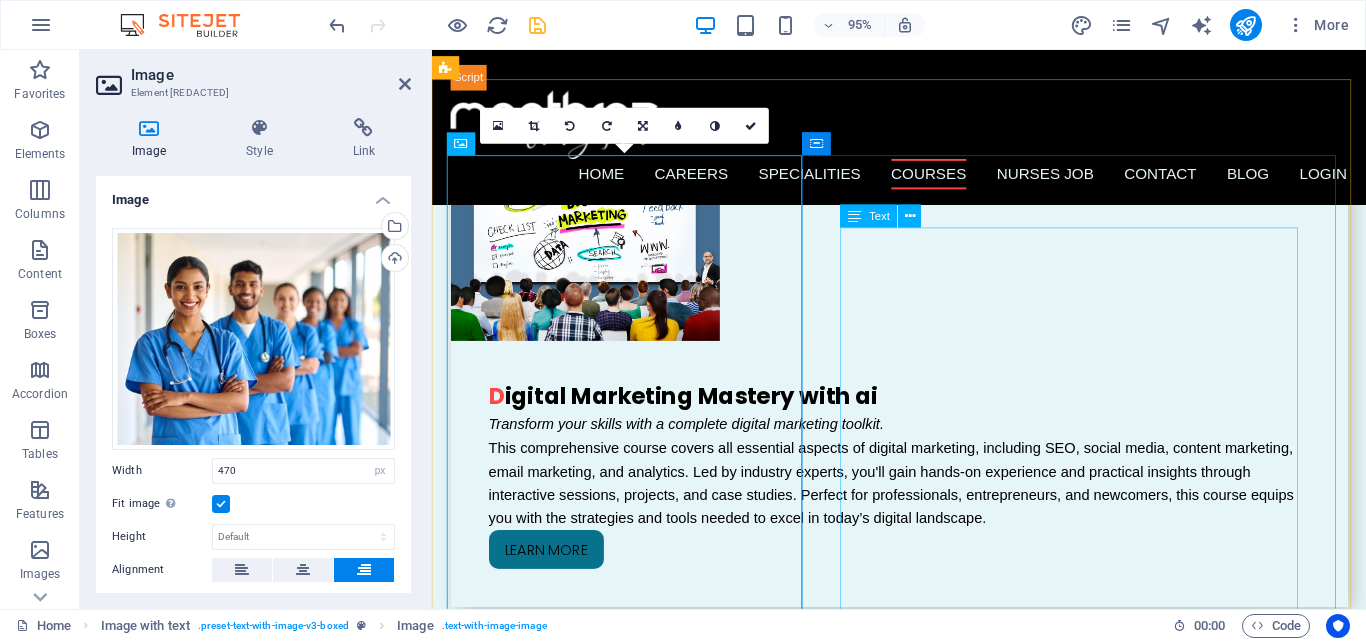 scroll, scrollTop: 4976, scrollLeft: 0, axis: vertical 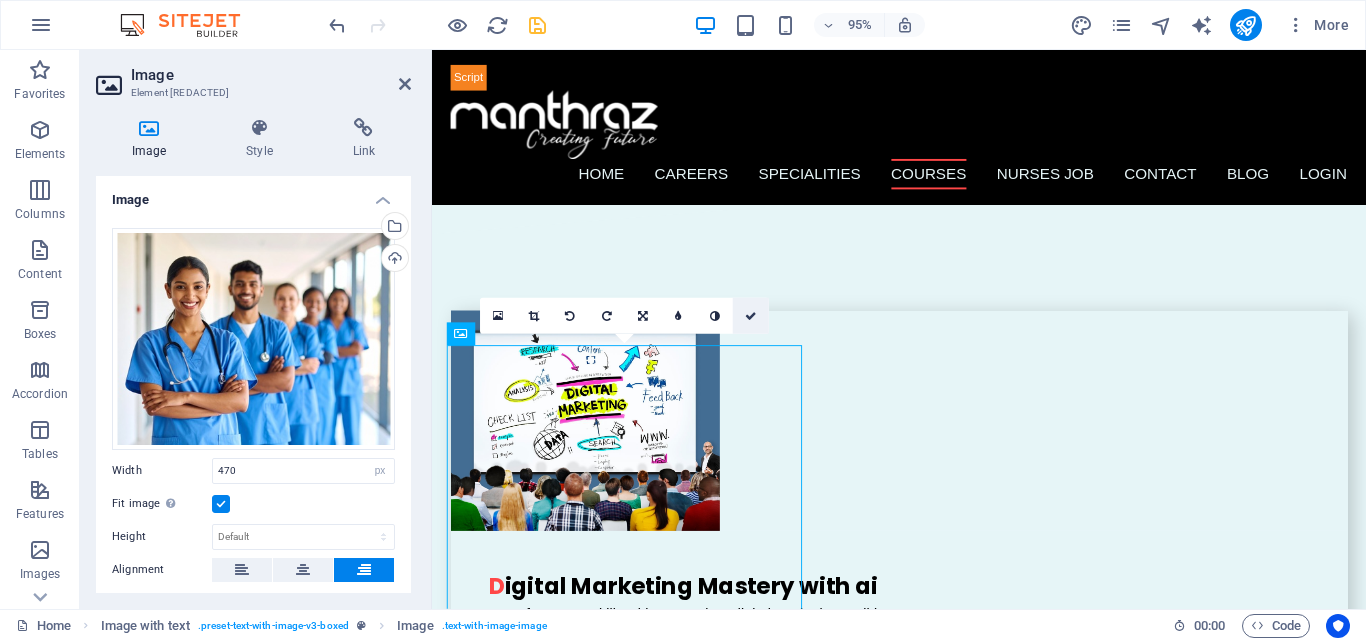 click at bounding box center [751, 316] 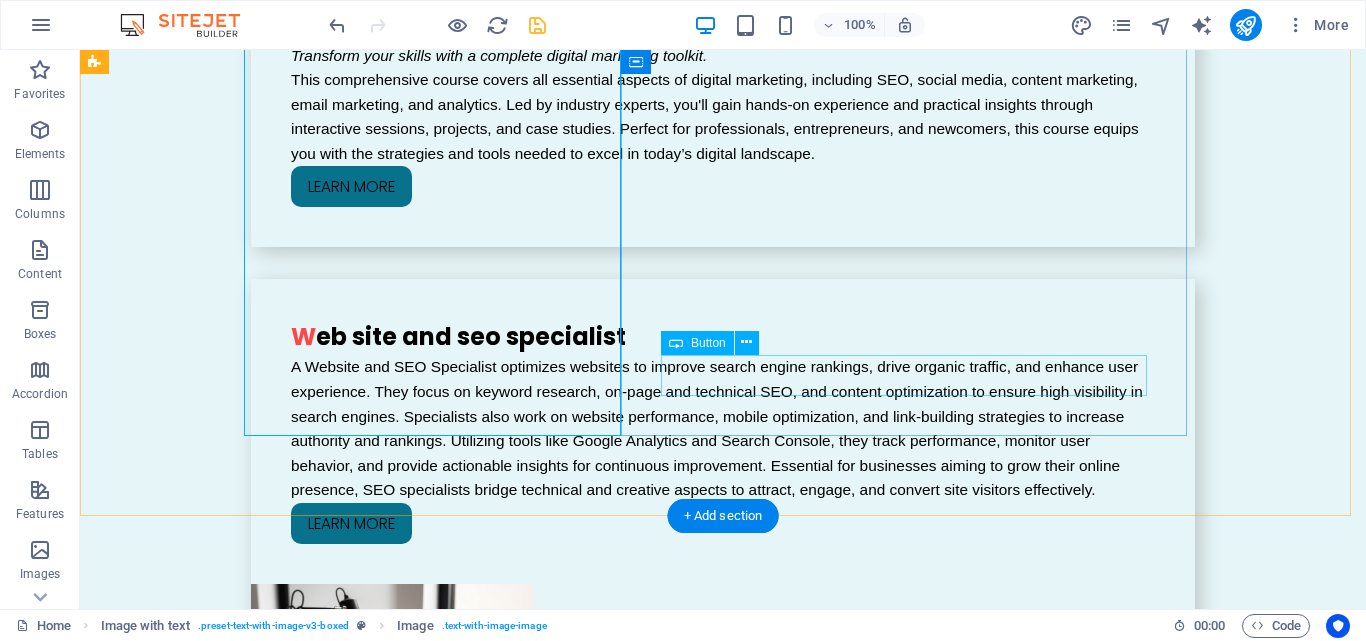 scroll, scrollTop: 5551, scrollLeft: 0, axis: vertical 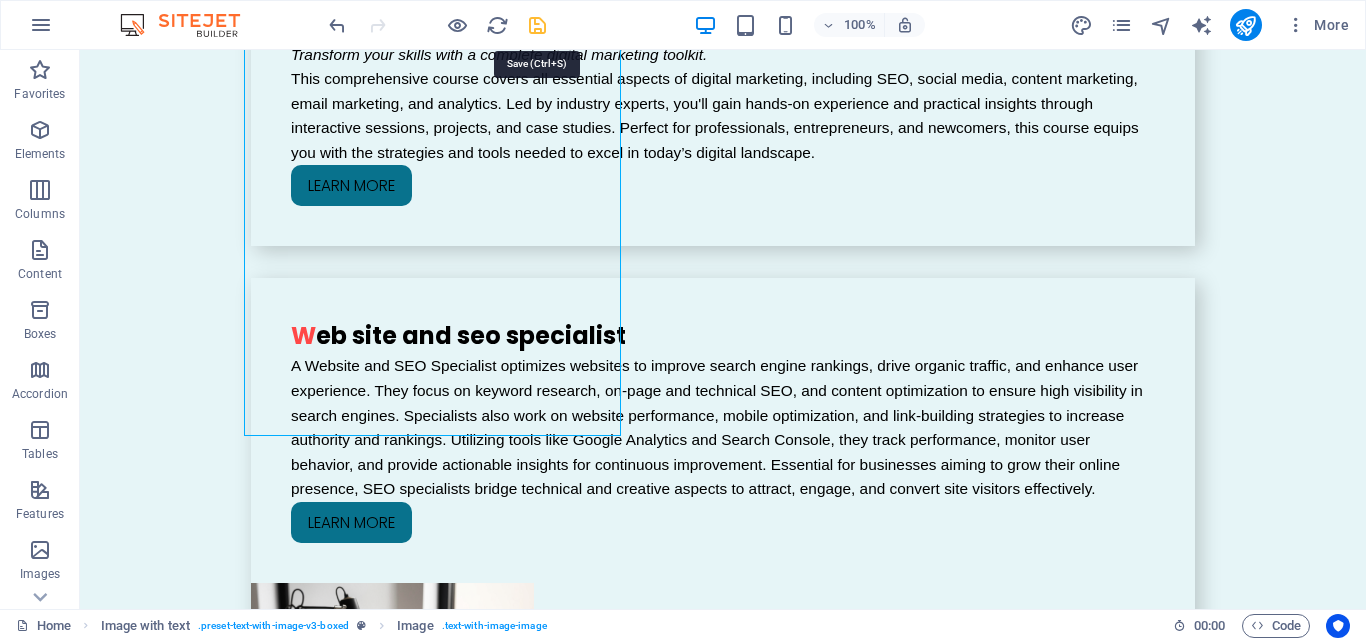 click at bounding box center [537, 25] 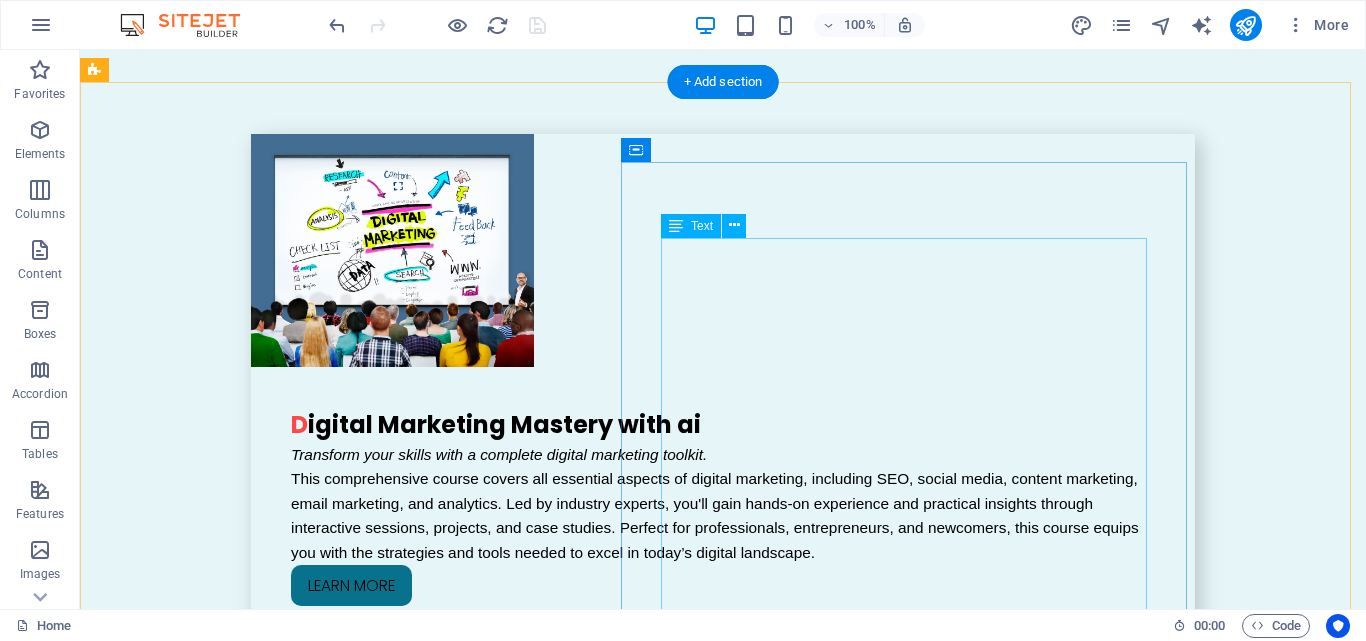 scroll, scrollTop: 5351, scrollLeft: 0, axis: vertical 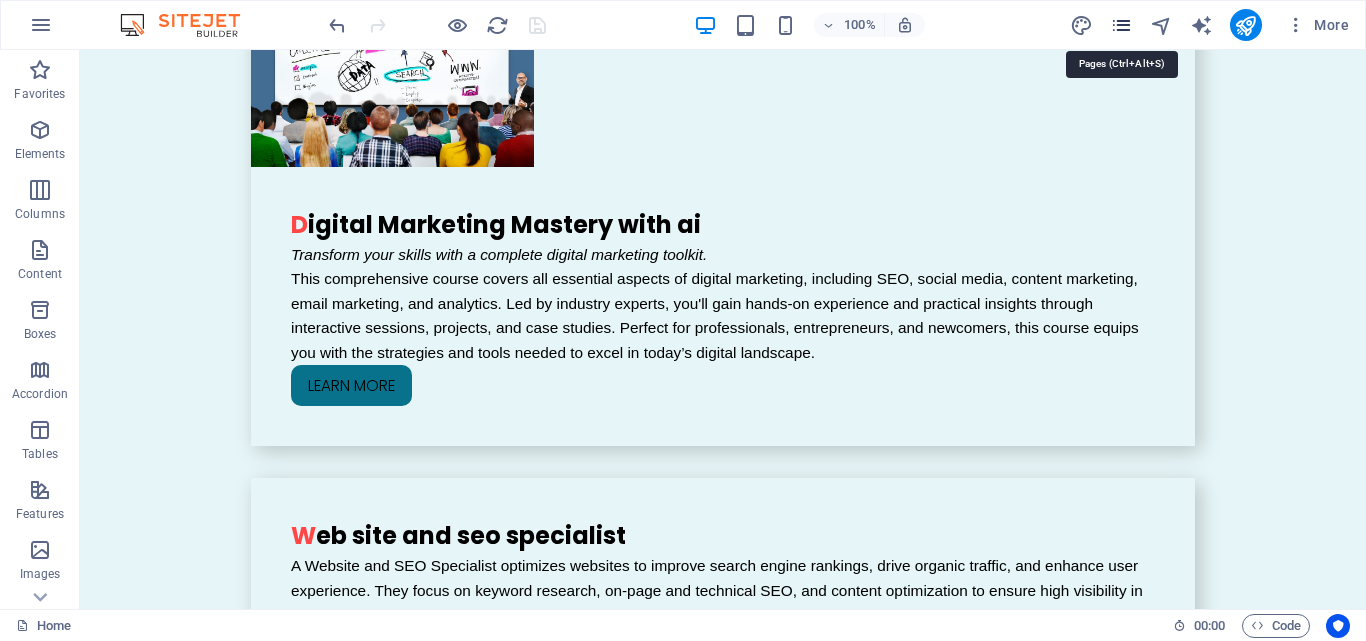 click at bounding box center (1121, 25) 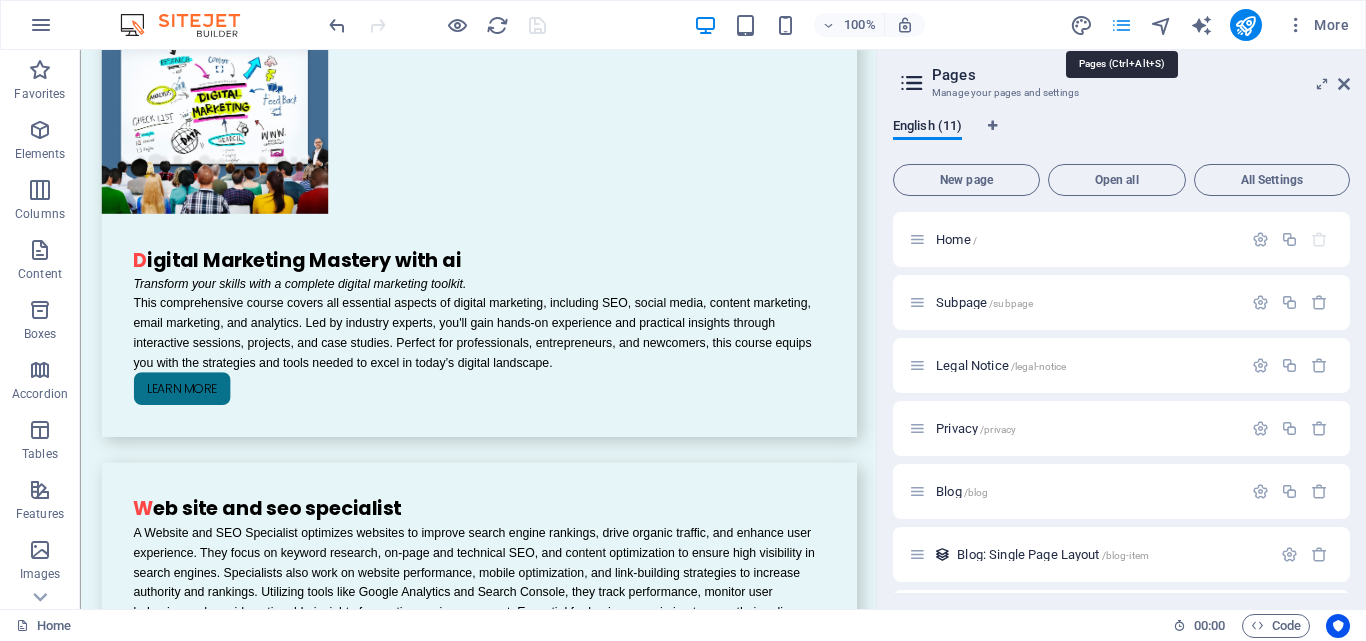 scroll, scrollTop: 5387, scrollLeft: 0, axis: vertical 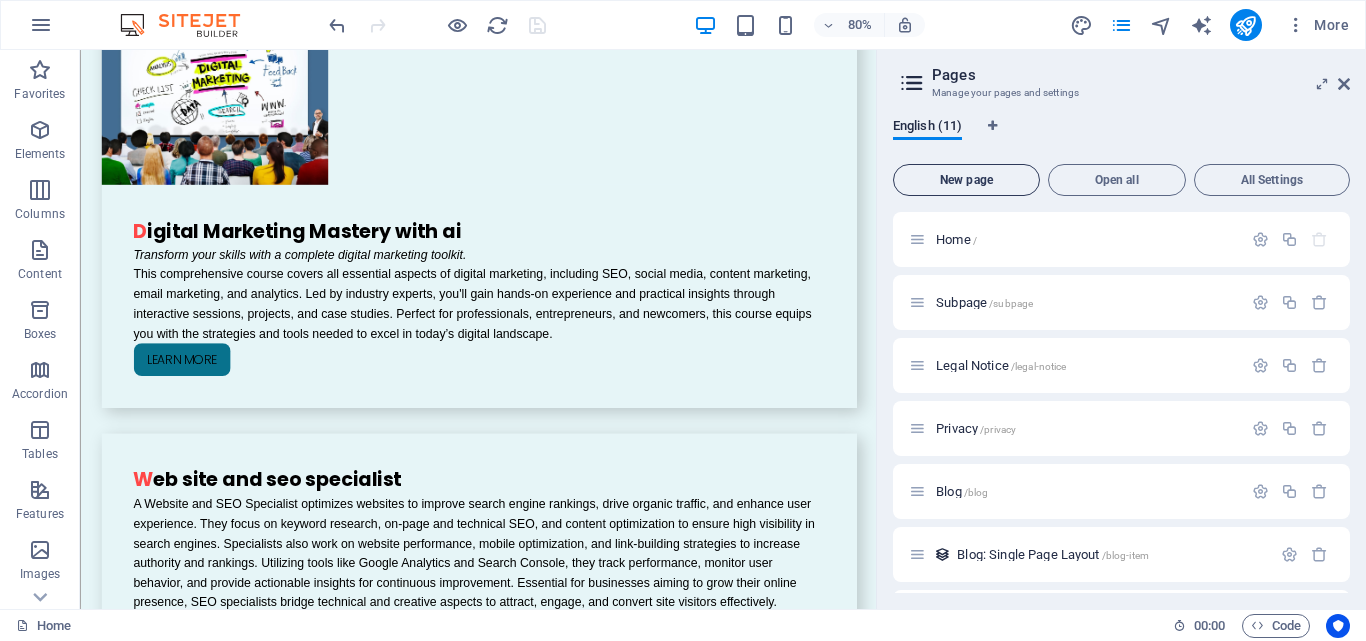 click on "New page" at bounding box center (966, 180) 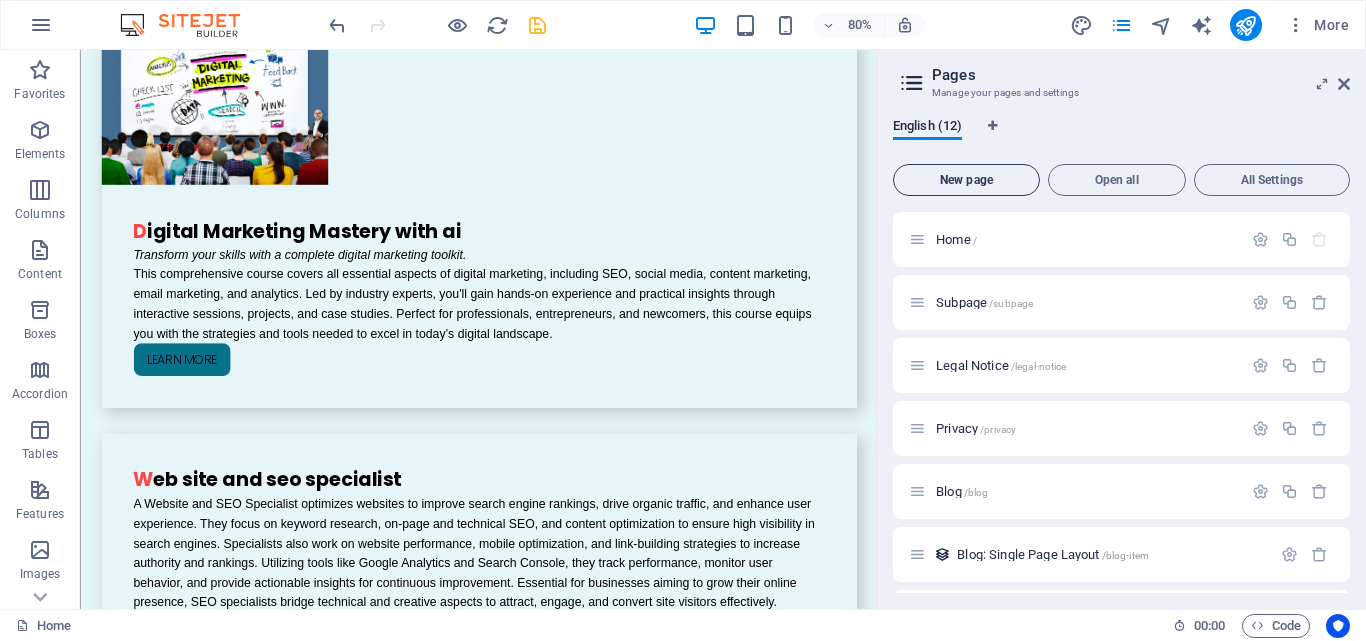 scroll, scrollTop: 606, scrollLeft: 0, axis: vertical 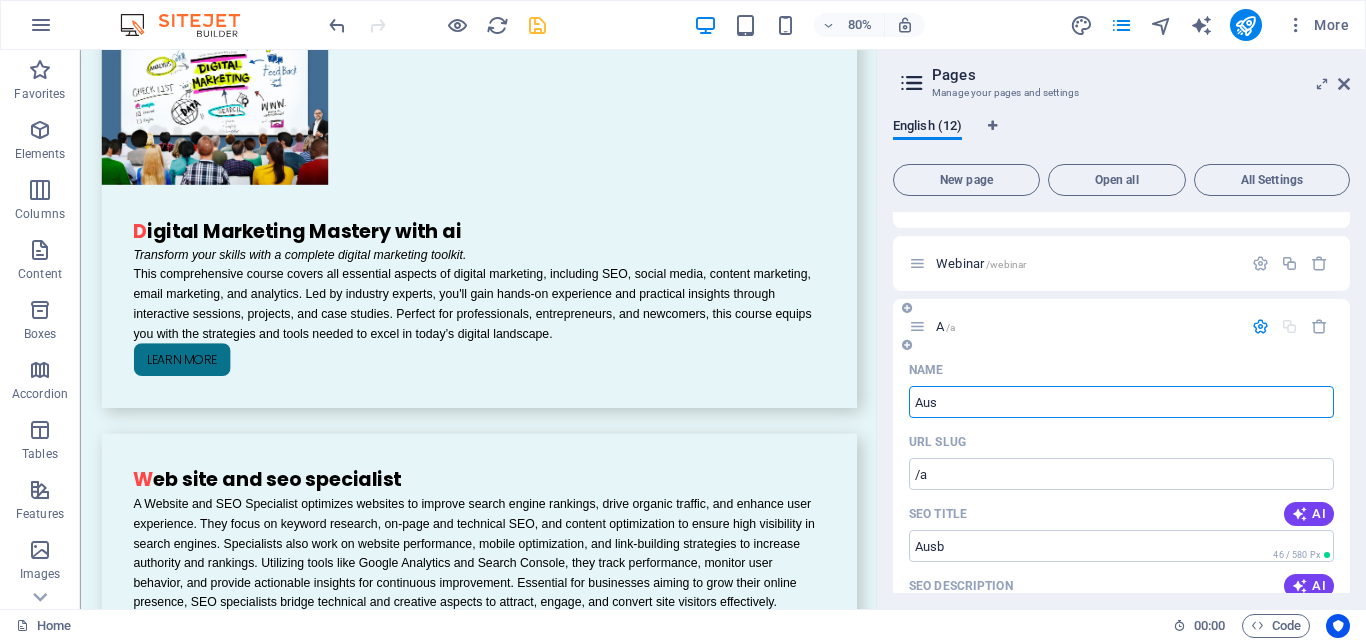 type on "Ausb" 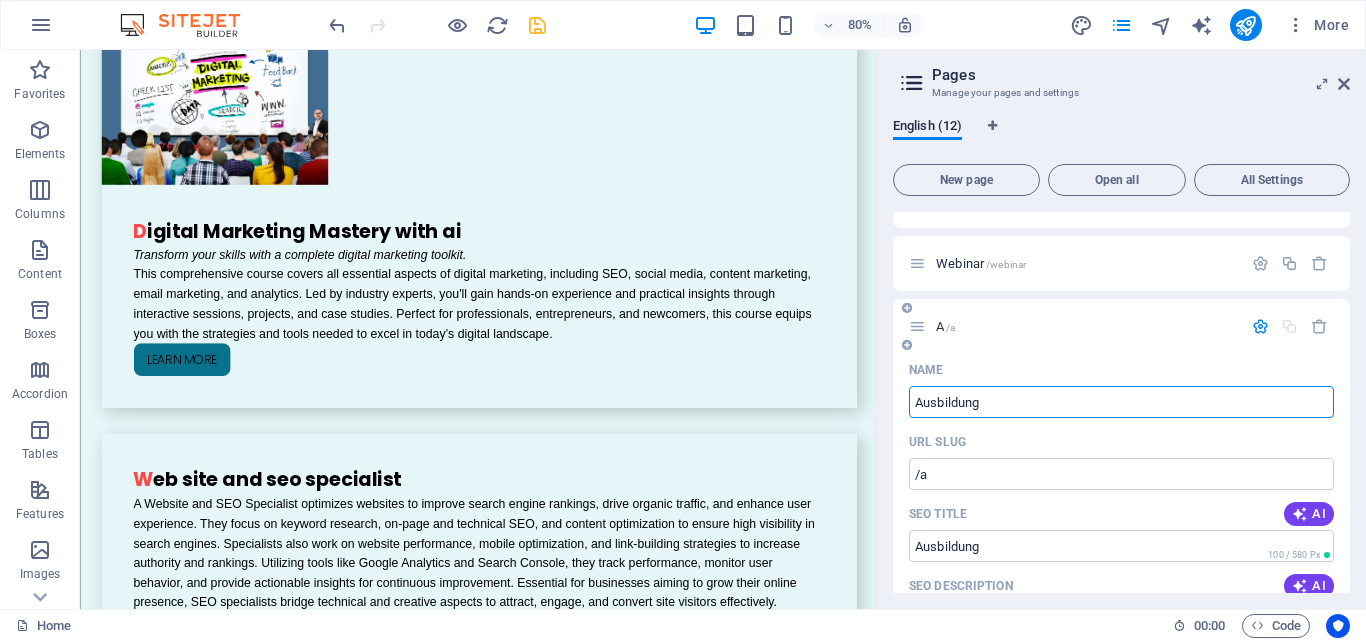 type on "Ausbildung" 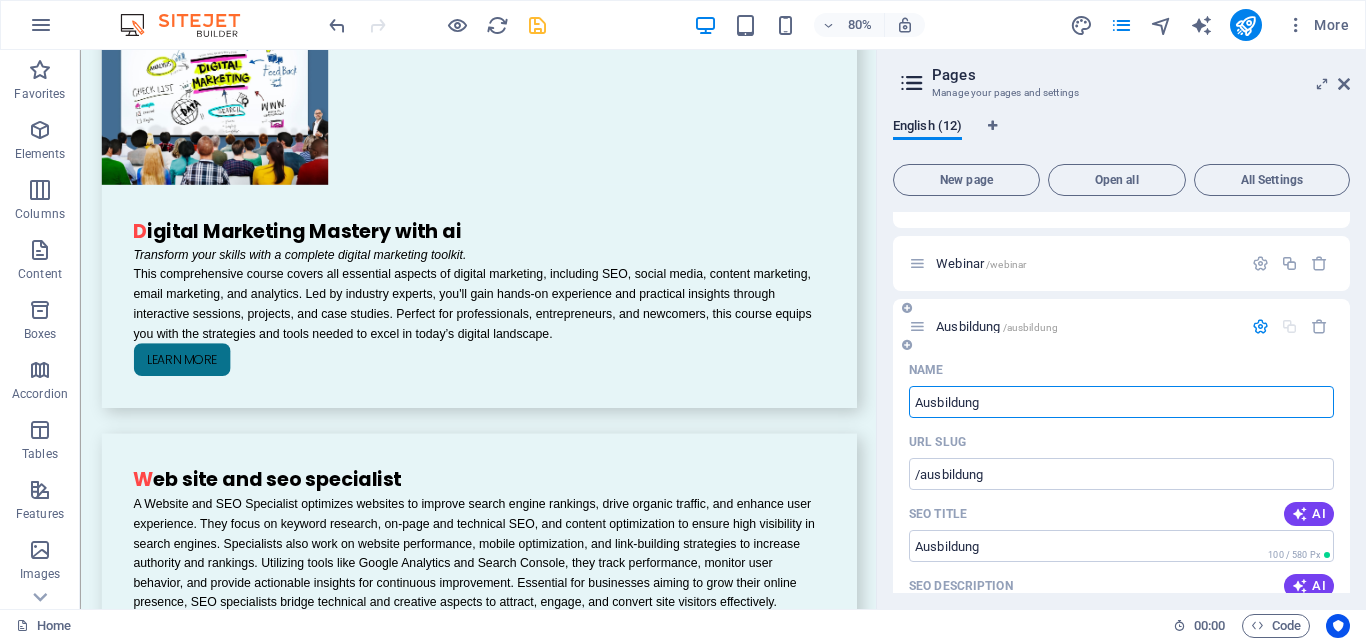 scroll, scrollTop: 706, scrollLeft: 0, axis: vertical 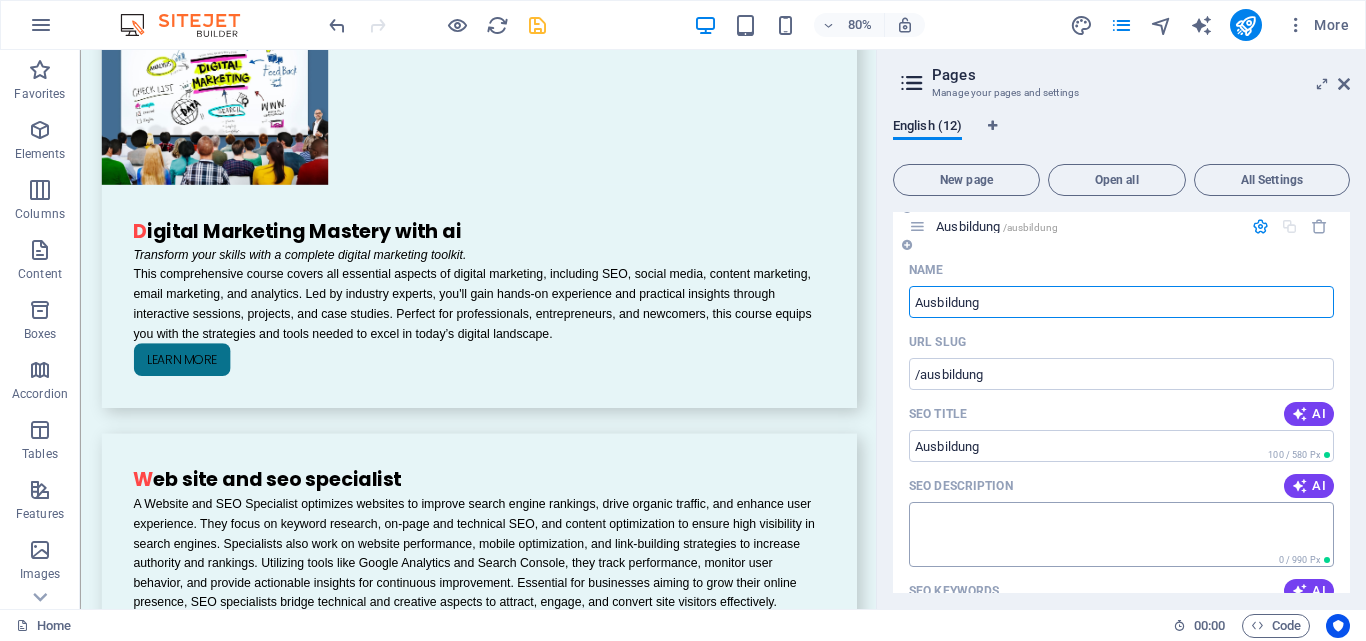 type on "Ausbildung" 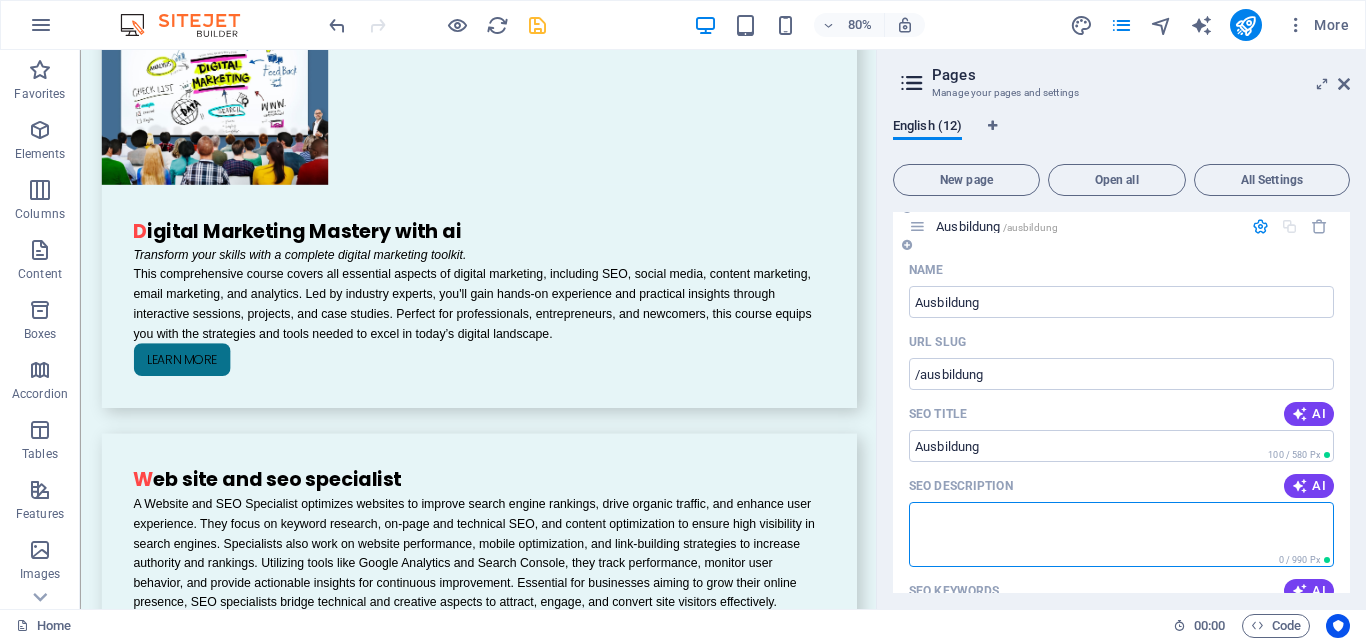 scroll, scrollTop: 906, scrollLeft: 0, axis: vertical 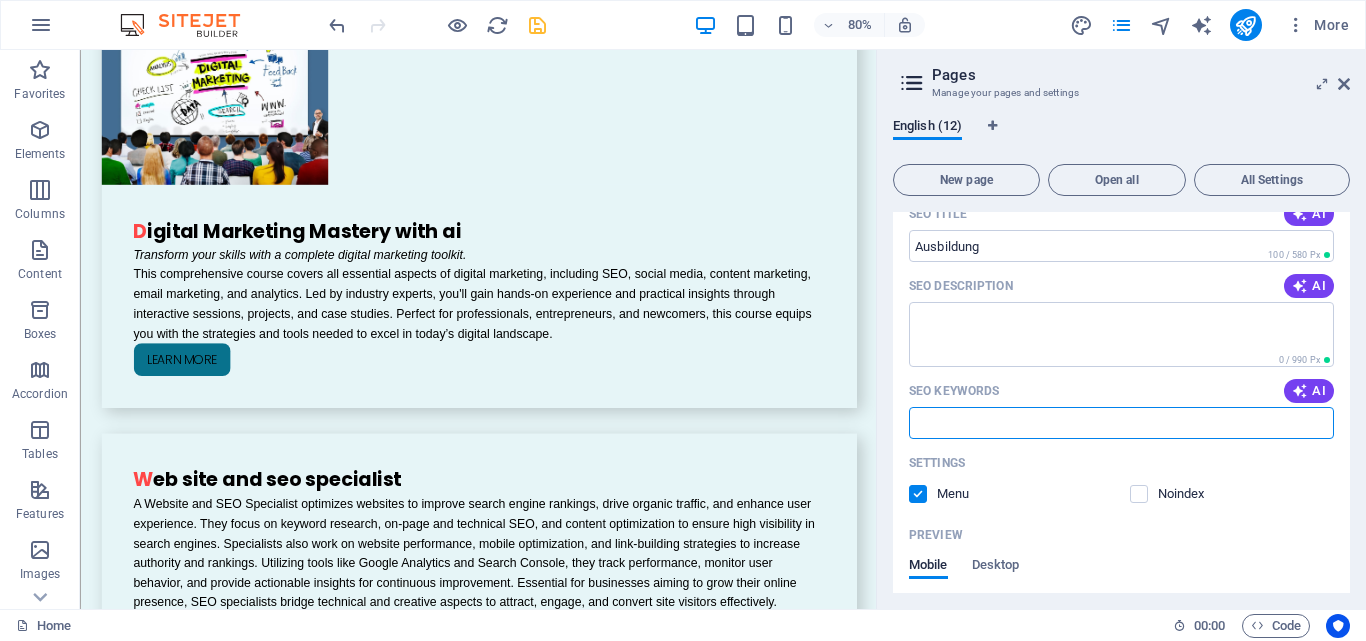 click on "SEO Keywords" at bounding box center [1121, 423] 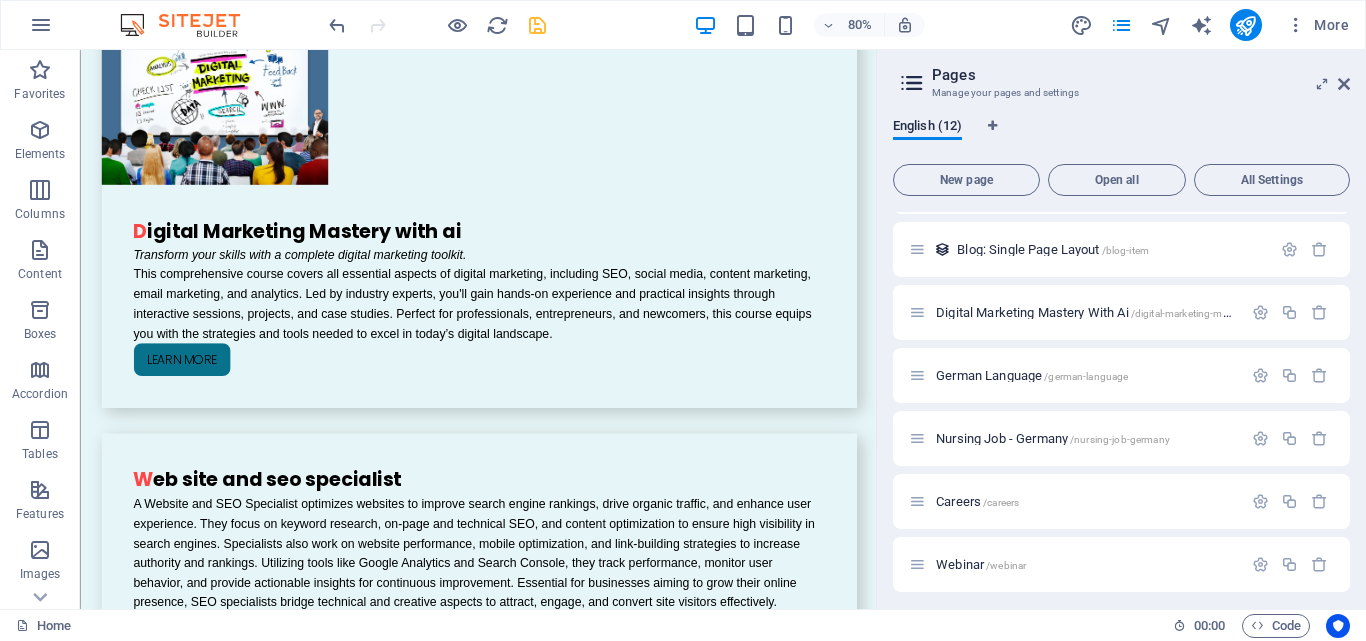 scroll, scrollTop: 572, scrollLeft: 0, axis: vertical 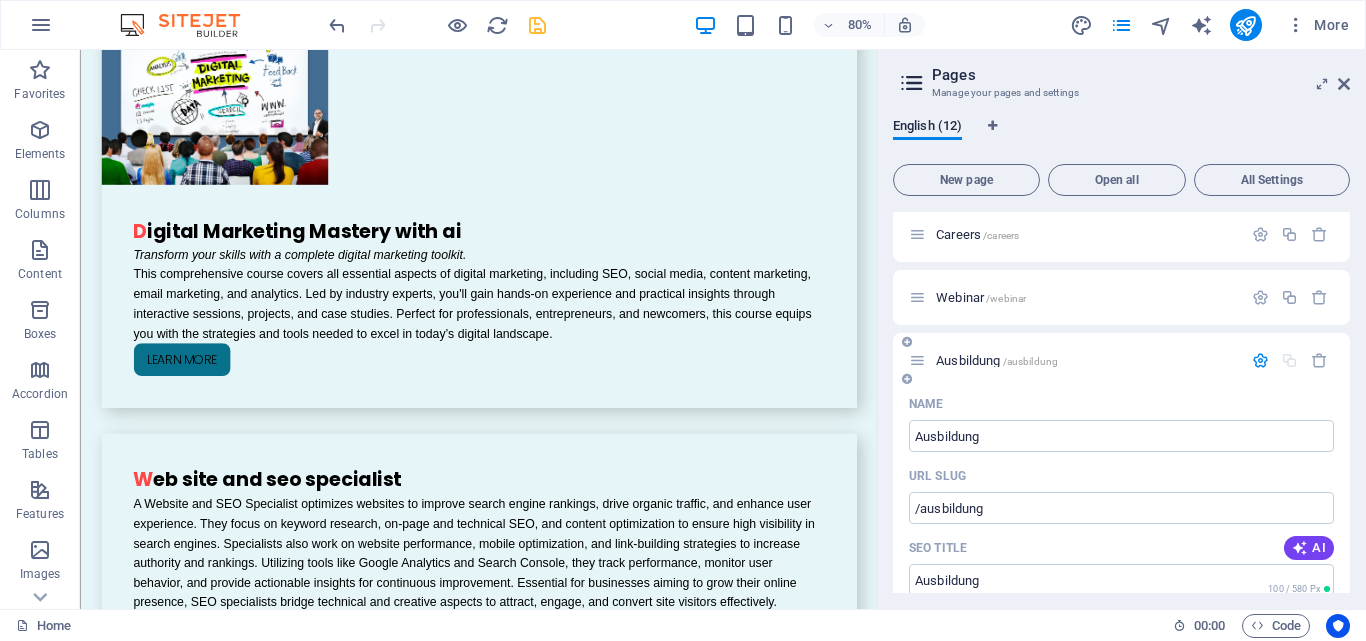 type on "Ausbilung nursing" 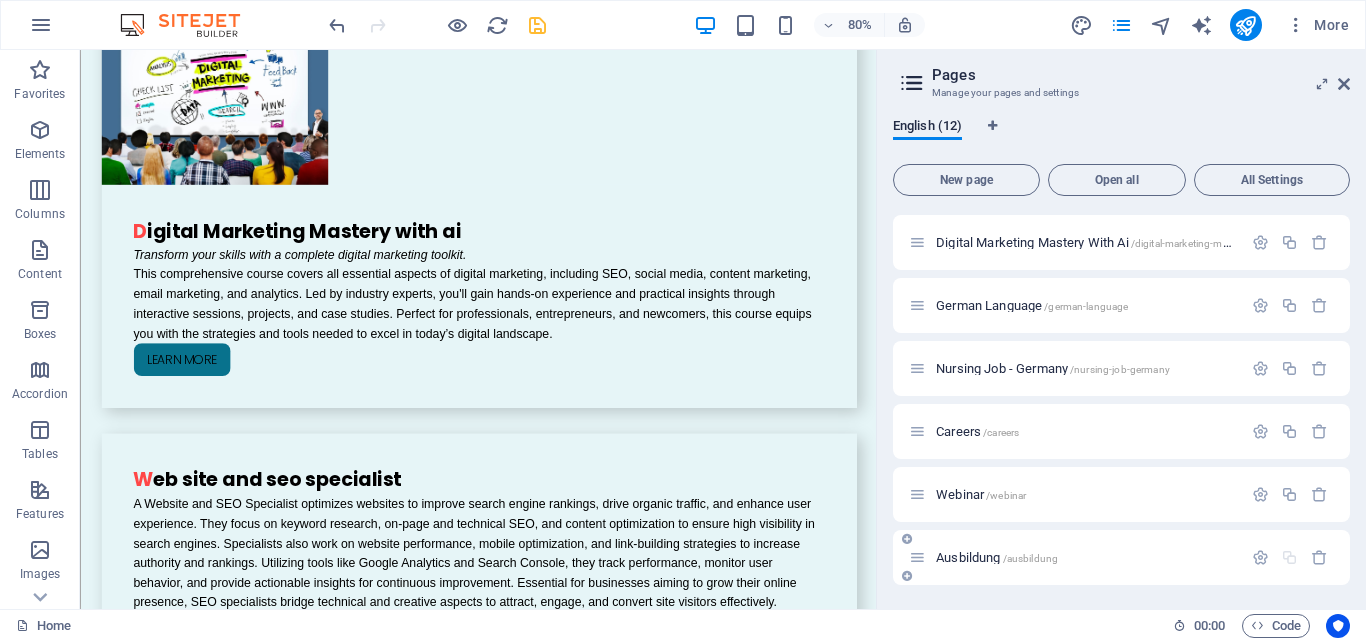 click on "Ausbildung /ausbildung" at bounding box center (1086, 557) 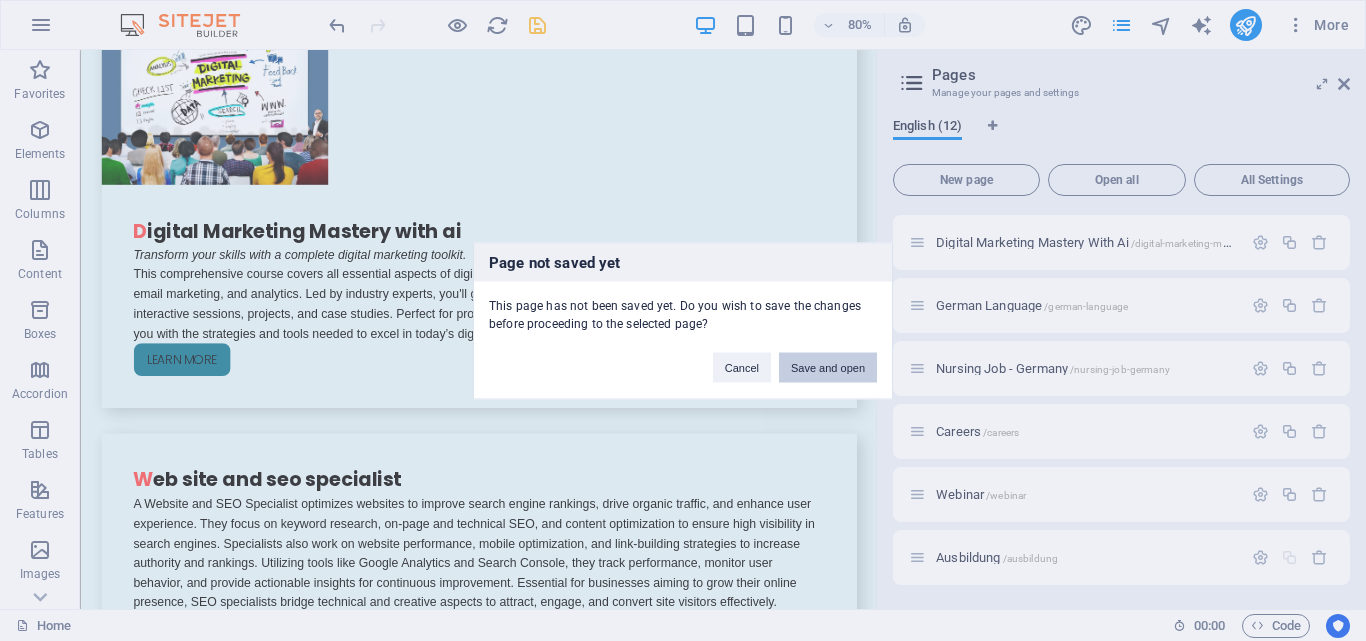 click on "Save and open" at bounding box center (828, 367) 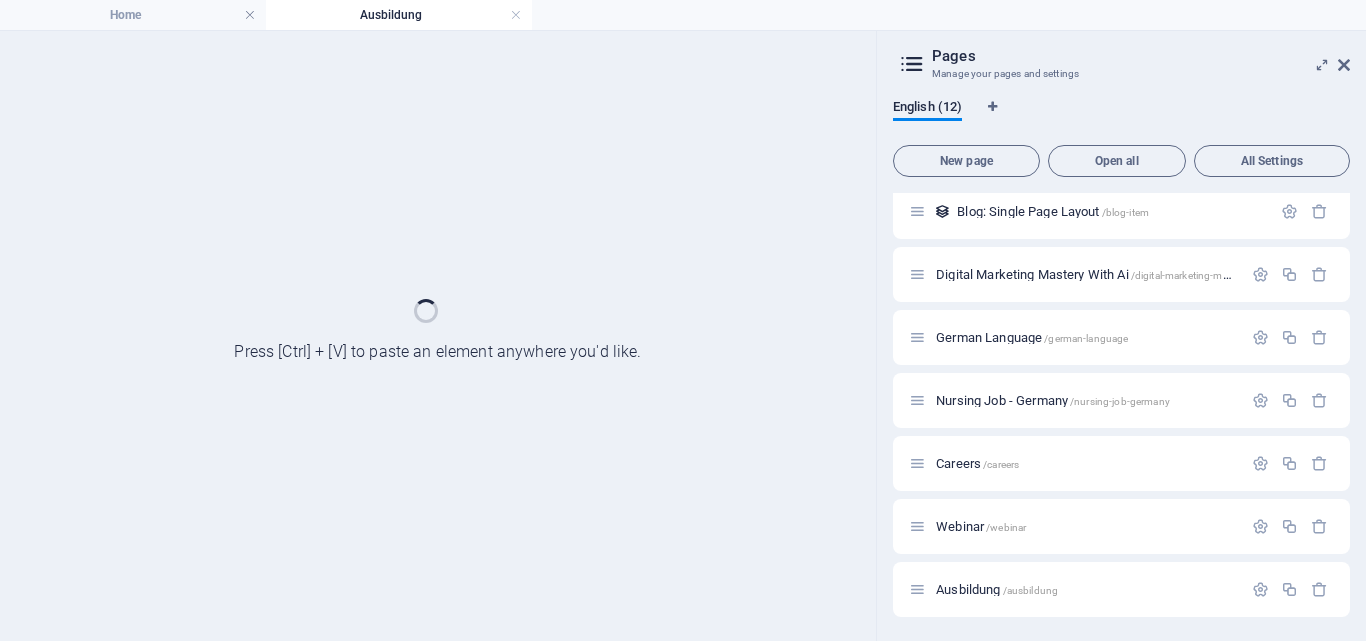 scroll, scrollTop: 0, scrollLeft: 0, axis: both 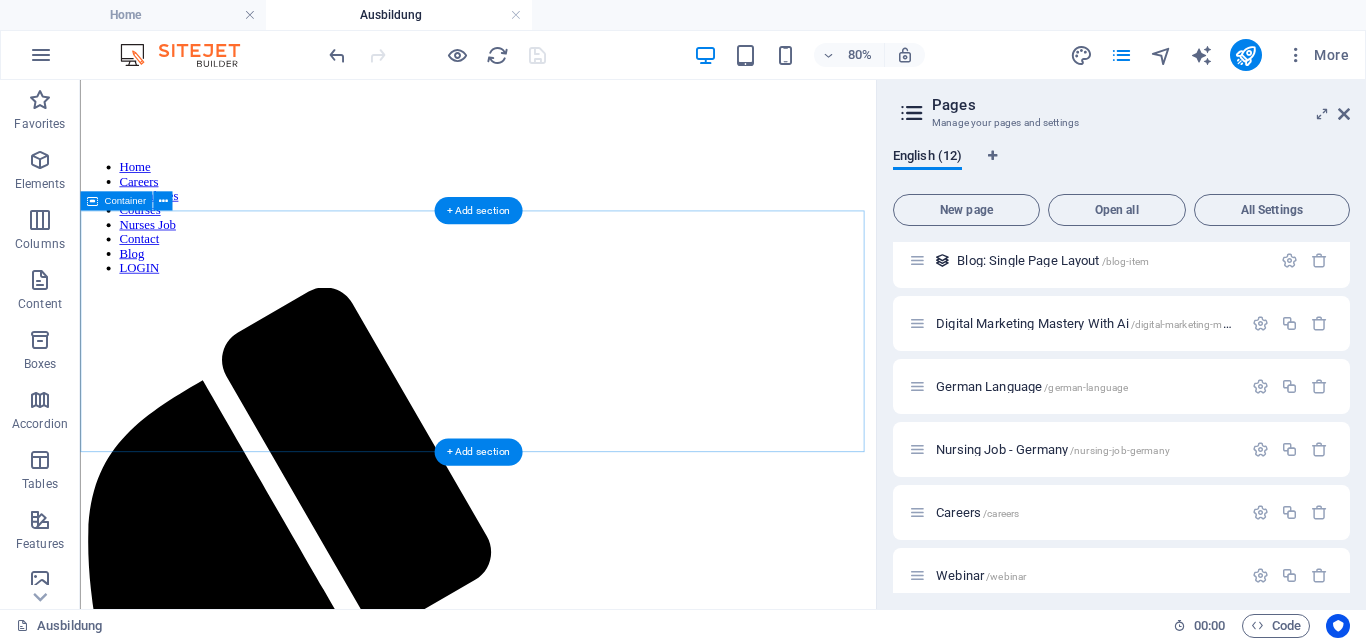 click on "Paste clipboard" at bounding box center [631, 1724] 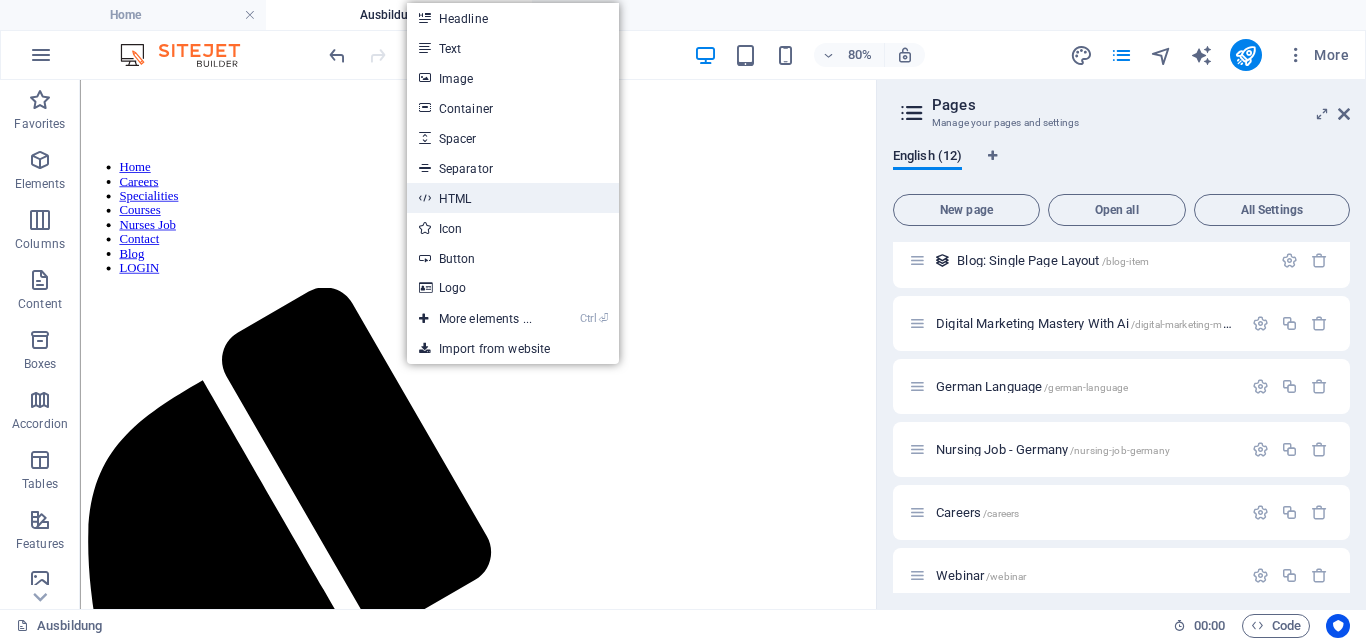 drag, startPoint x: 469, startPoint y: 200, endPoint x: 84, endPoint y: 266, distance: 390.61618 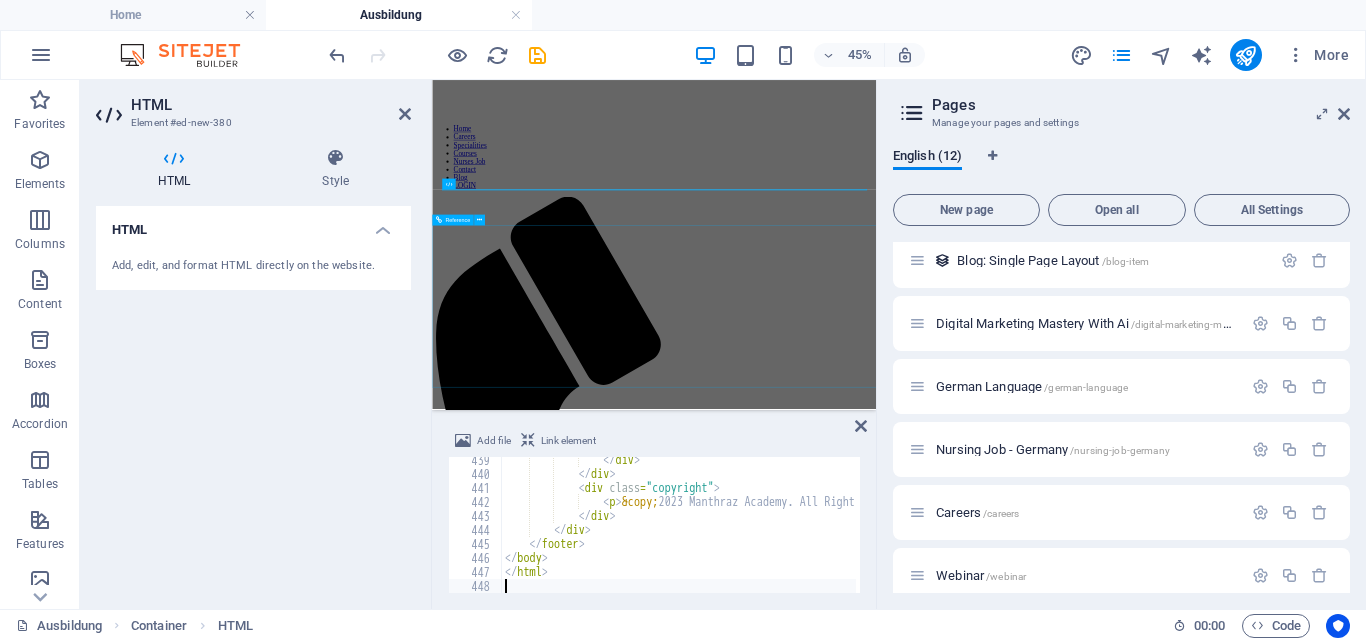 scroll, scrollTop: 6136, scrollLeft: 0, axis: vertical 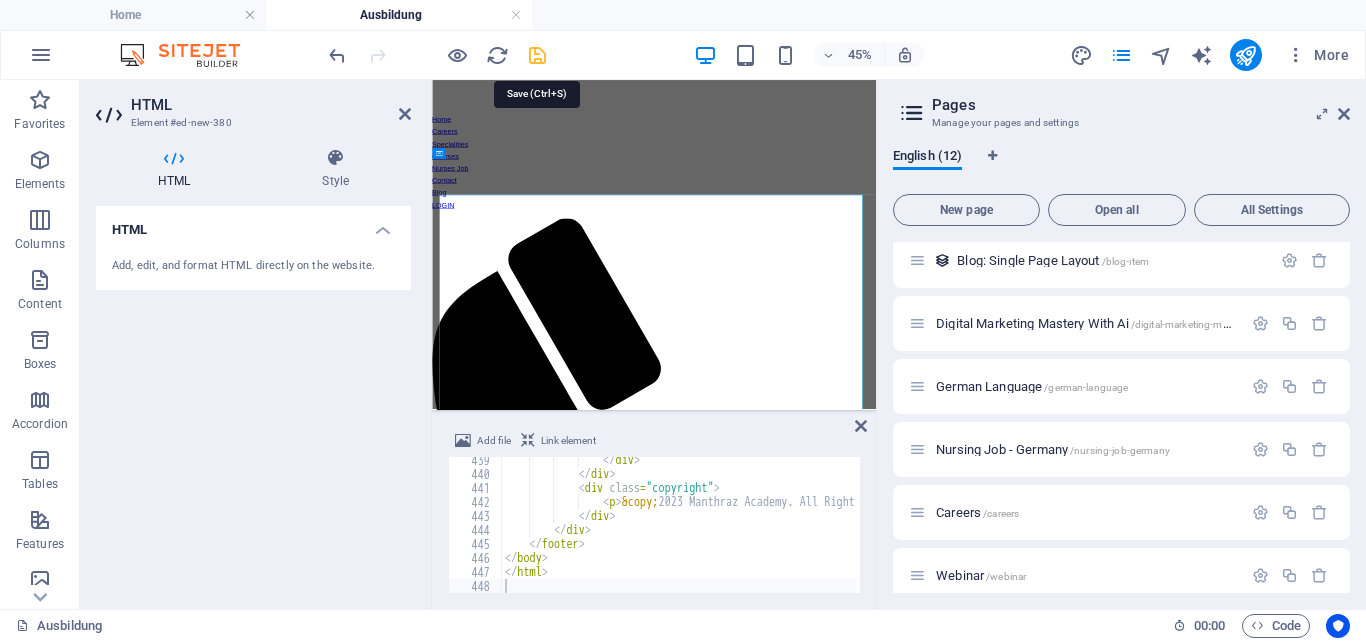 click at bounding box center [537, 55] 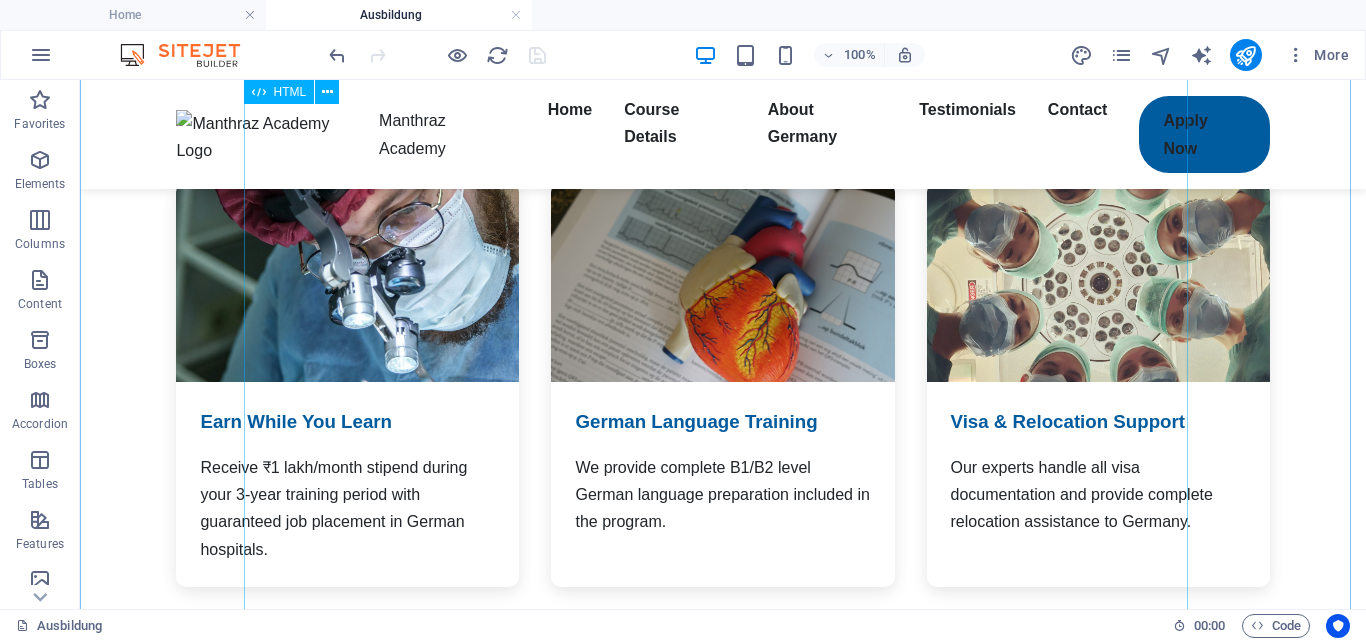 scroll, scrollTop: 2600, scrollLeft: 0, axis: vertical 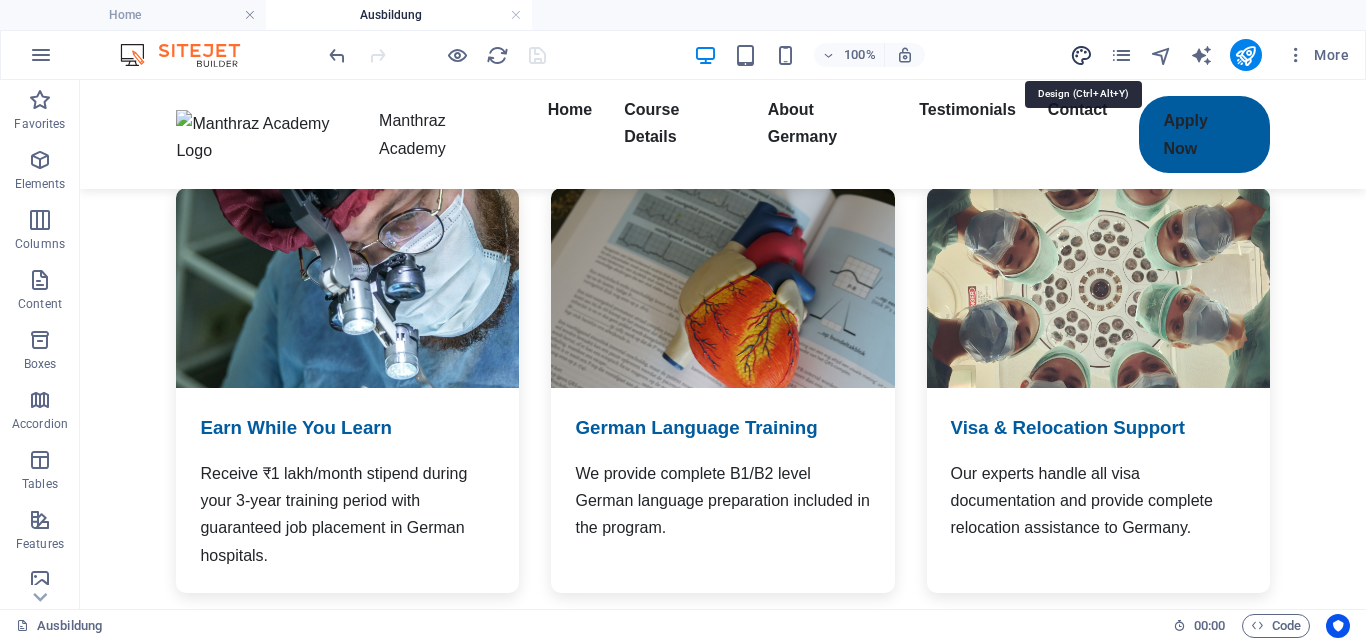 click at bounding box center (1081, 55) 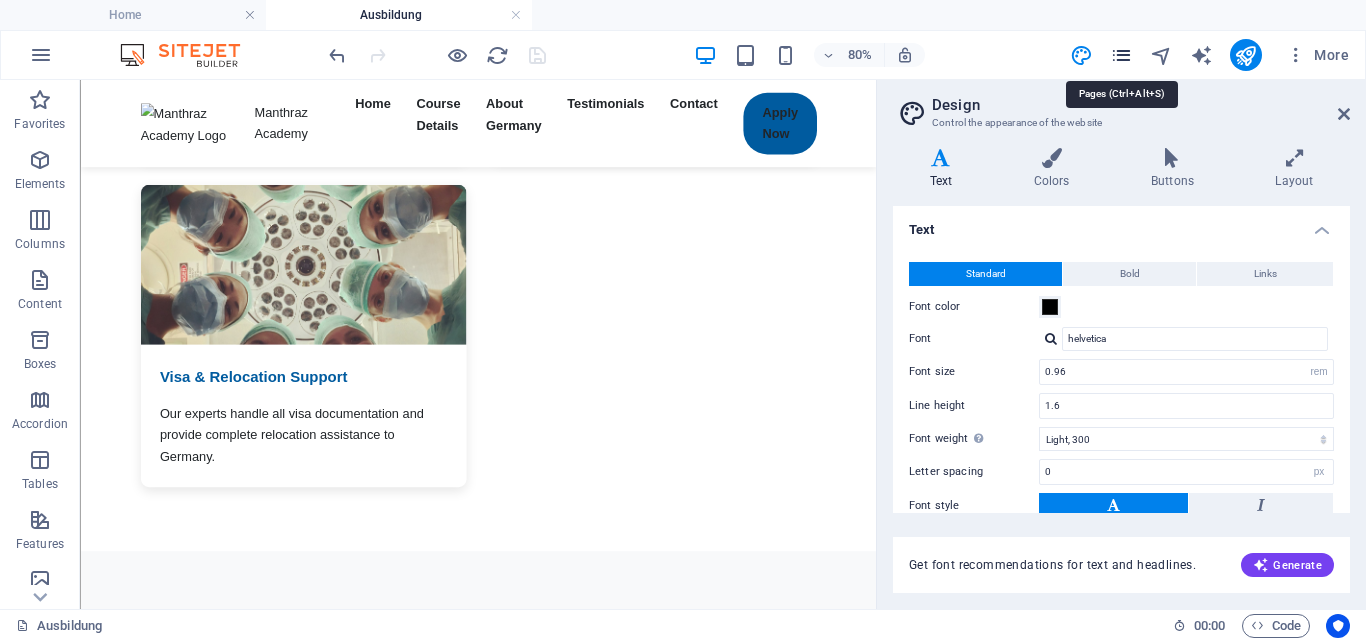 click at bounding box center (1121, 55) 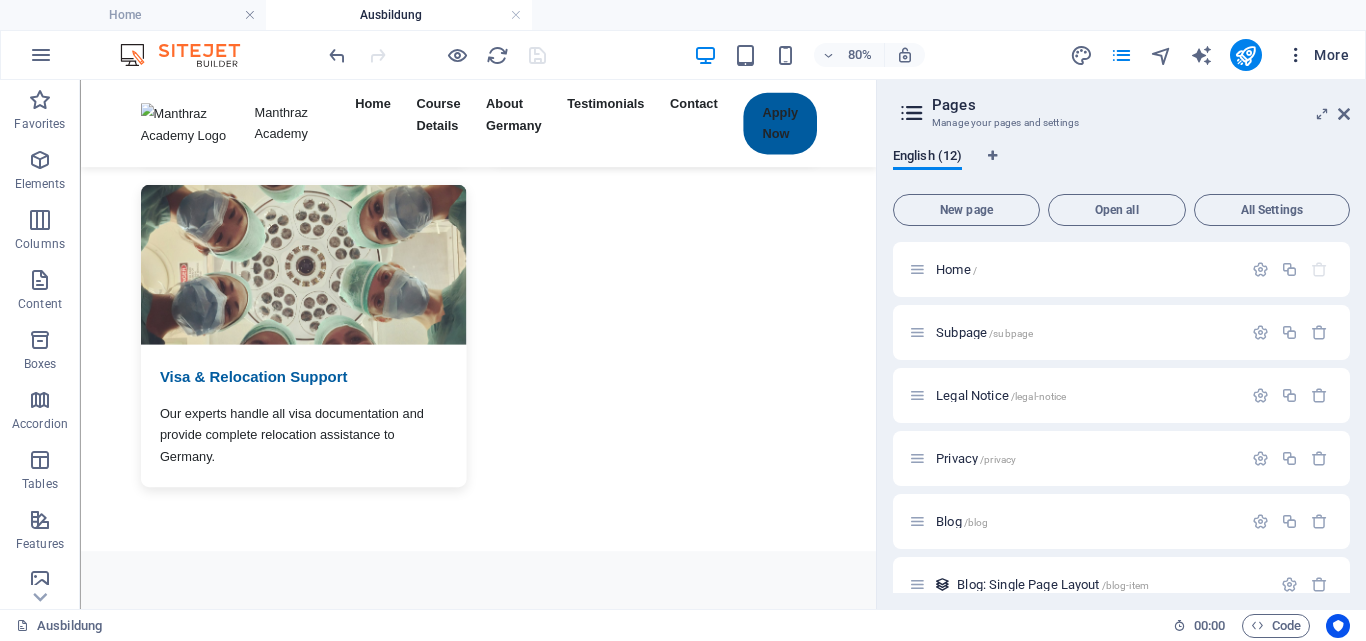 click at bounding box center (1296, 55) 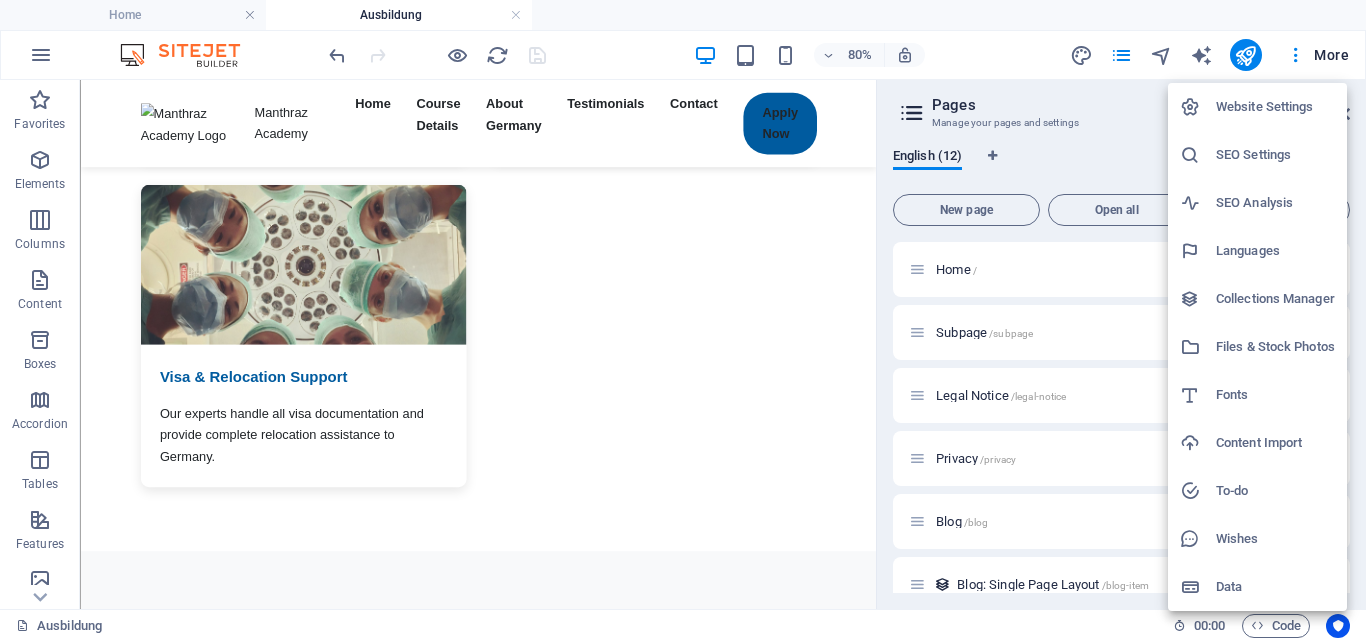 click on "Files & Stock Photos" at bounding box center [1275, 347] 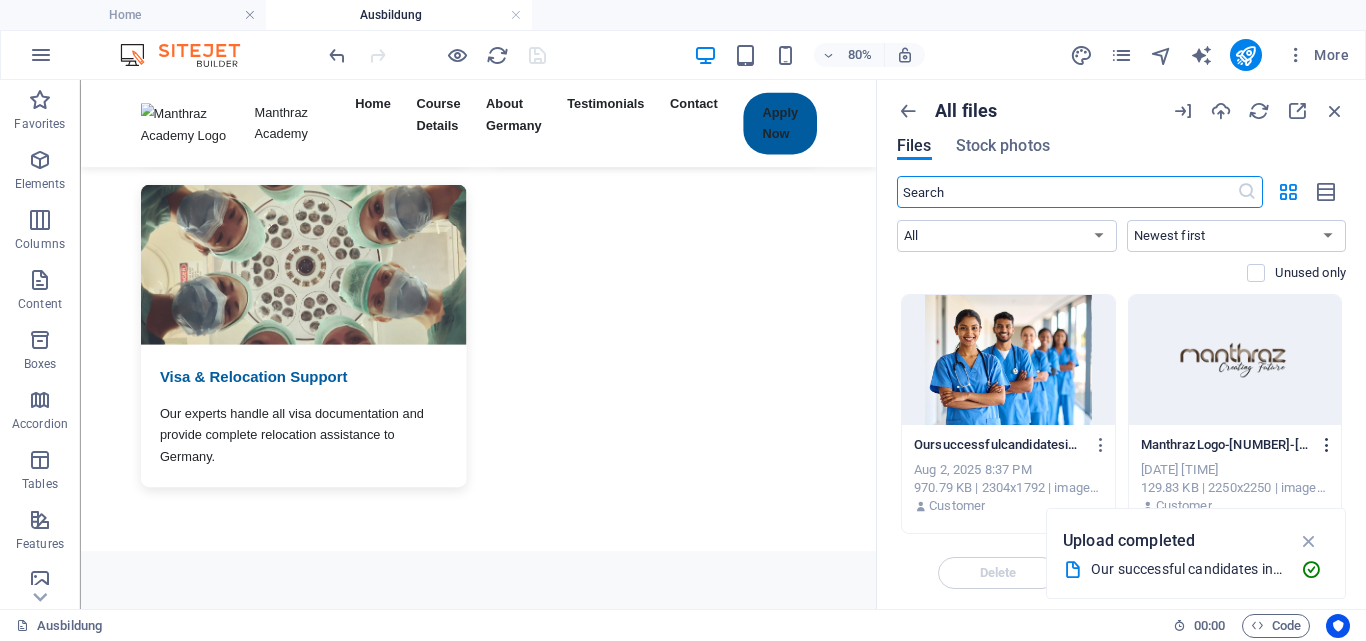 click at bounding box center [1327, 445] 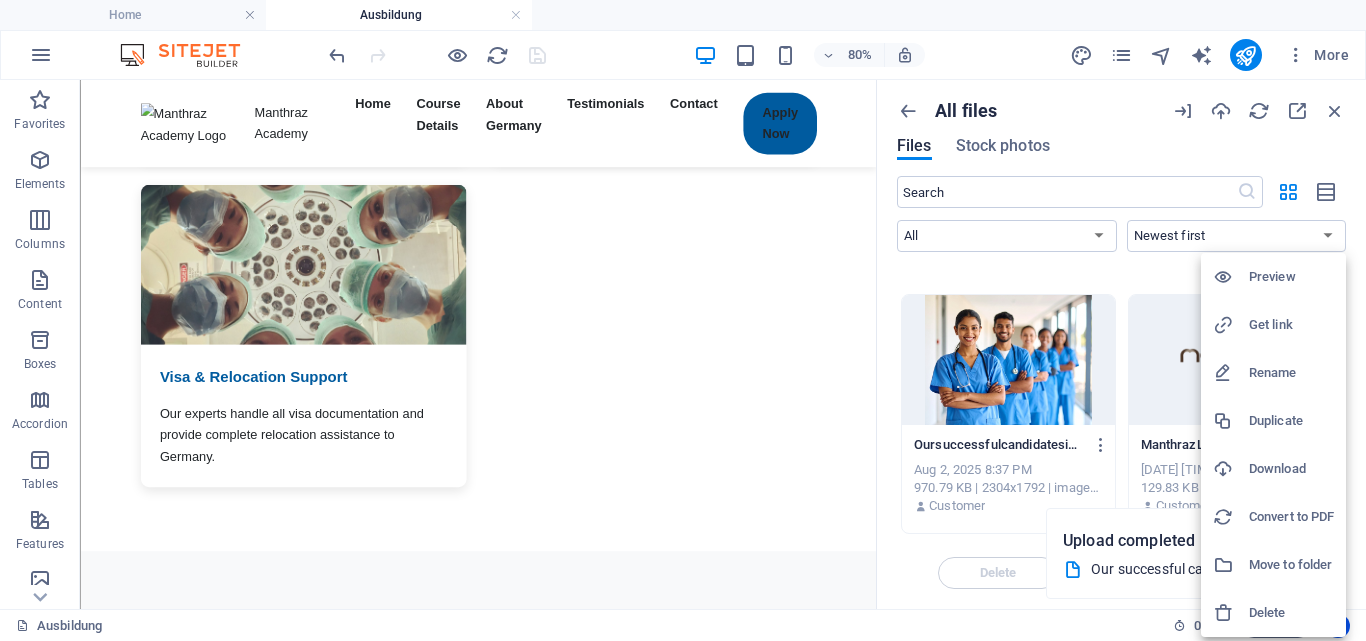 click on "Get link" at bounding box center [1291, 325] 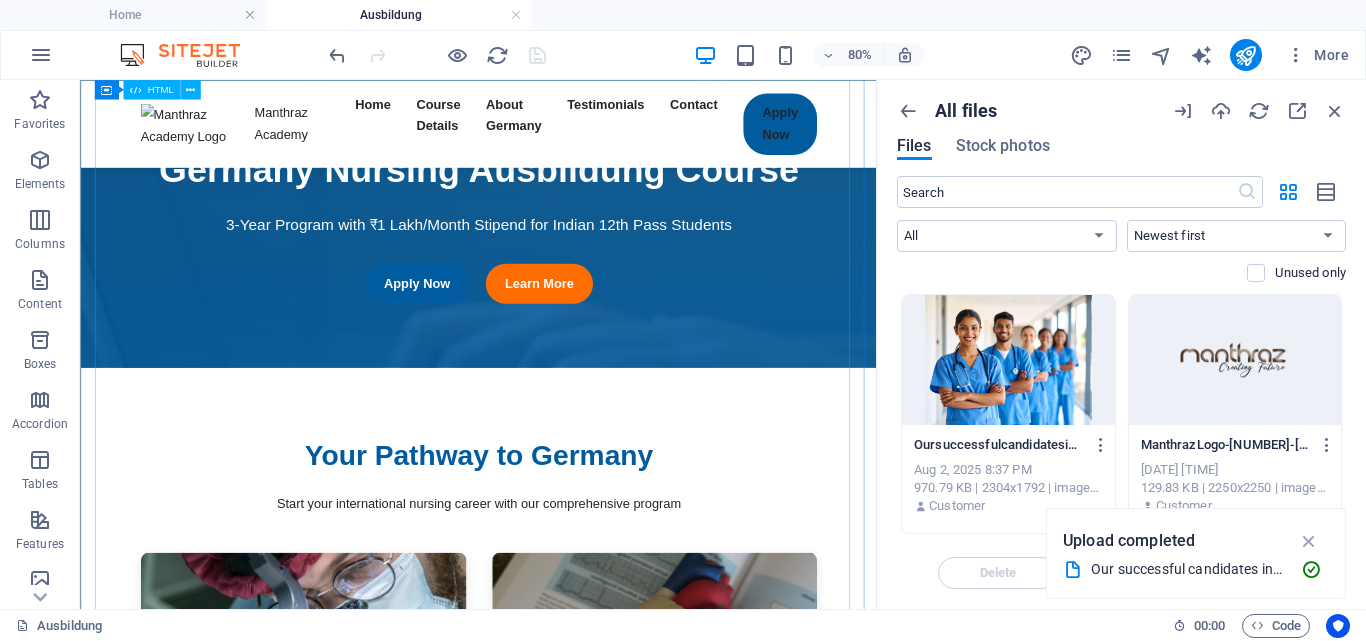 scroll, scrollTop: 1700, scrollLeft: 0, axis: vertical 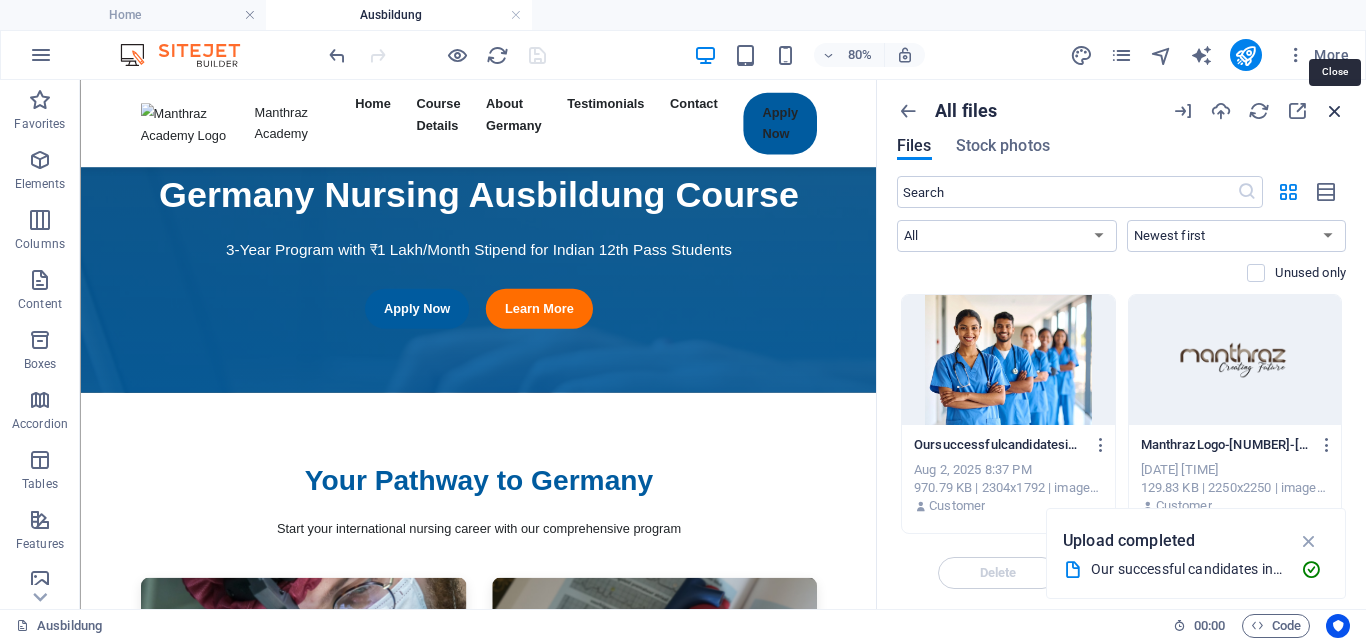 click at bounding box center [1335, 111] 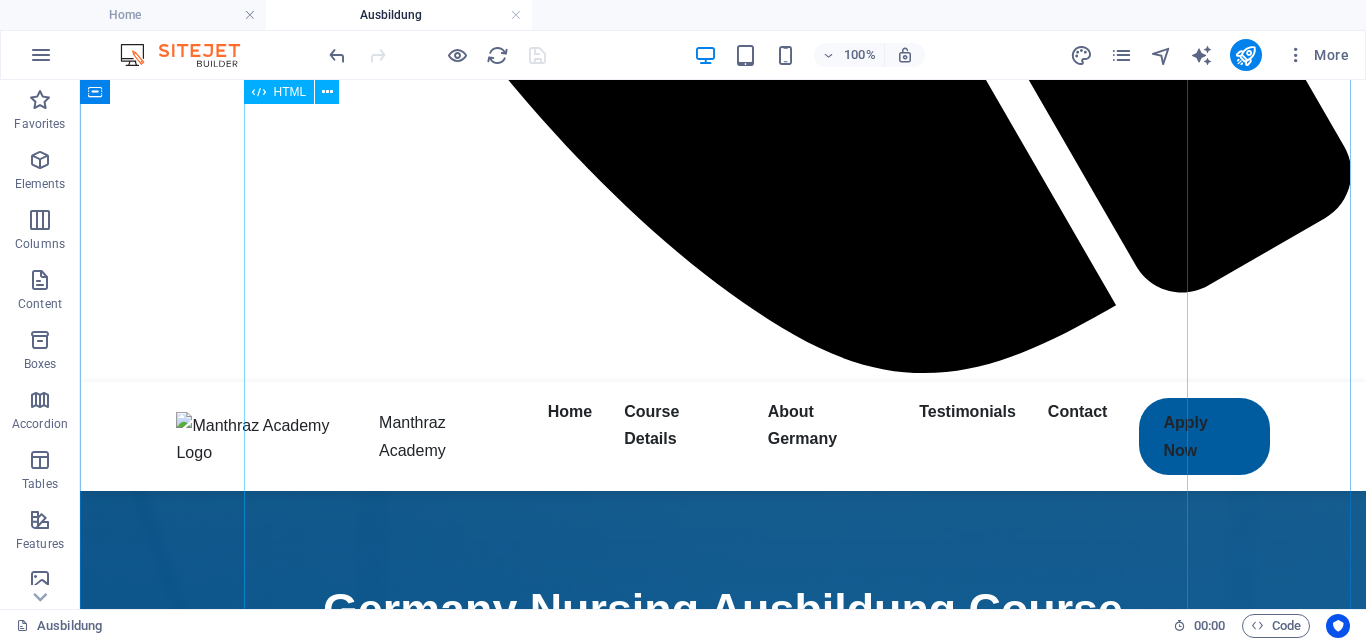 click on "HTML" at bounding box center (279, 92) 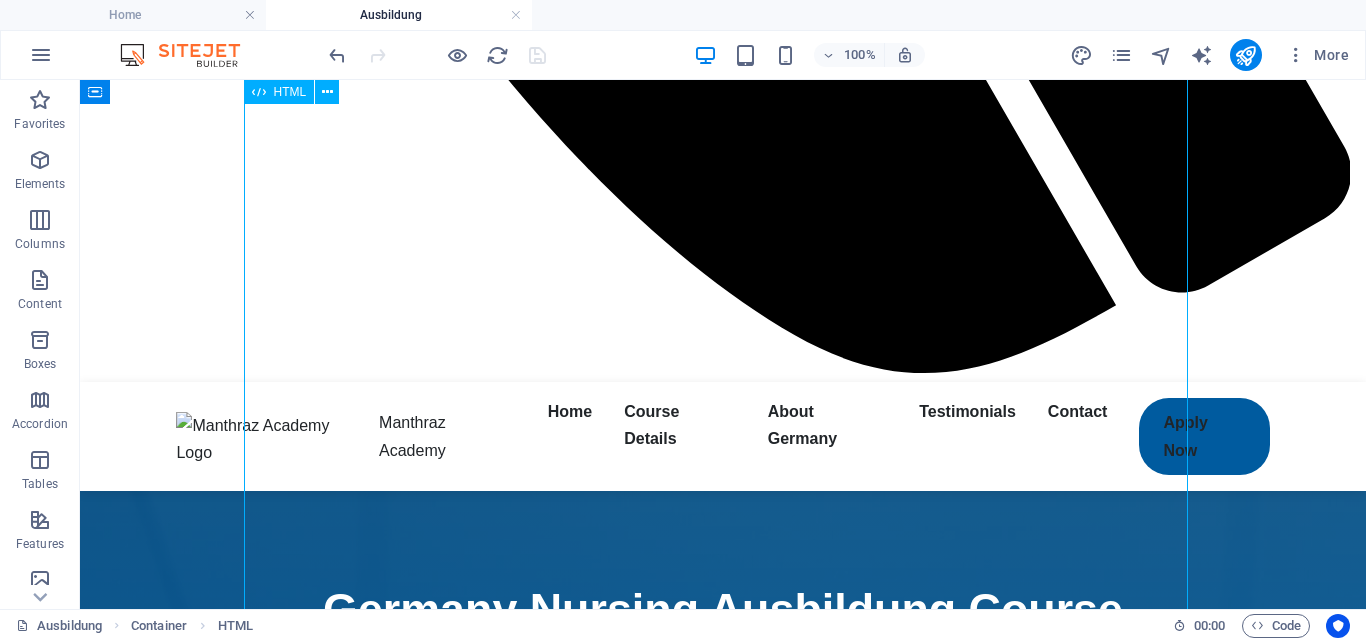 click on "HTML" at bounding box center (279, 92) 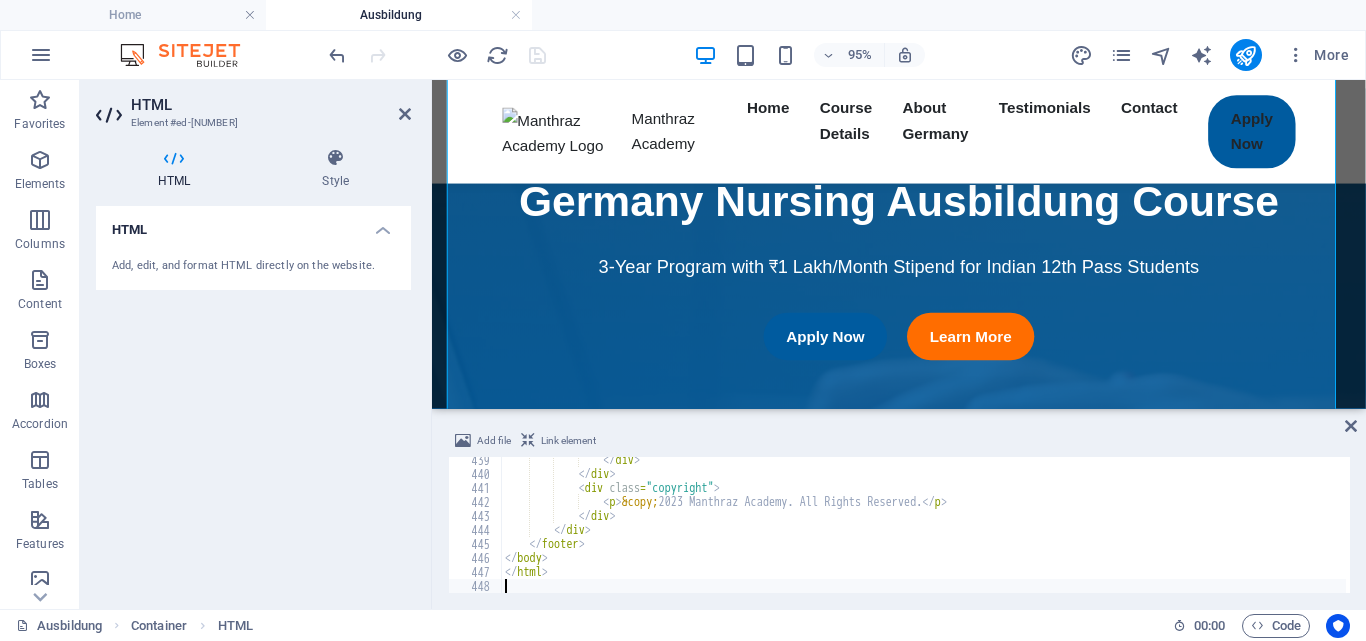 scroll, scrollTop: 6136, scrollLeft: 0, axis: vertical 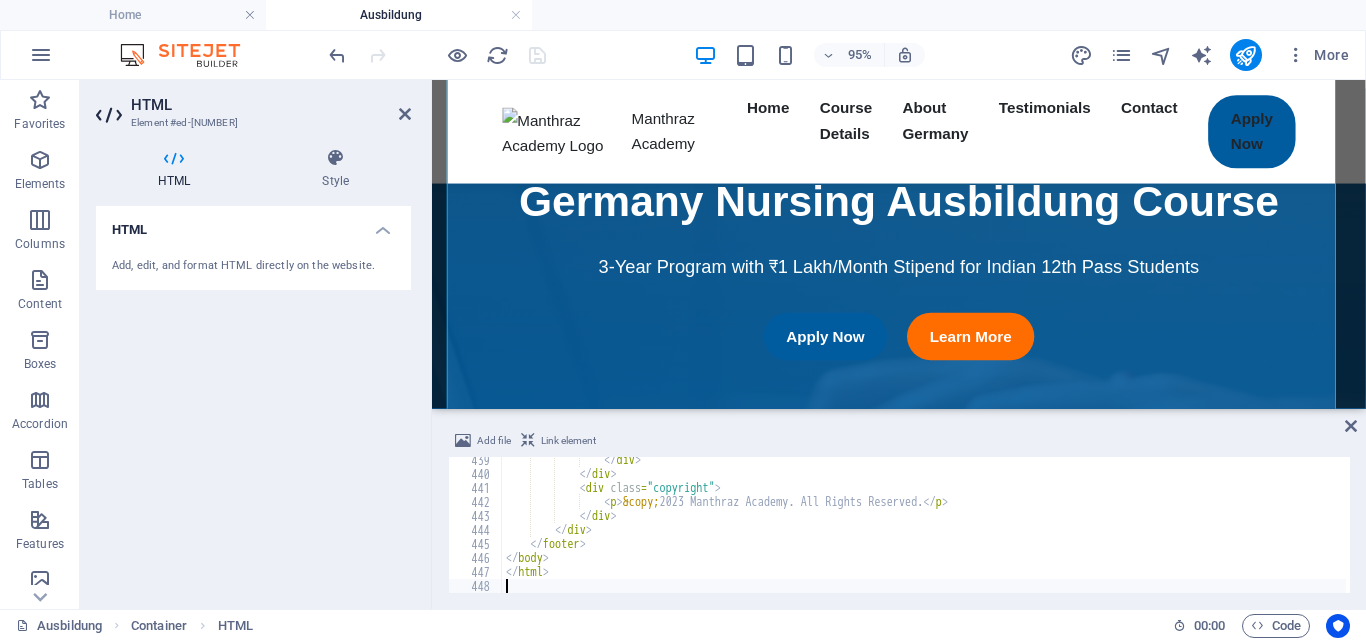 click on "</ div >                </ div >                < div   class = "copyright" >                     < p > &copy;  2023 Manthraz Academy. All Rights Reserved. </ p >                </ div >           </ div >      </ footer > </ body > </ html >" at bounding box center (1190, 533) 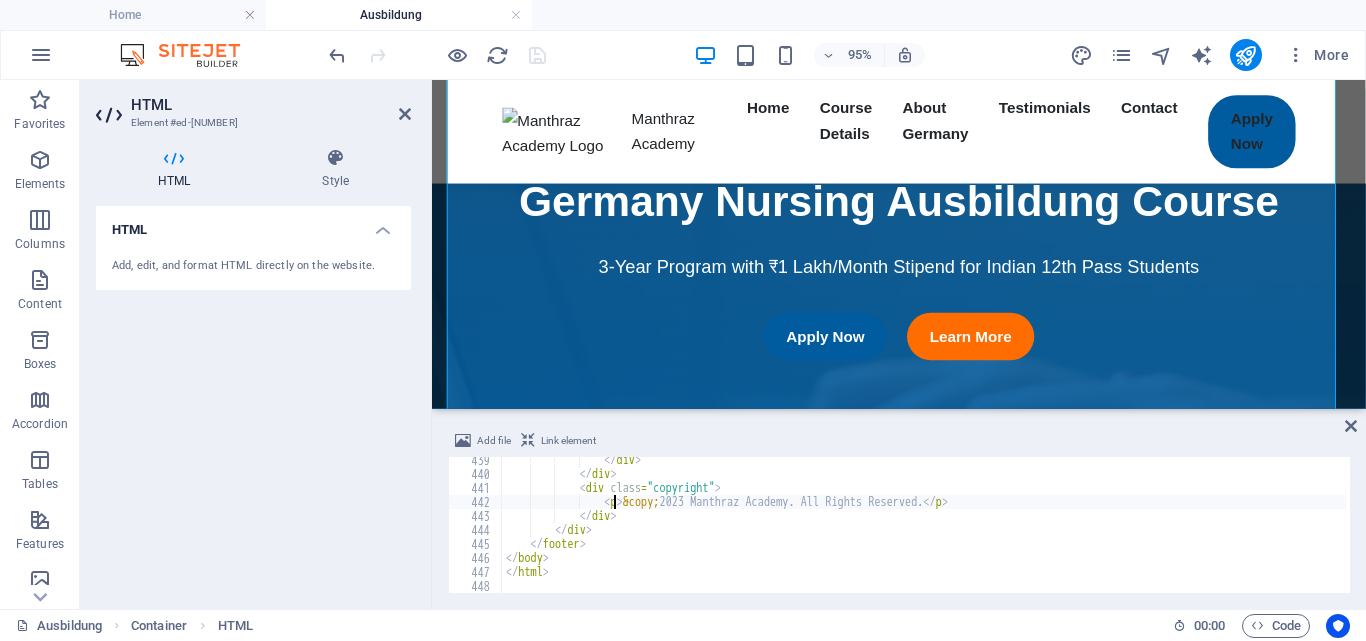 type on "</html>" 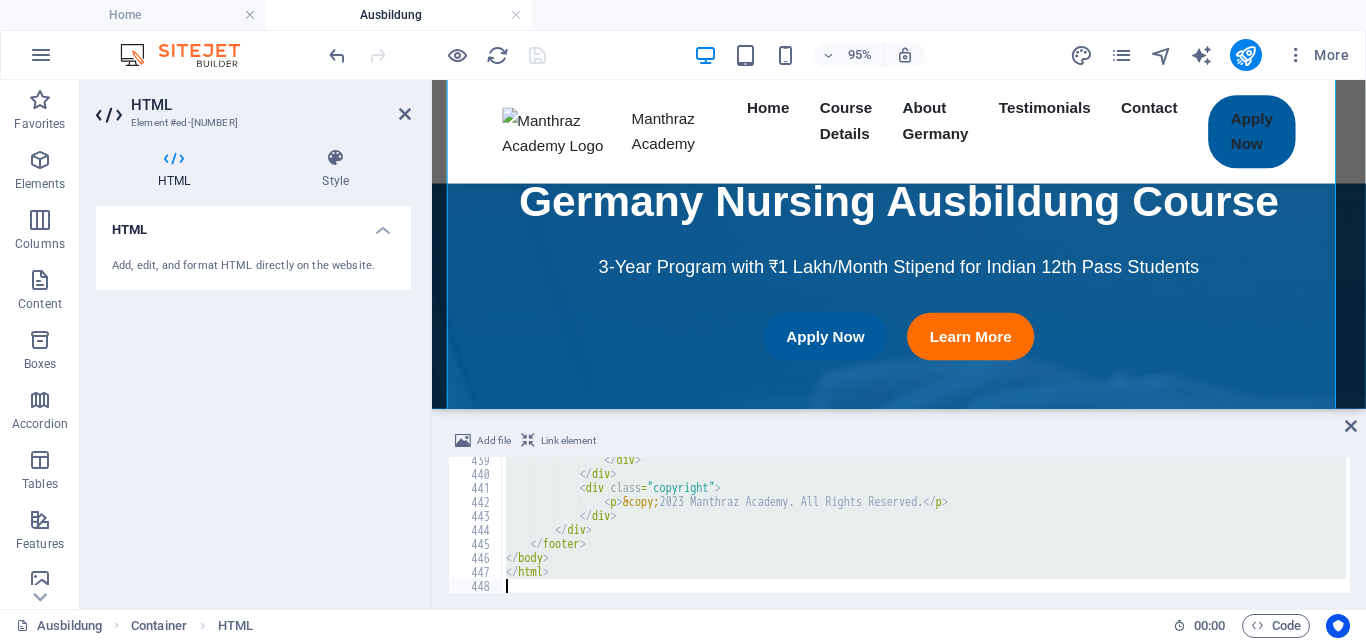 scroll, scrollTop: 6140, scrollLeft: 0, axis: vertical 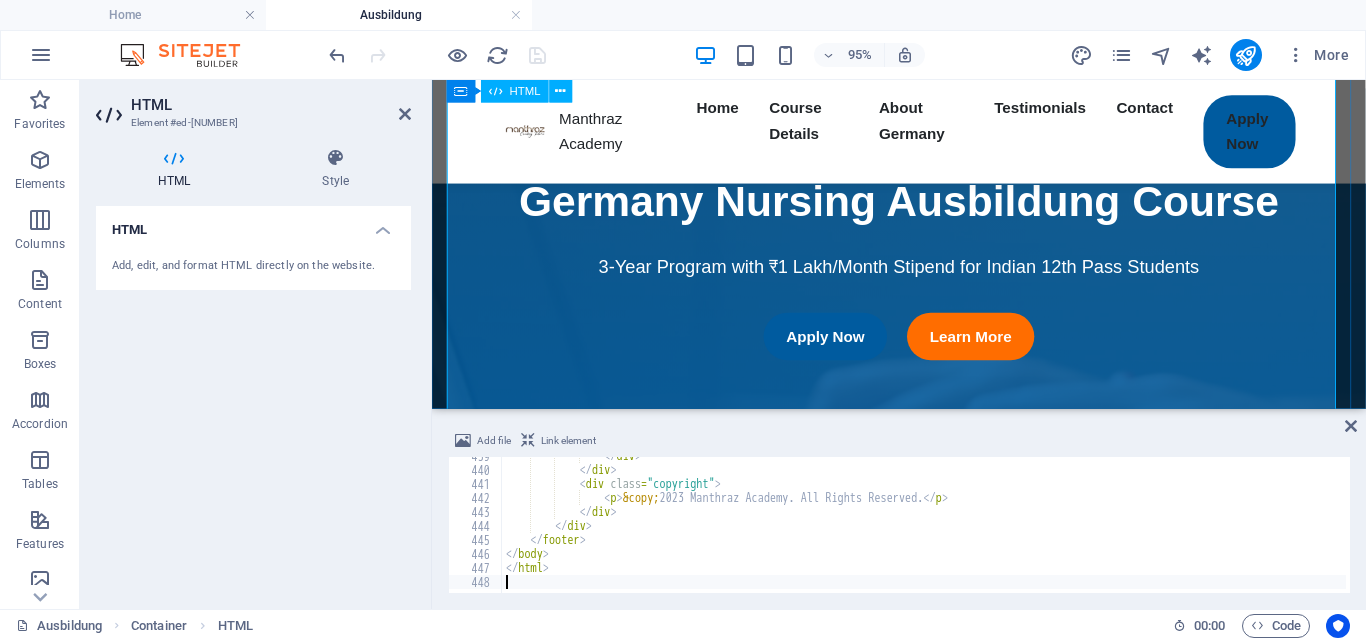click on "Germany Nursing Ausbildung | 3-Year Program with ₹1 Lakh/Month | Manthraz Academy
Manthraz Academy
Home
Course Details
About Germany
Testimonials
Contact
Apply Now
Germany Nursing Ausbildung Course
3-Year Program with ₹1 Lakh/Month Stipend for Indian 12th Pass Students
Apply Now
Learn More
Your Pathway to Germany
Start your international nursing career with our comprehensive program" at bounding box center [923, 1603] 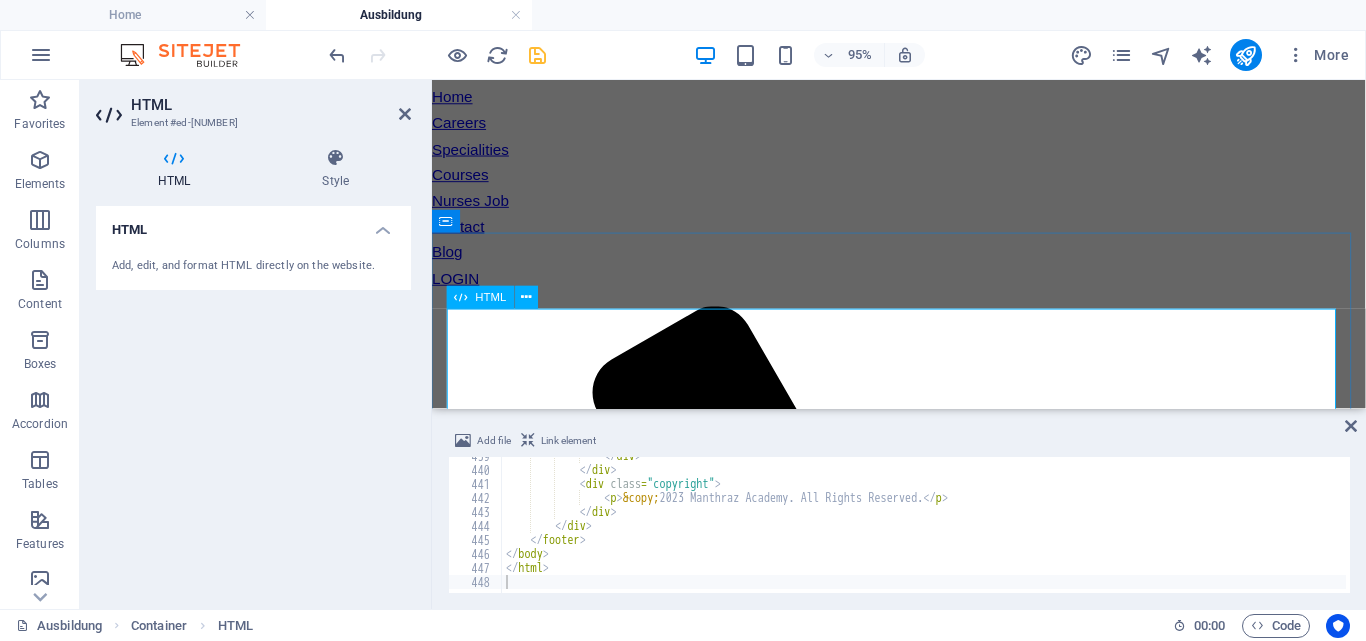 scroll, scrollTop: 100, scrollLeft: 0, axis: vertical 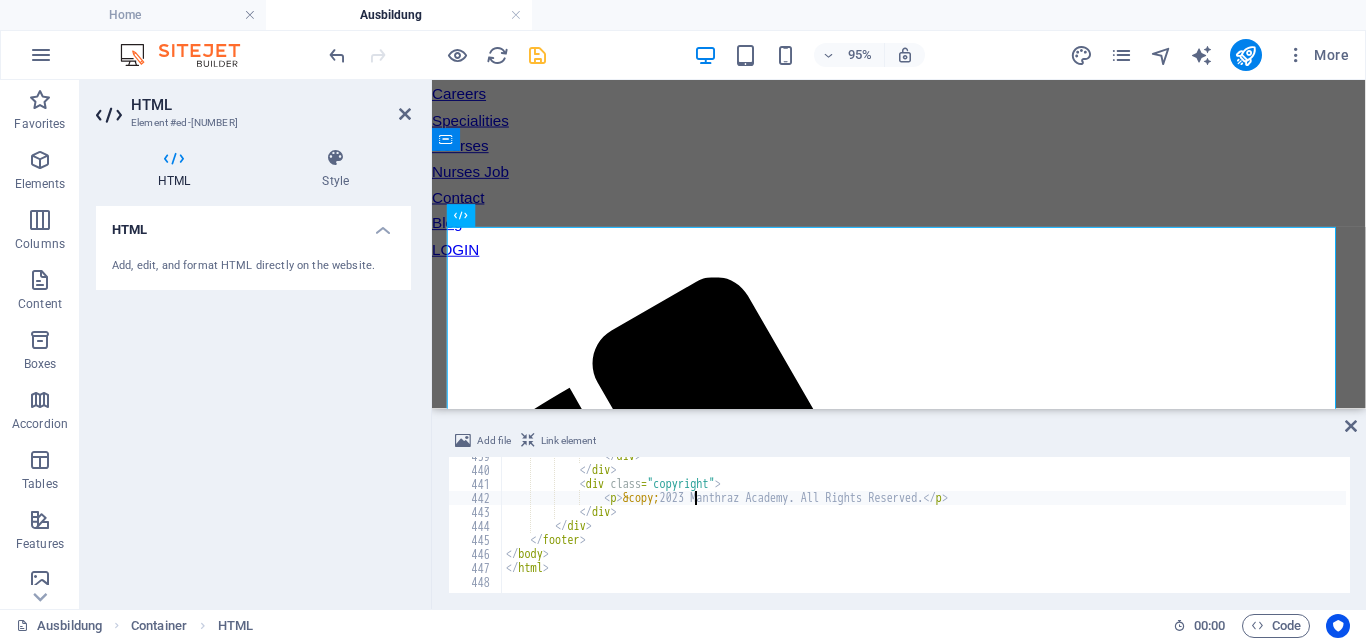 click on "</ div >                </ div >                < div   class = "copyright" >                     < p > &copy;  2023 Manthraz Academy. All Rights Reserved. </ p >                </ div >           </ div >      </ footer > </ body > </ html >" at bounding box center [1190, 529] 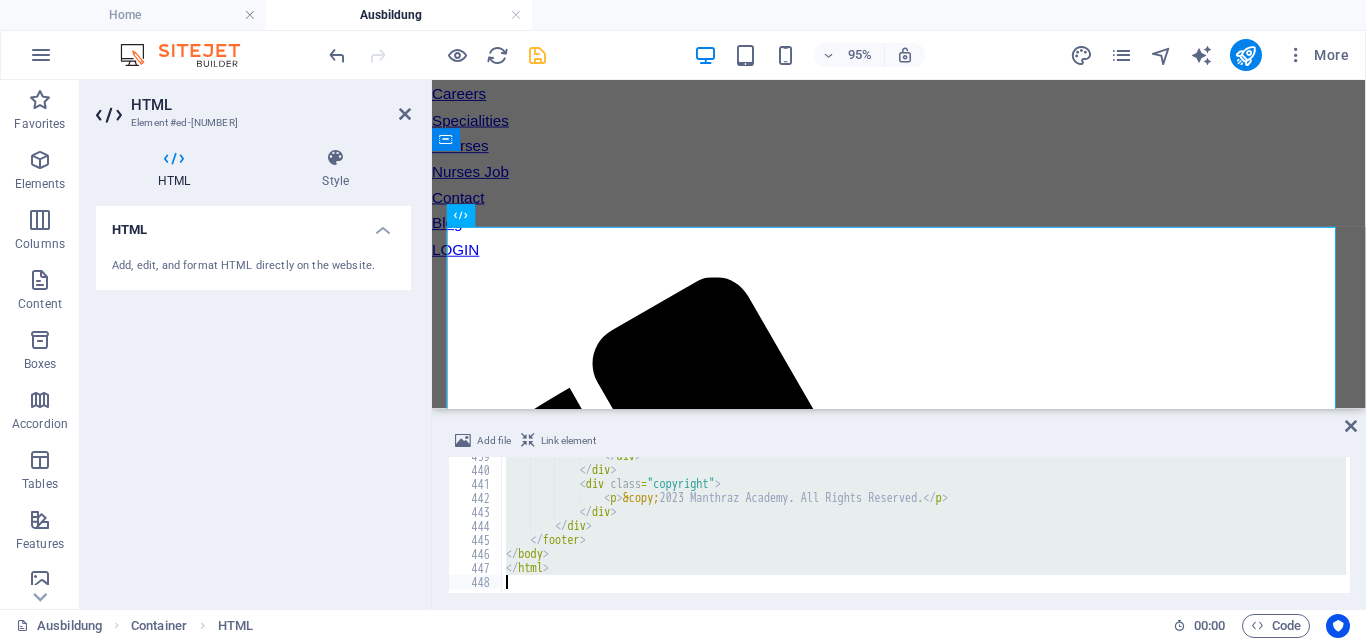 paste 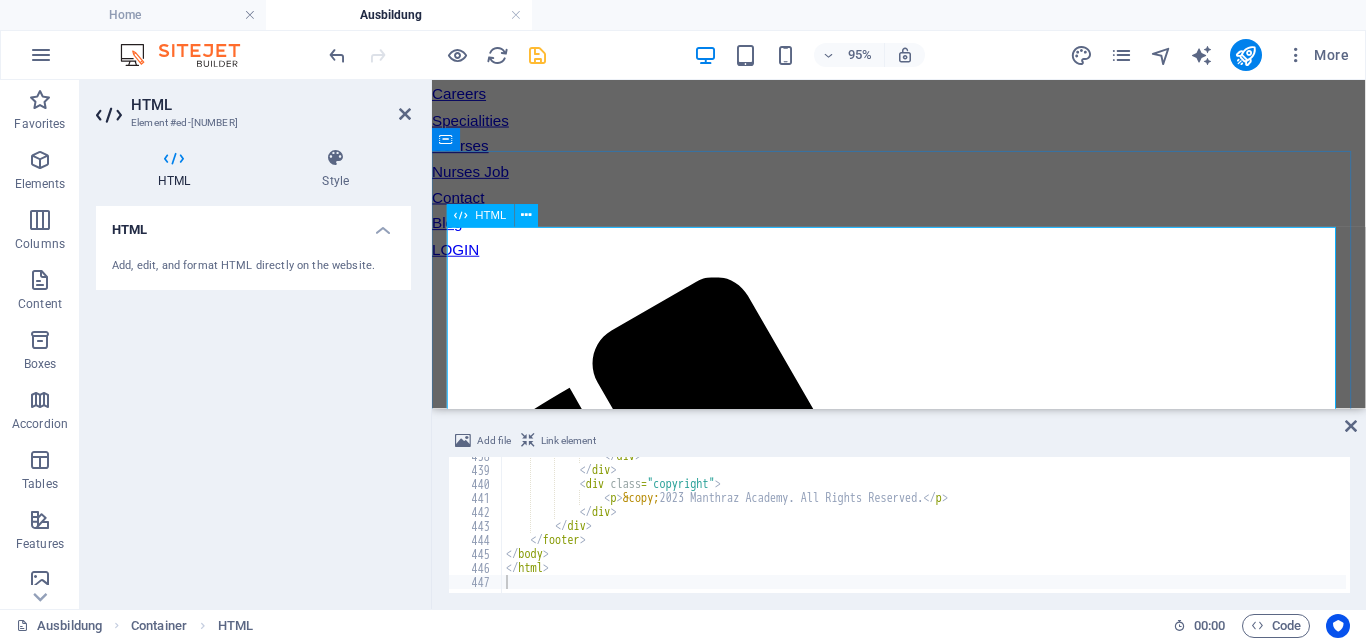 click on "Germany Nursing Ausbildung | 3-Year Program with ₹1 Lakh/Month | Manthraz Academy
Manthraz Academy
Home
Course Details
About Germany
Testimonials
Contact
Apply Now
Germany Nursing Ausbildung Course
3-Year Program with ₹1 Lakh/Month Stipend for Indian 12th Pass Students
Apply Now
Learn More
Your Pathway to Germany
Start your international nursing career with our comprehensive program" at bounding box center [923, 3203] 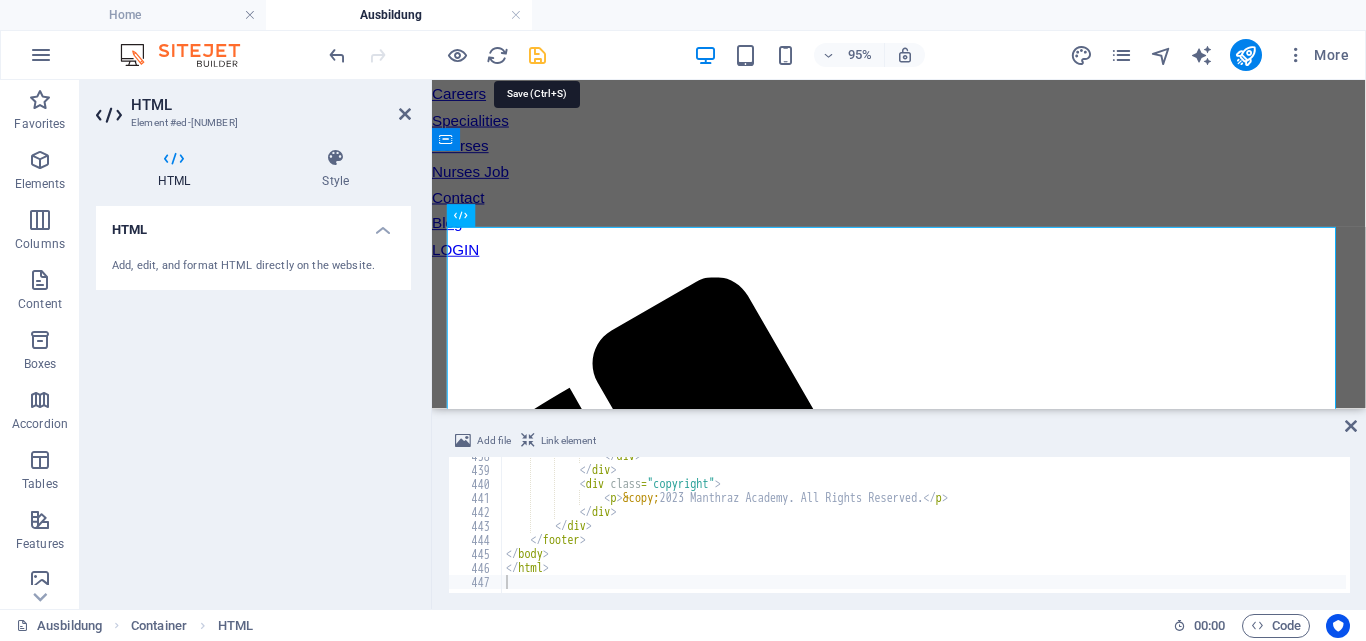 click at bounding box center [537, 55] 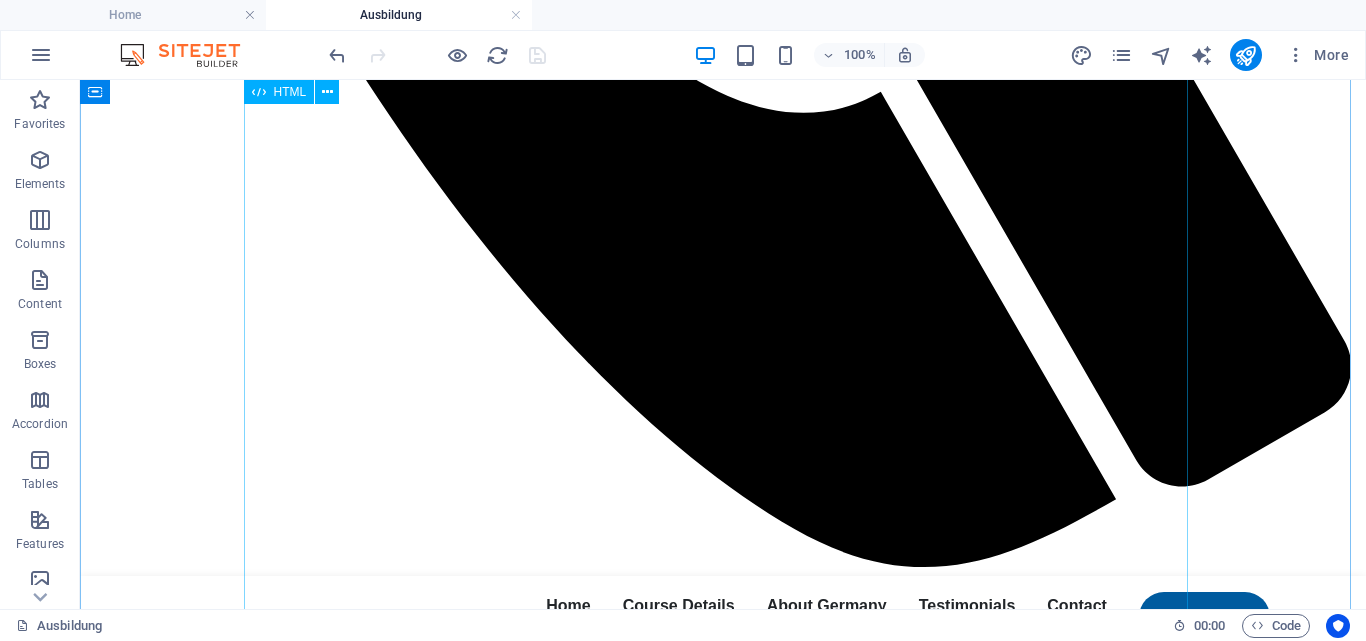 scroll, scrollTop: 1500, scrollLeft: 0, axis: vertical 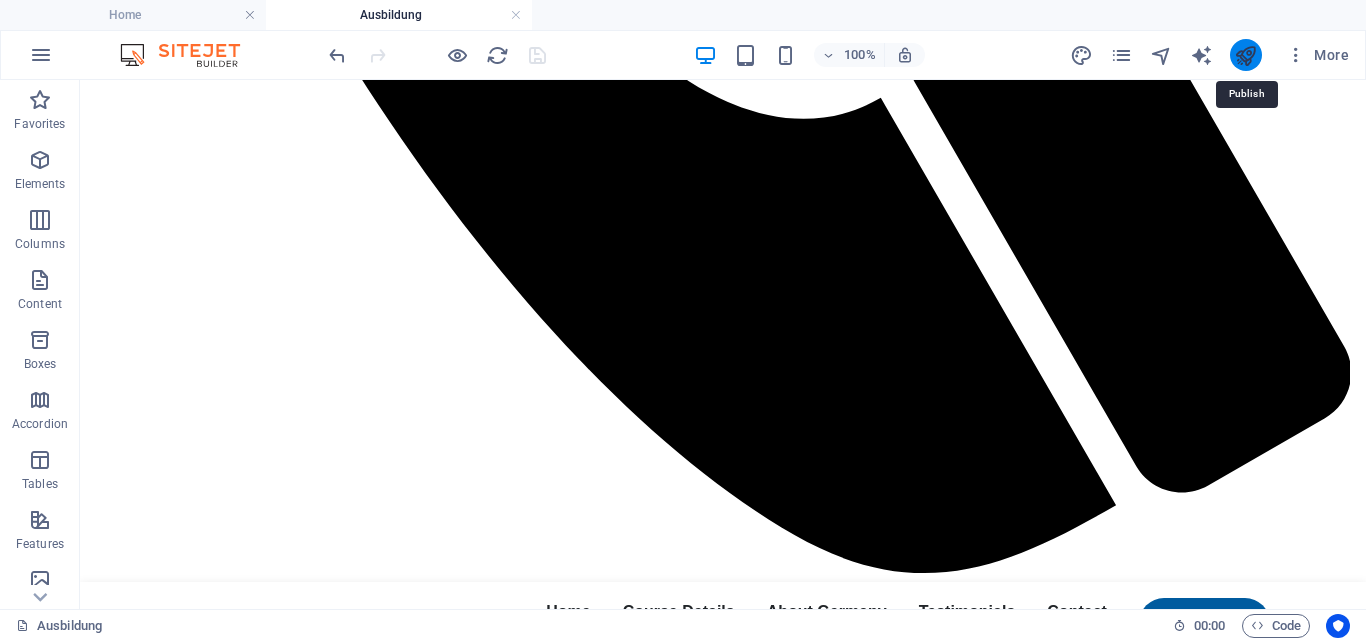click at bounding box center (1245, 55) 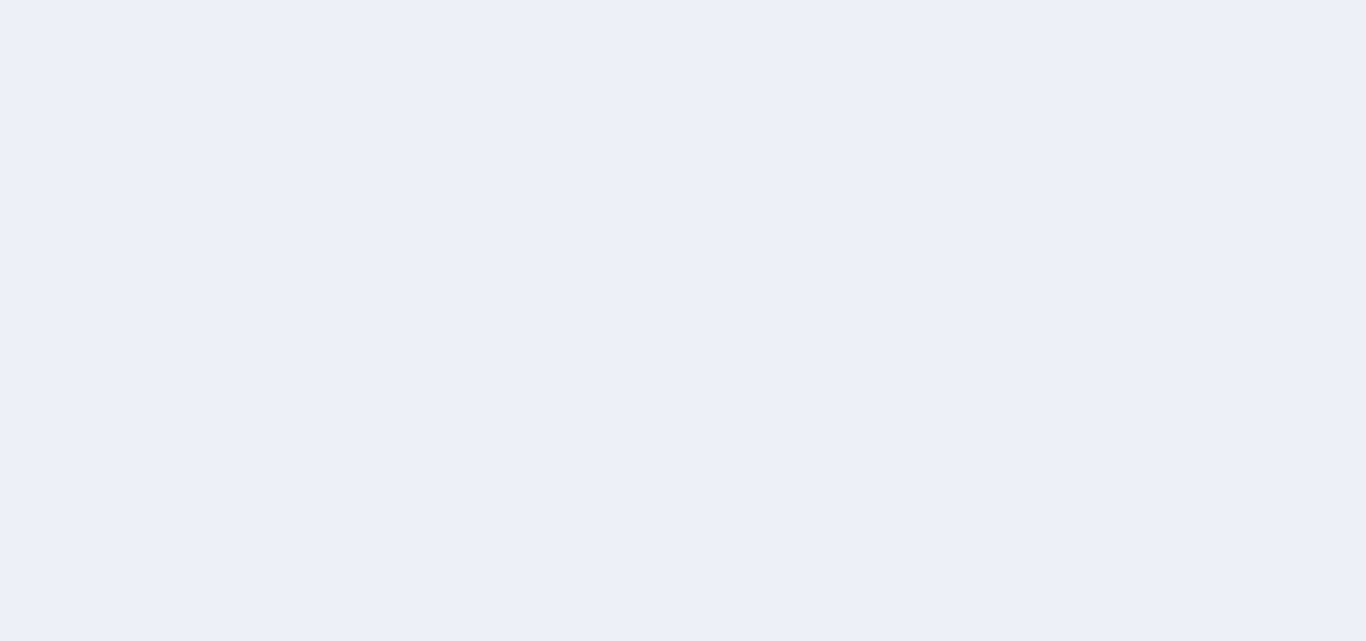 scroll, scrollTop: 0, scrollLeft: 0, axis: both 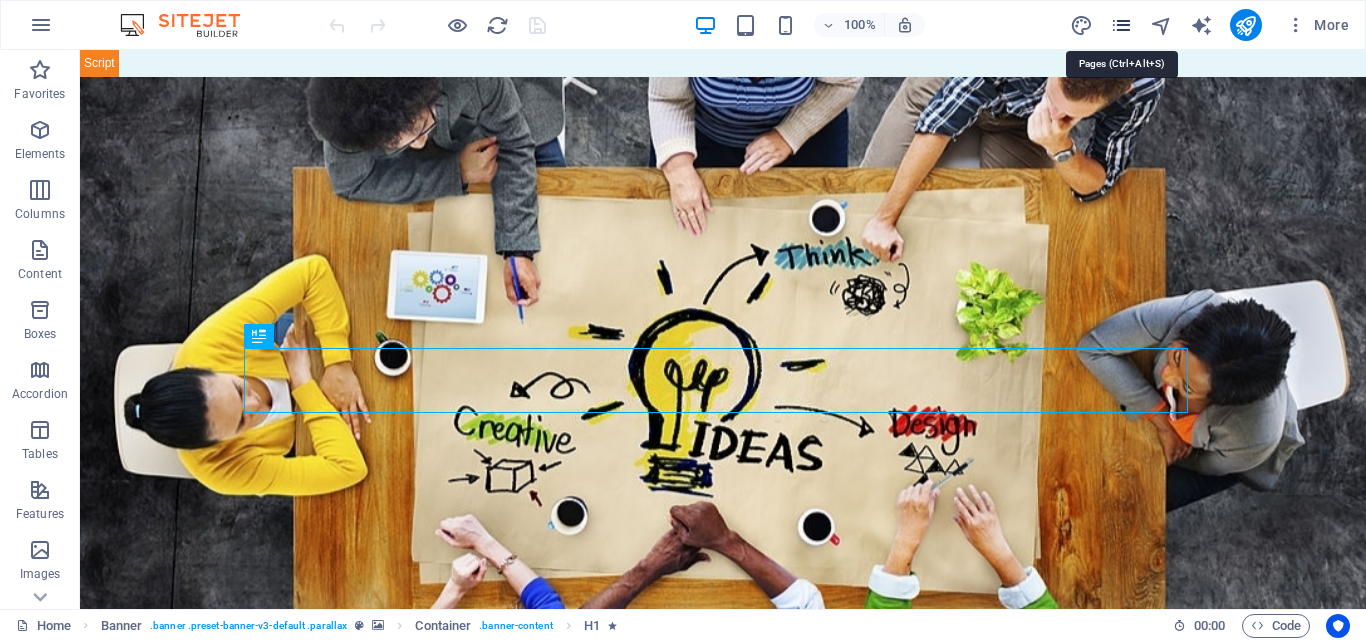 click at bounding box center (1121, 25) 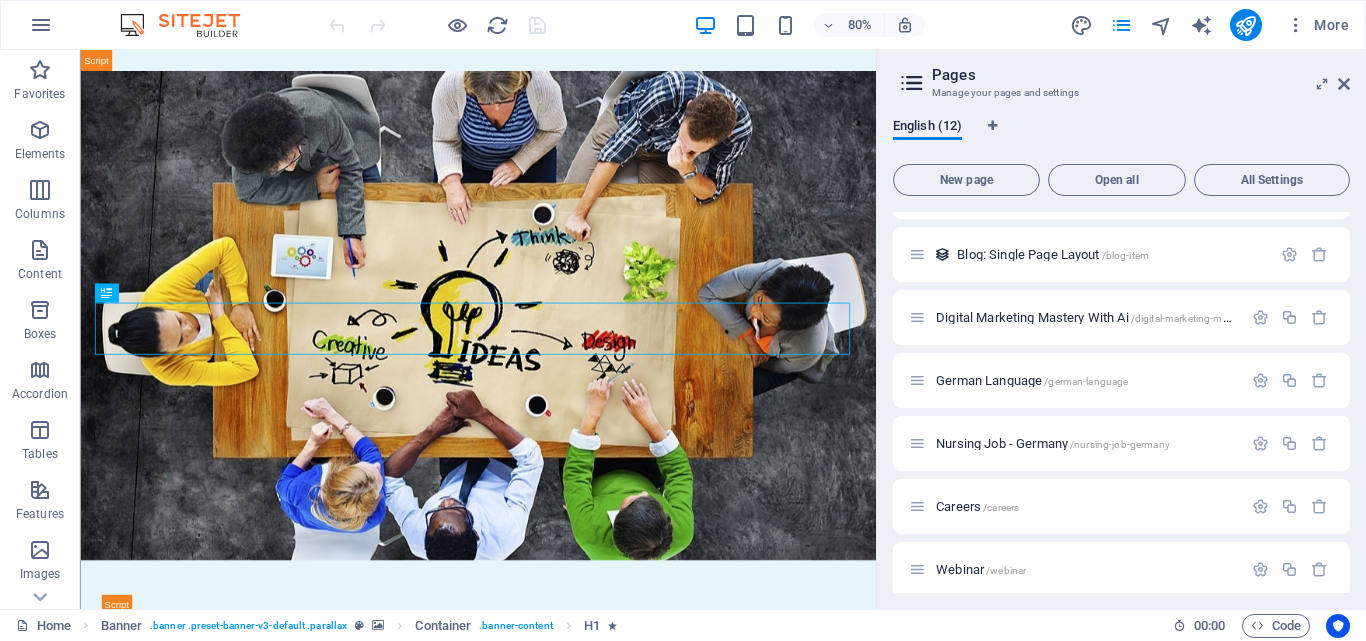 scroll, scrollTop: 375, scrollLeft: 0, axis: vertical 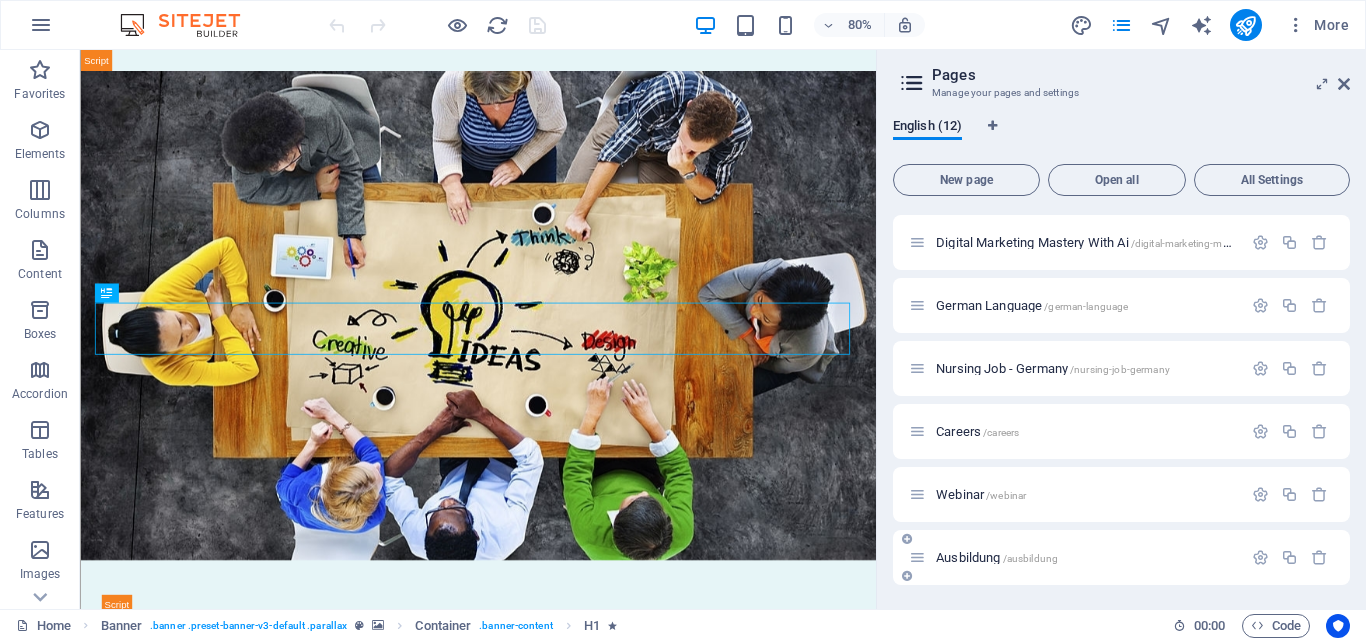 click on "Ausbildung /ausbildung" at bounding box center [997, 557] 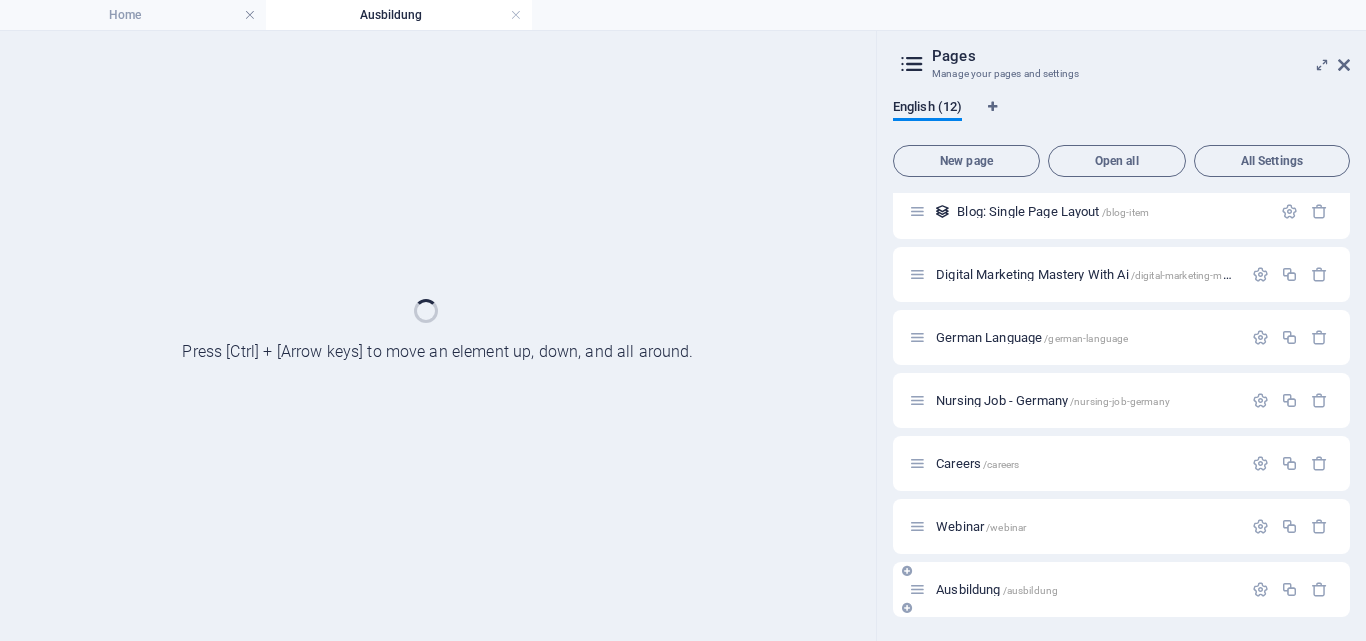 scroll, scrollTop: 324, scrollLeft: 0, axis: vertical 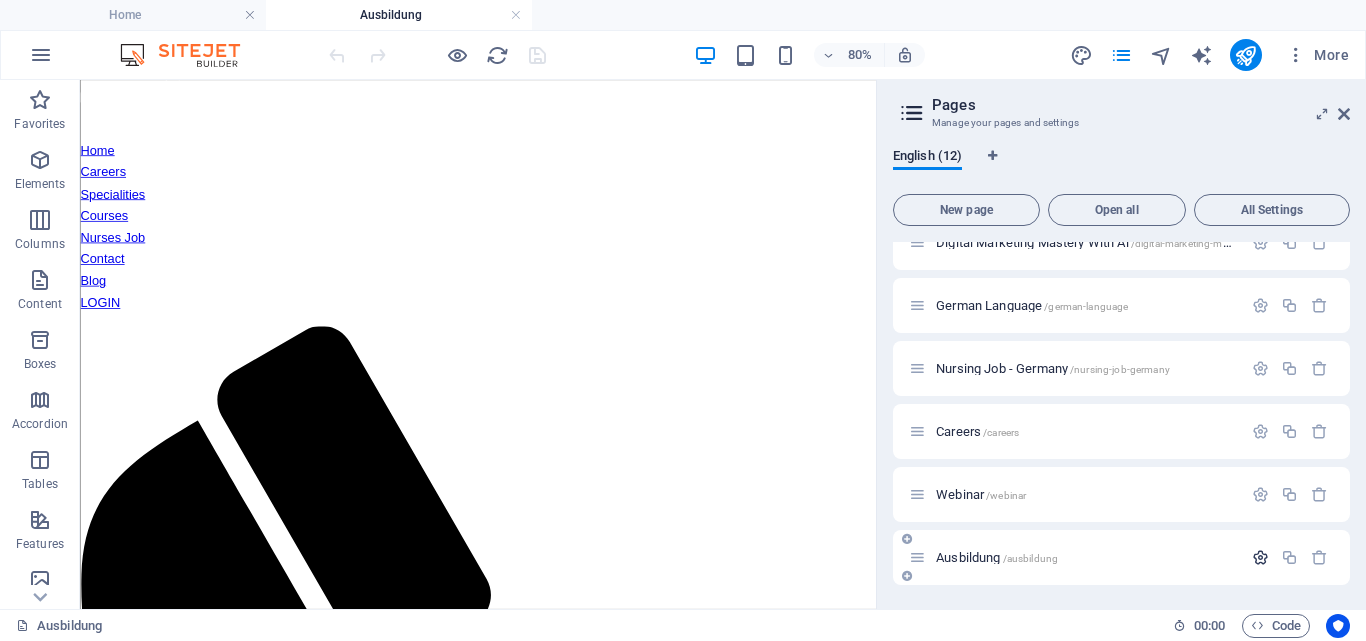 click at bounding box center (1260, 557) 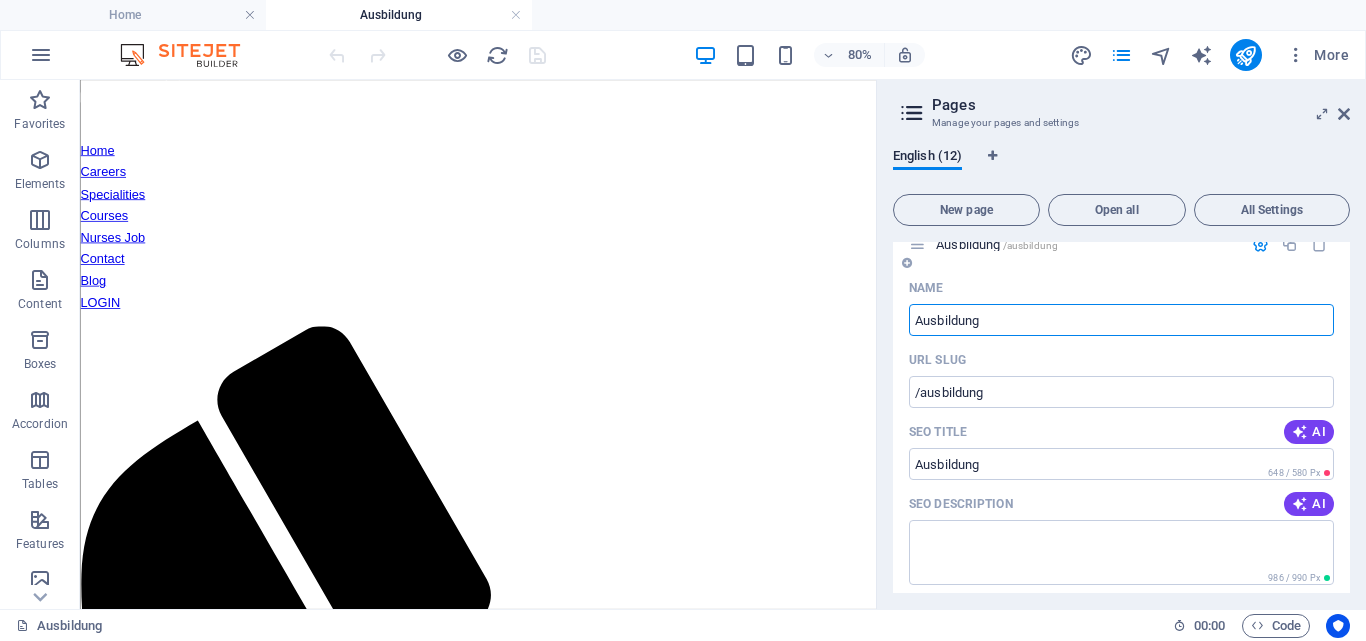scroll, scrollTop: 821, scrollLeft: 0, axis: vertical 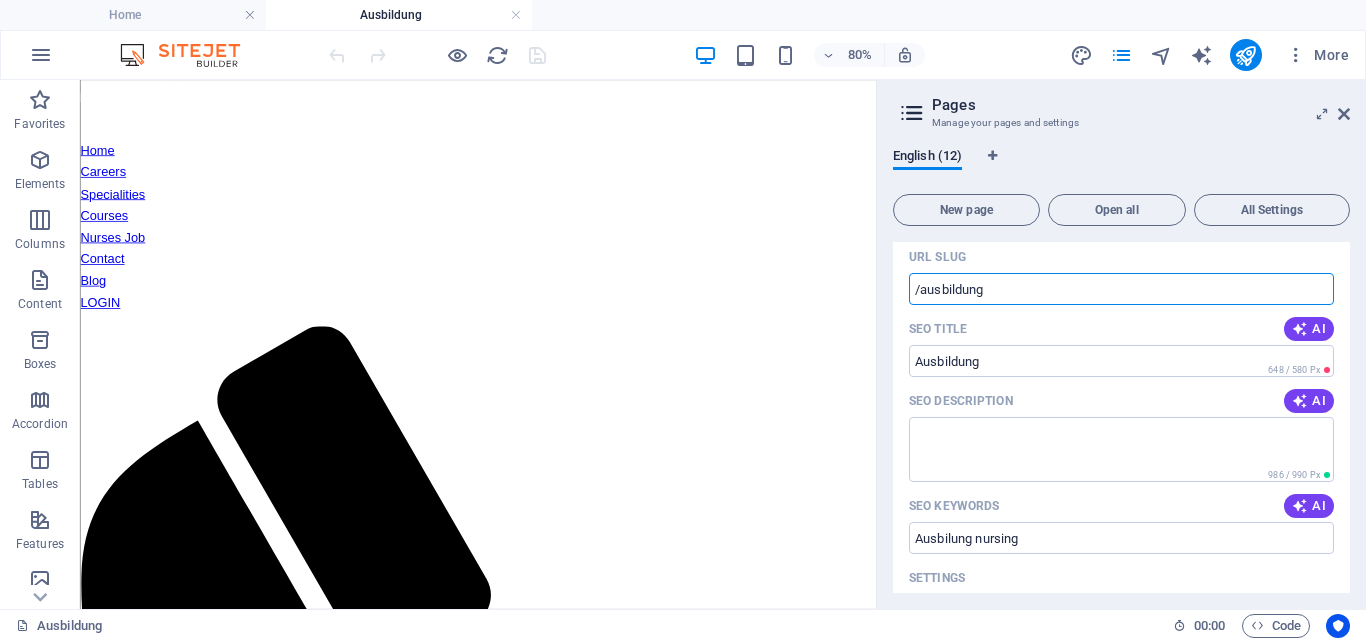 drag, startPoint x: 1081, startPoint y: 367, endPoint x: 1072, endPoint y: 343, distance: 25.632011 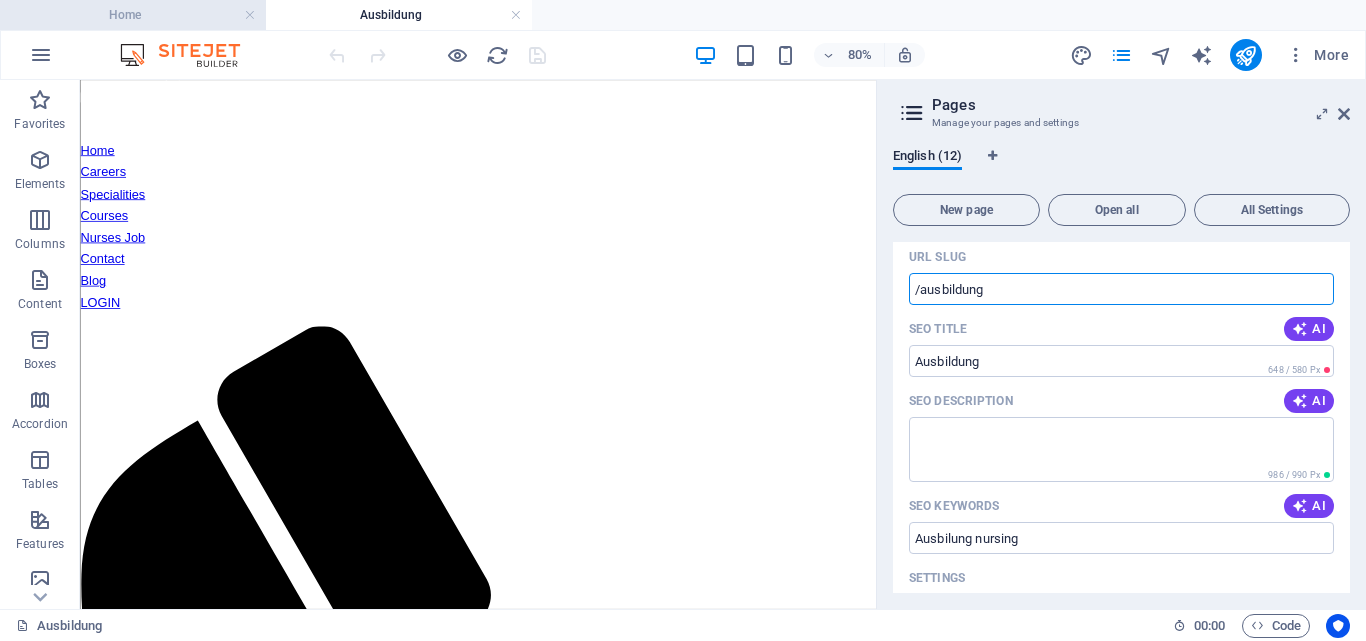 click on "Home" at bounding box center [133, 15] 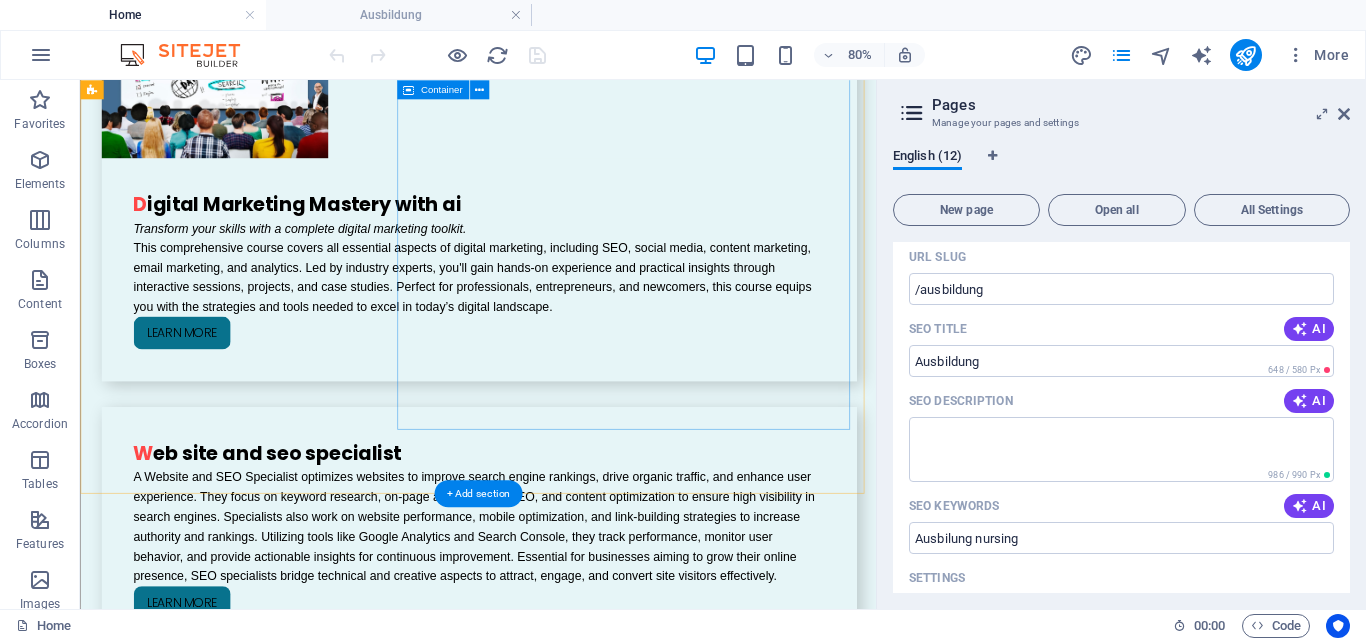 scroll, scrollTop: 5500, scrollLeft: 0, axis: vertical 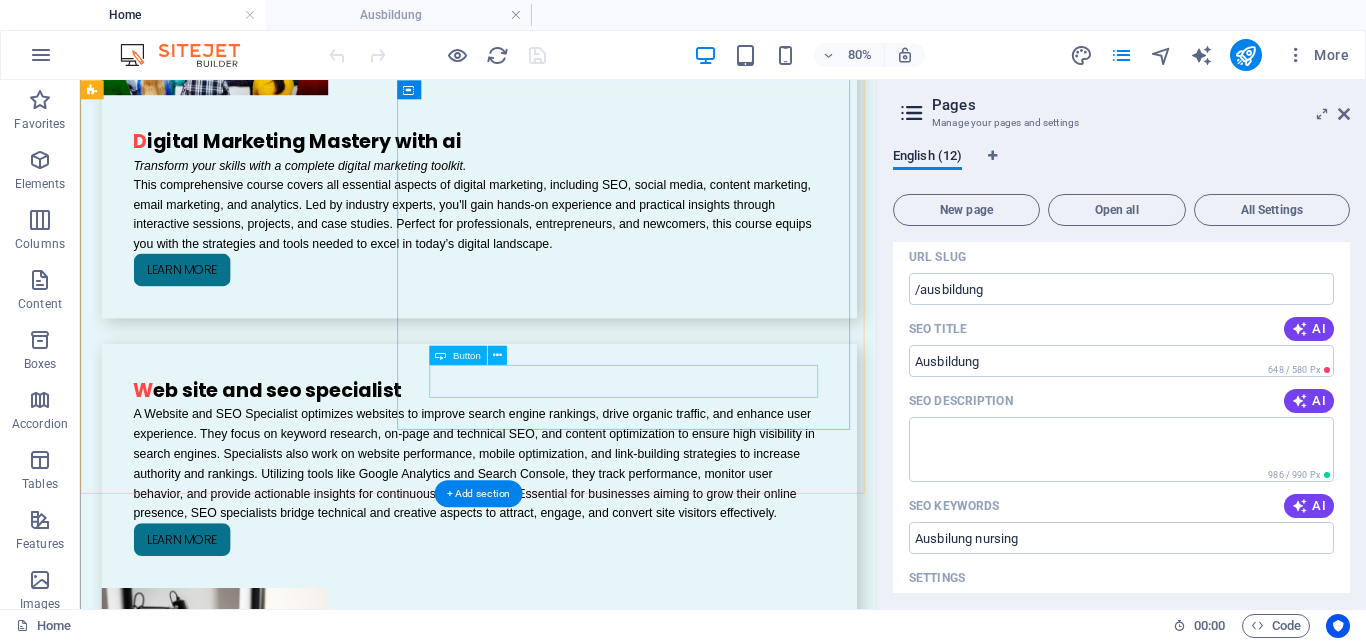 click on "Learn More" at bounding box center (568, 3993) 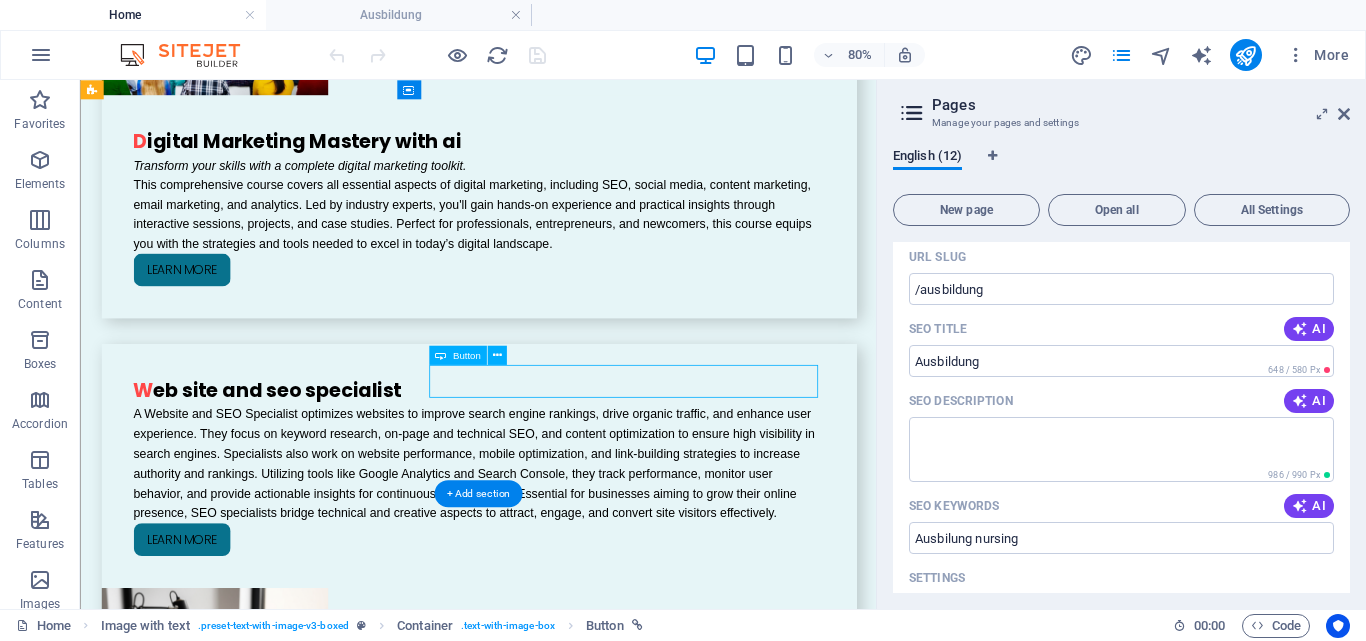 click on "Learn More" at bounding box center (568, 3993) 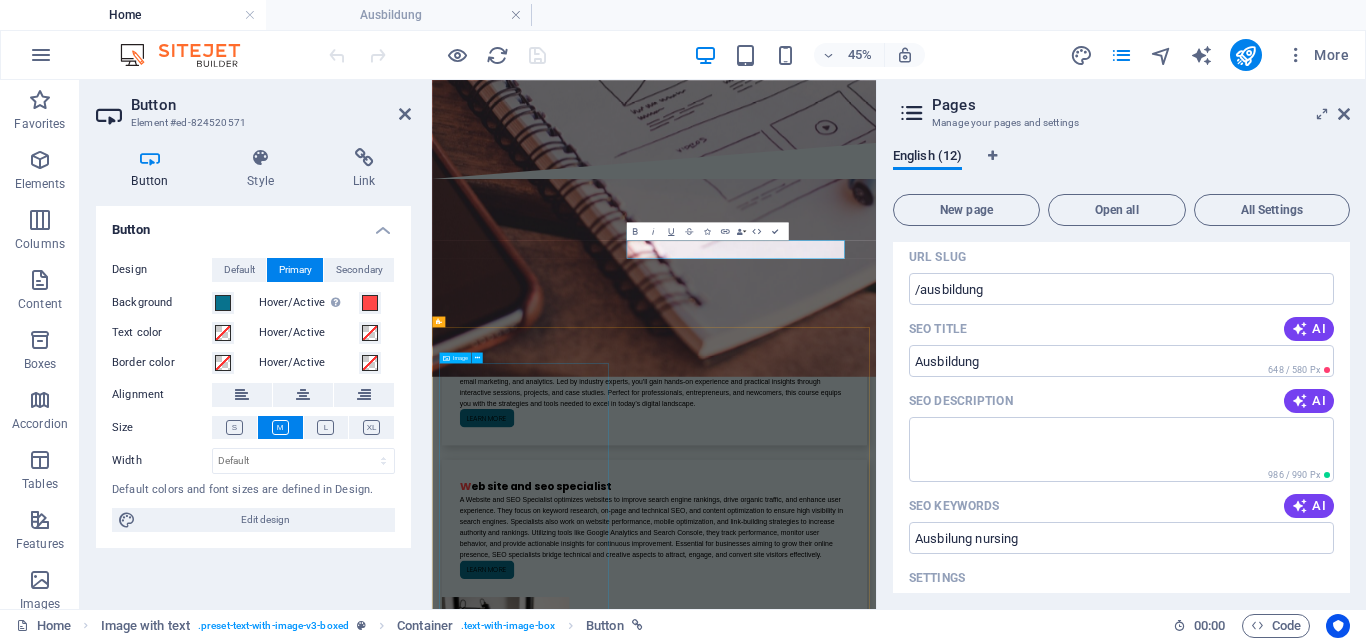 scroll, scrollTop: 6037, scrollLeft: 0, axis: vertical 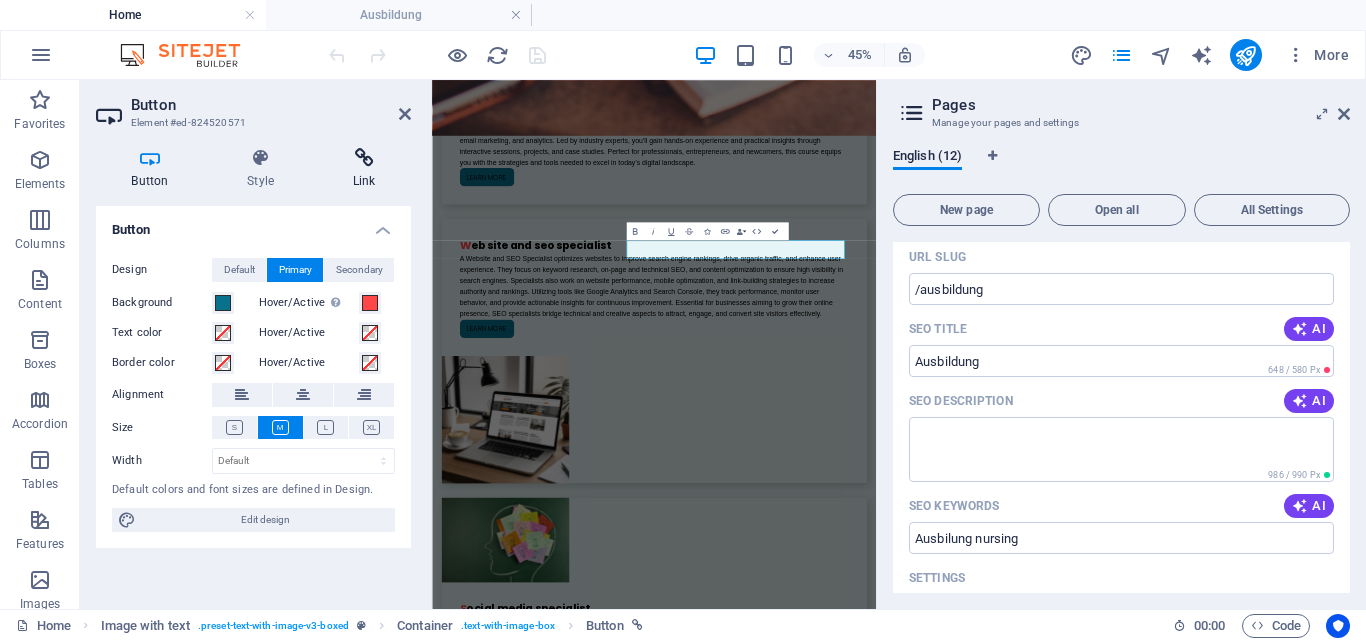 click at bounding box center [364, 158] 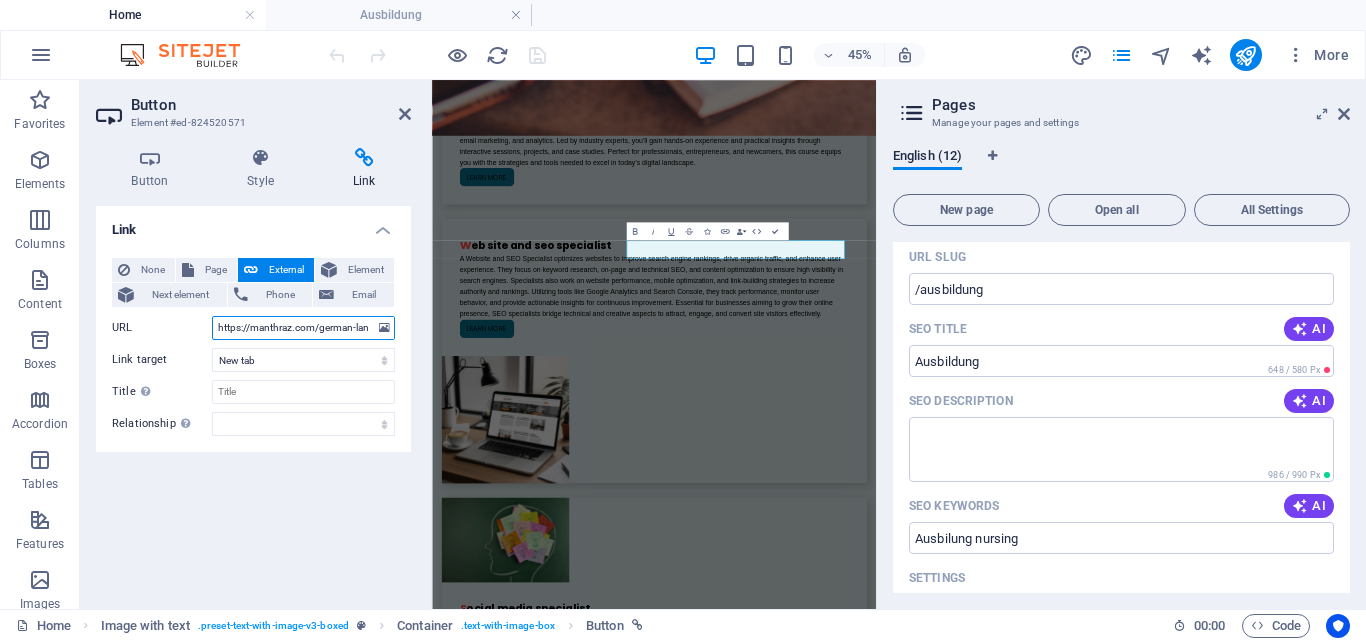 click on "https://manthraz.com/german-language" at bounding box center [303, 328] 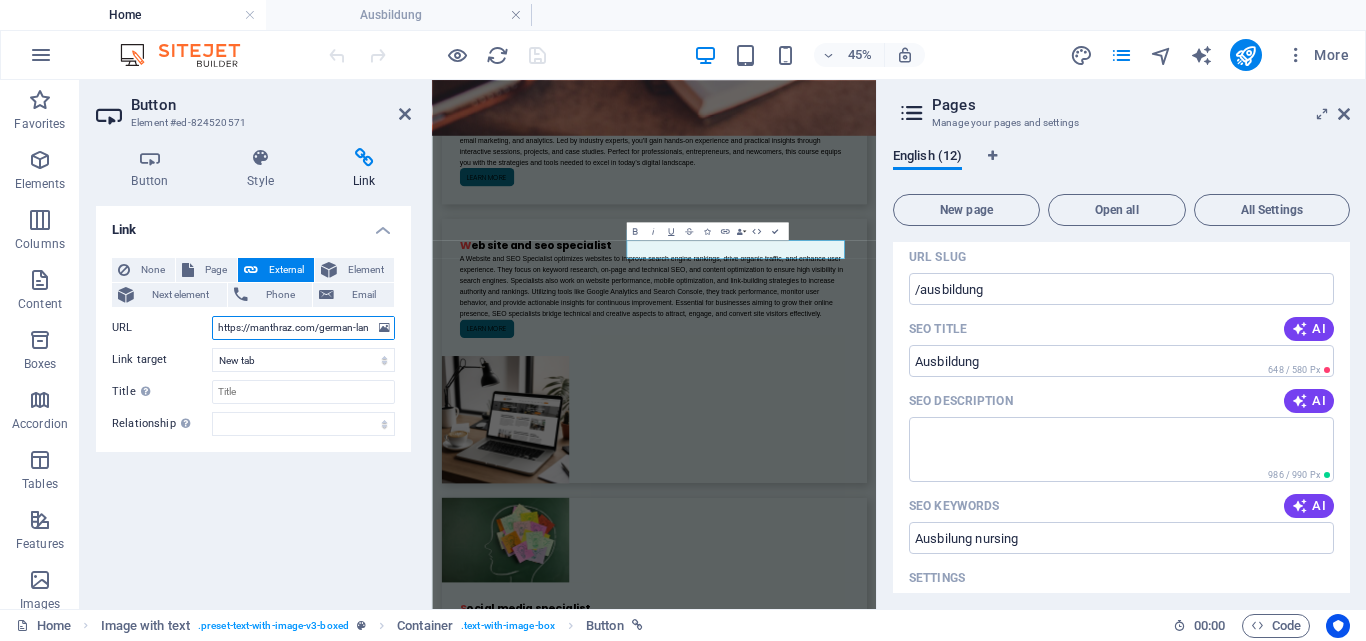 paste on "ausbildung/" 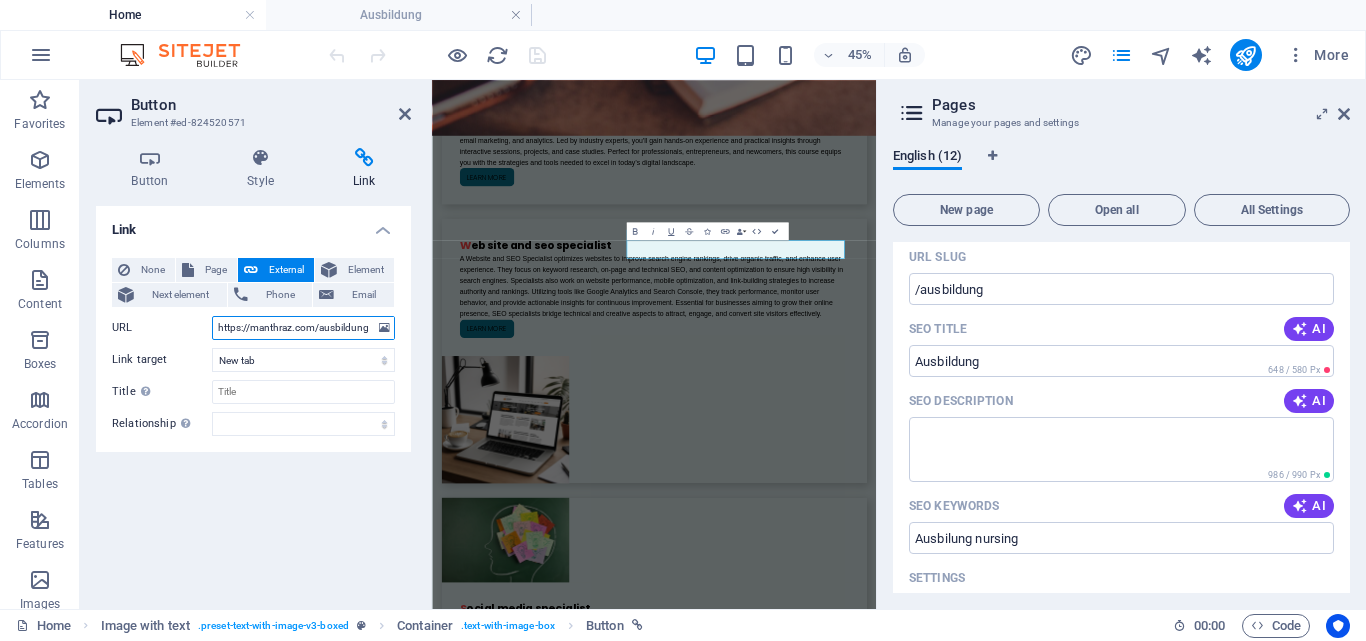 scroll, scrollTop: 0, scrollLeft: 3, axis: horizontal 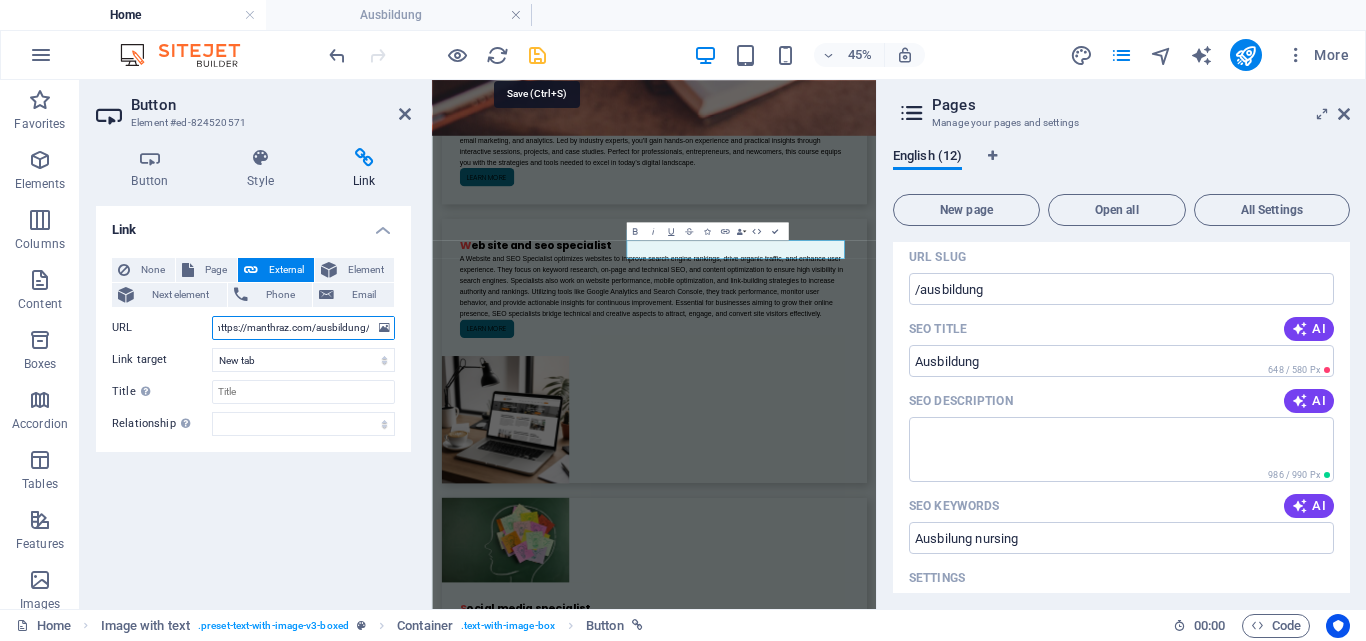 type on "https://manthraz.com/ausbildung/" 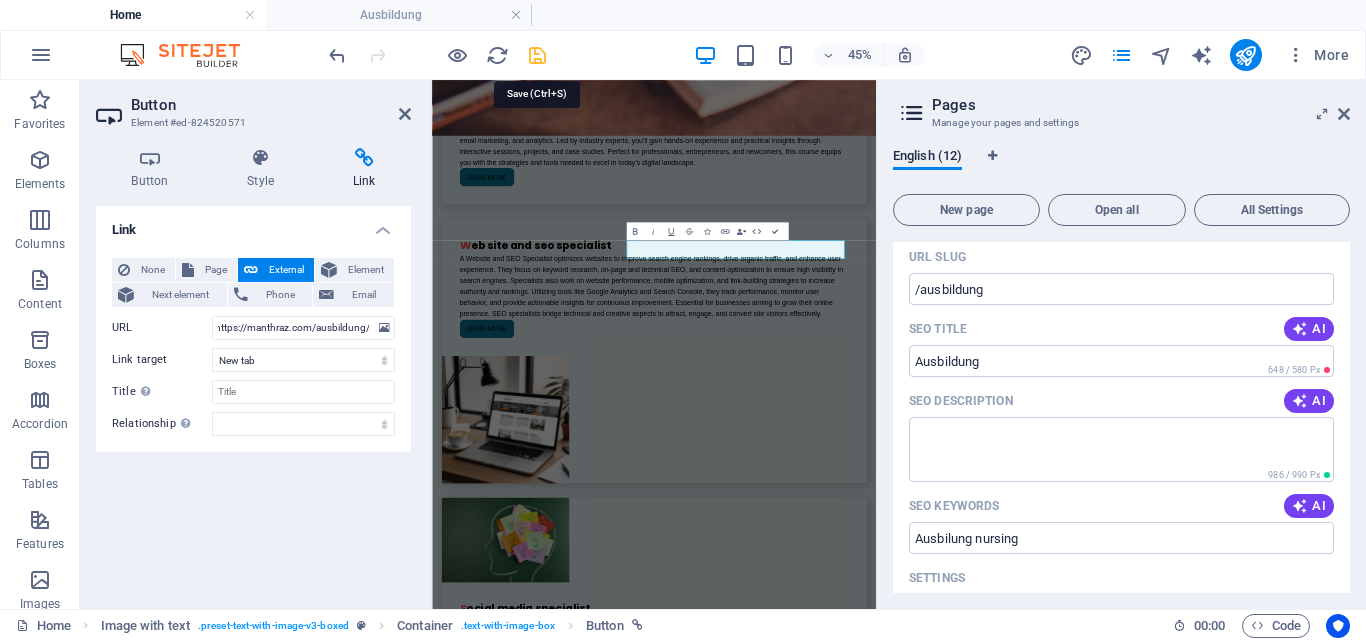 click at bounding box center [537, 55] 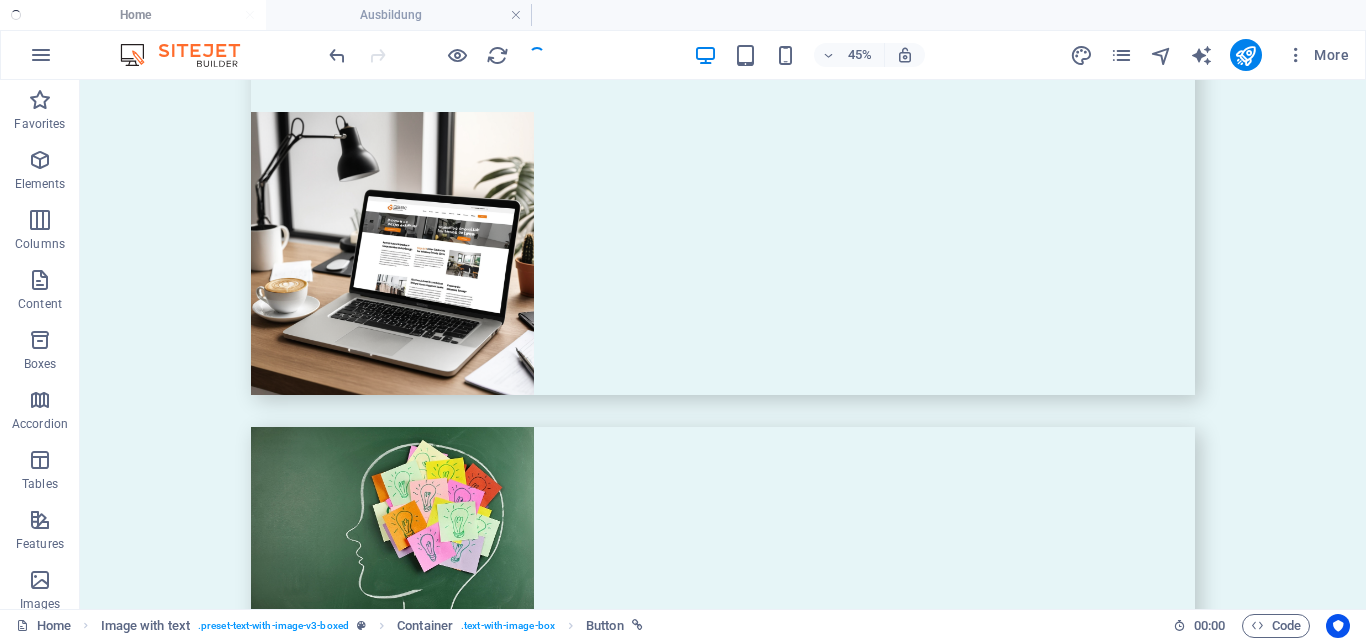scroll, scrollTop: 5500, scrollLeft: 0, axis: vertical 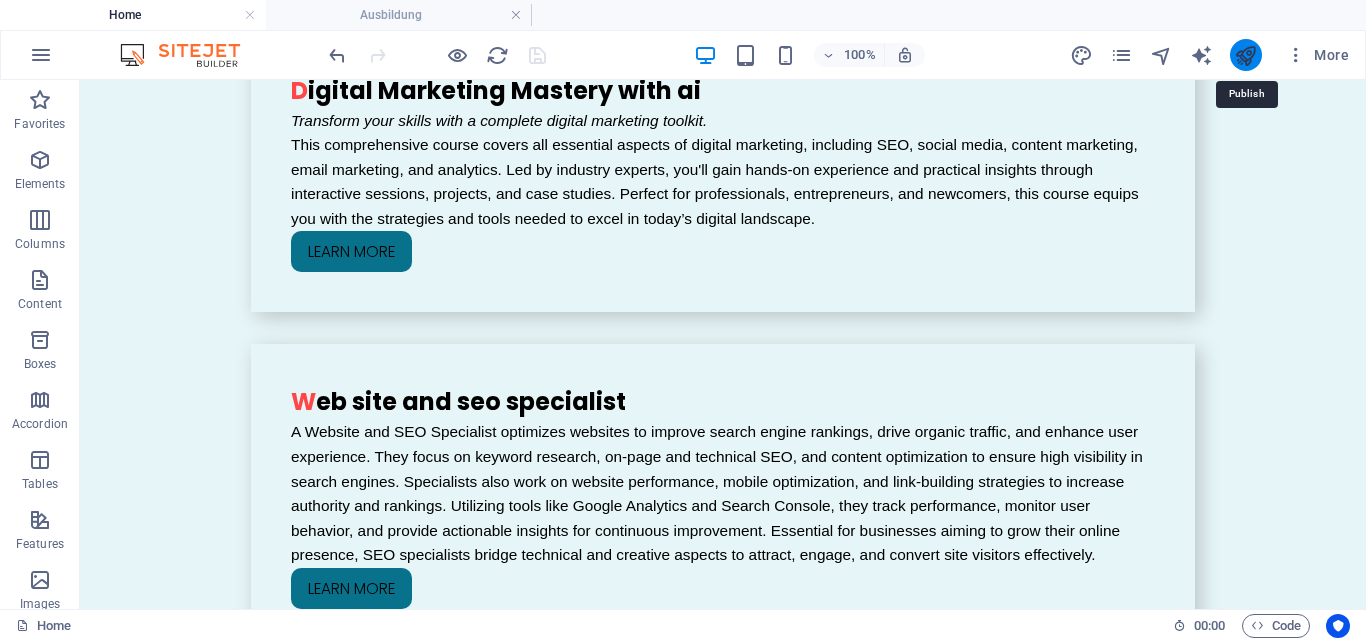 click at bounding box center (1245, 55) 